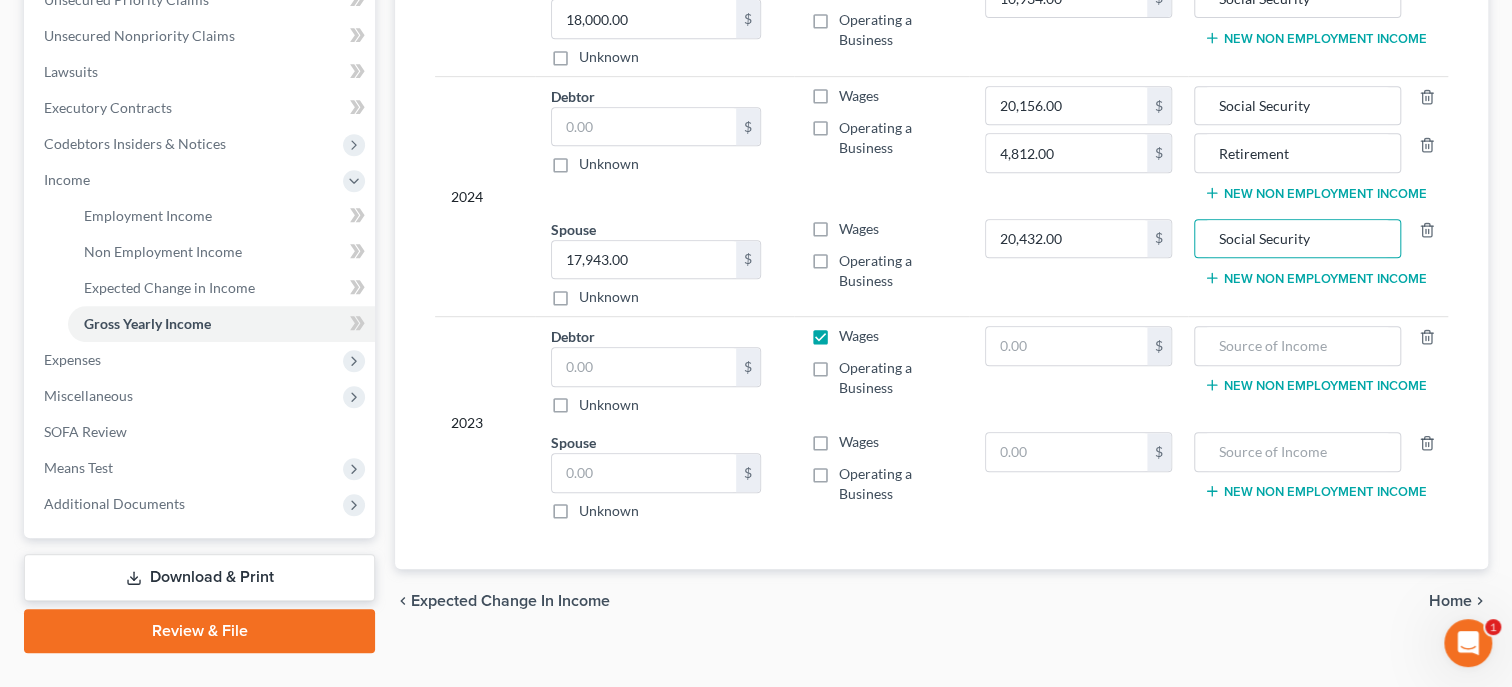 scroll, scrollTop: 515, scrollLeft: 0, axis: vertical 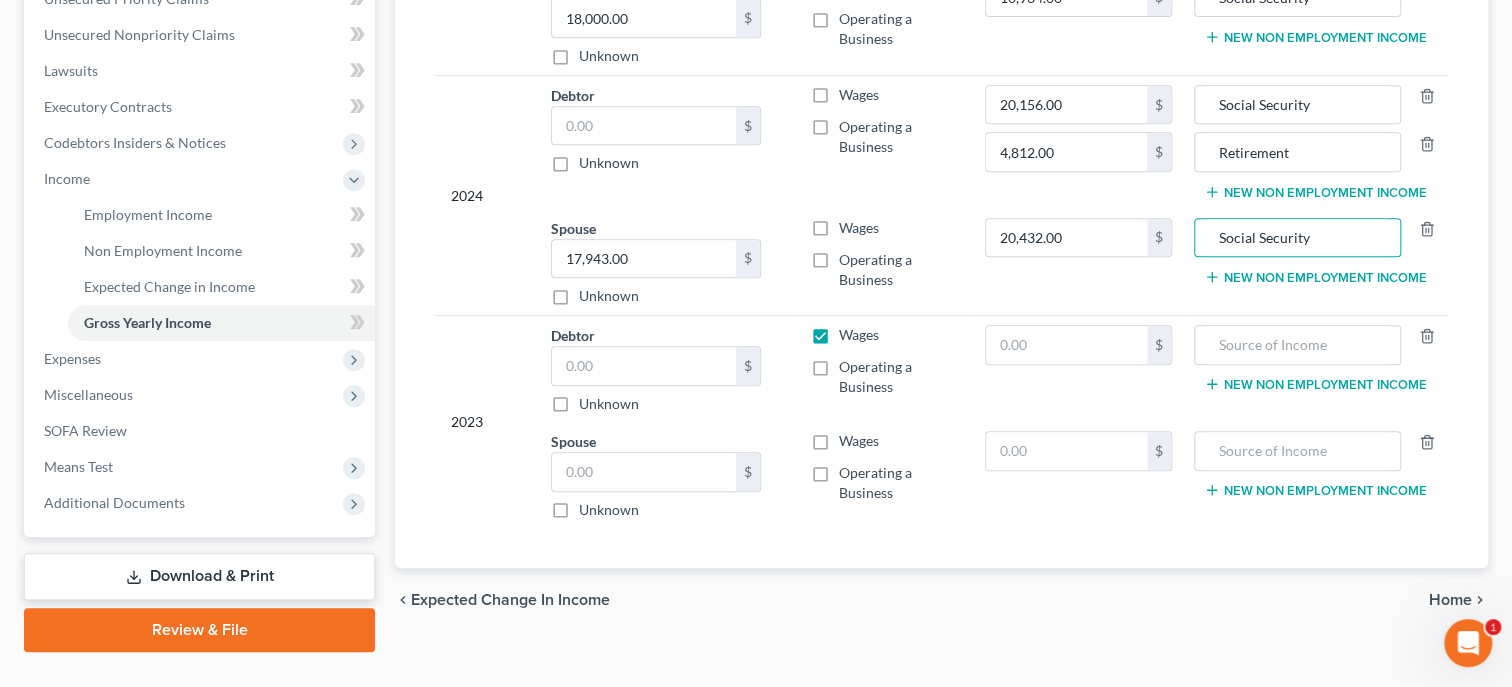 click on "Wages" at bounding box center (858, 335) 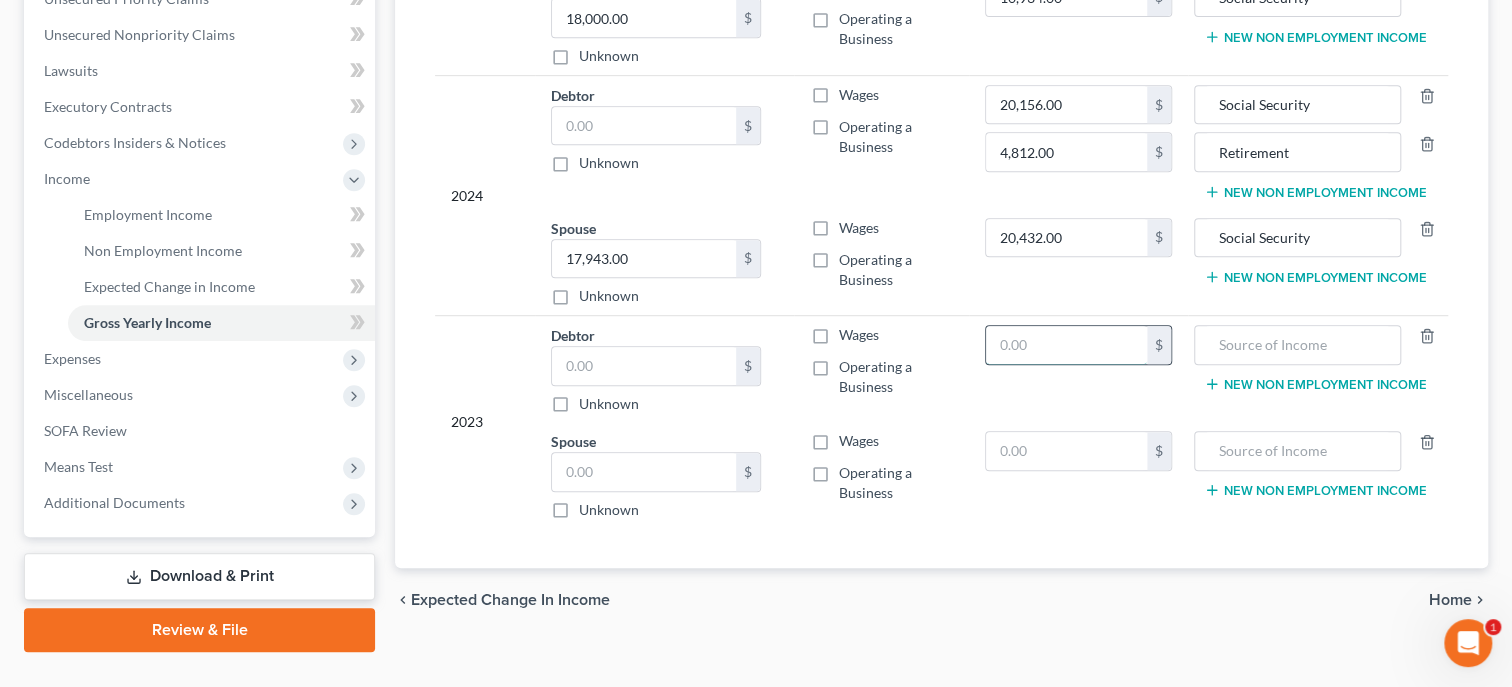 click at bounding box center [1066, 345] 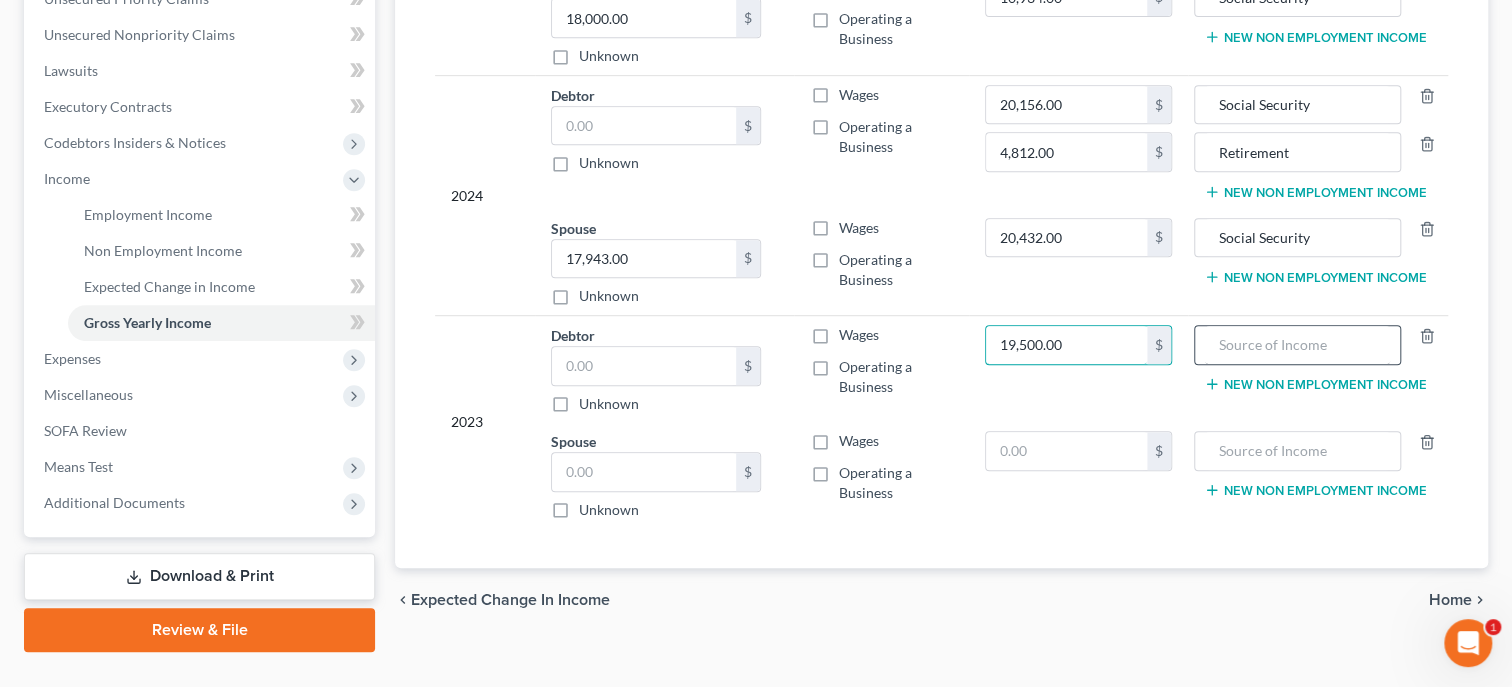 type on "19,500.00" 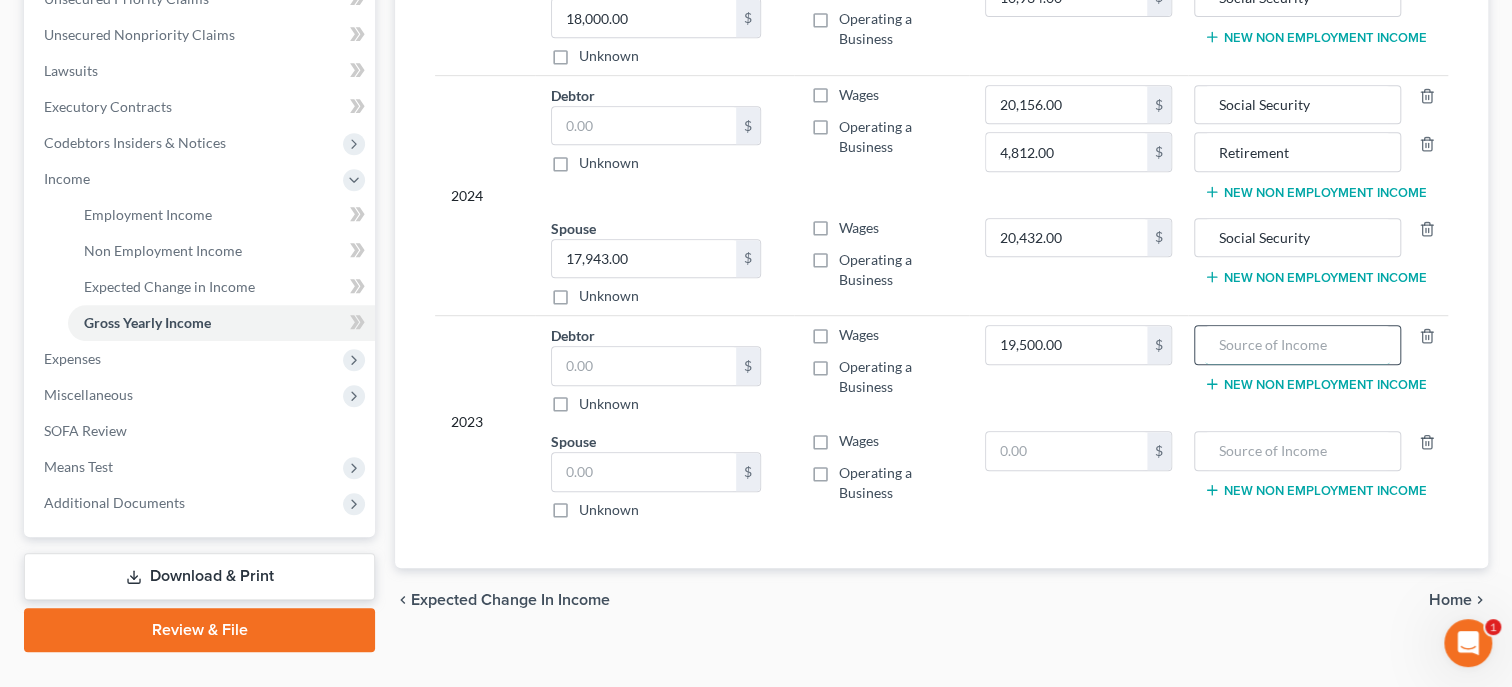 click at bounding box center (1297, 345) 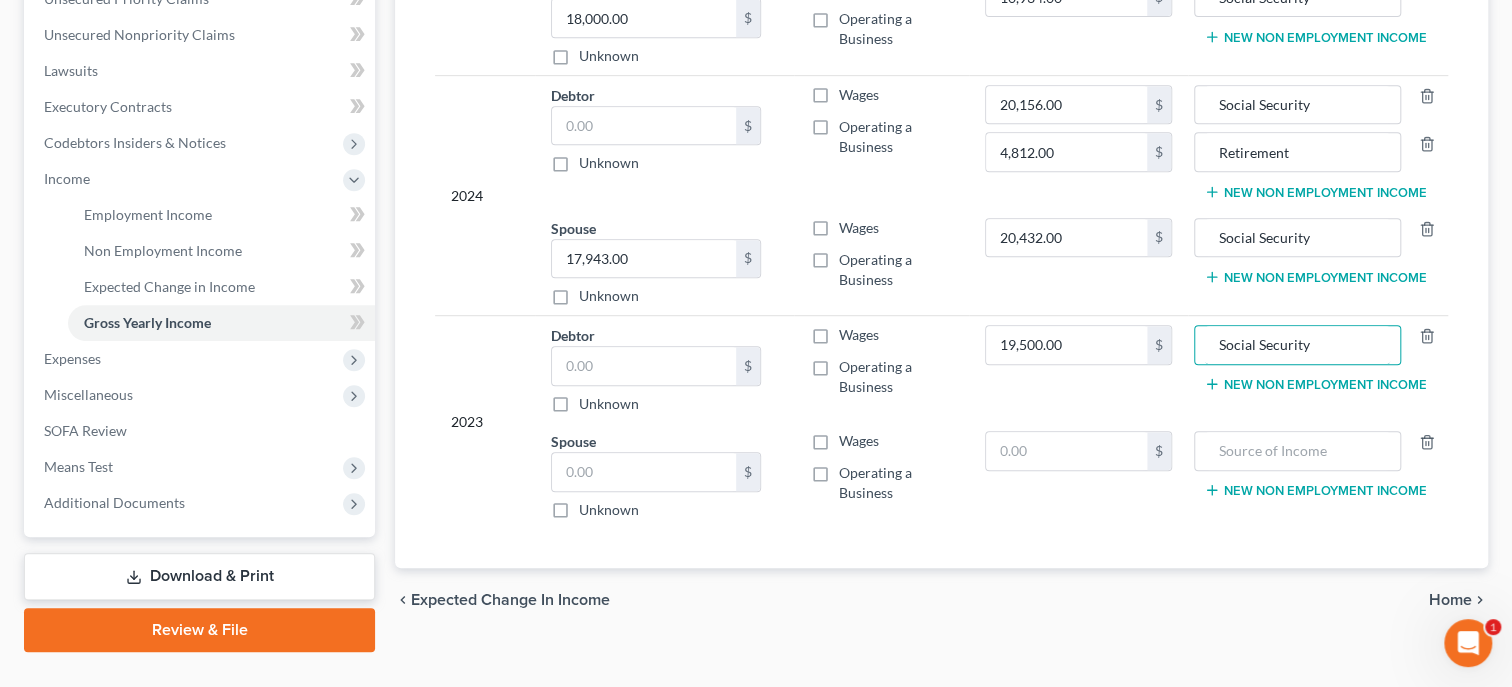 type on "Social Security" 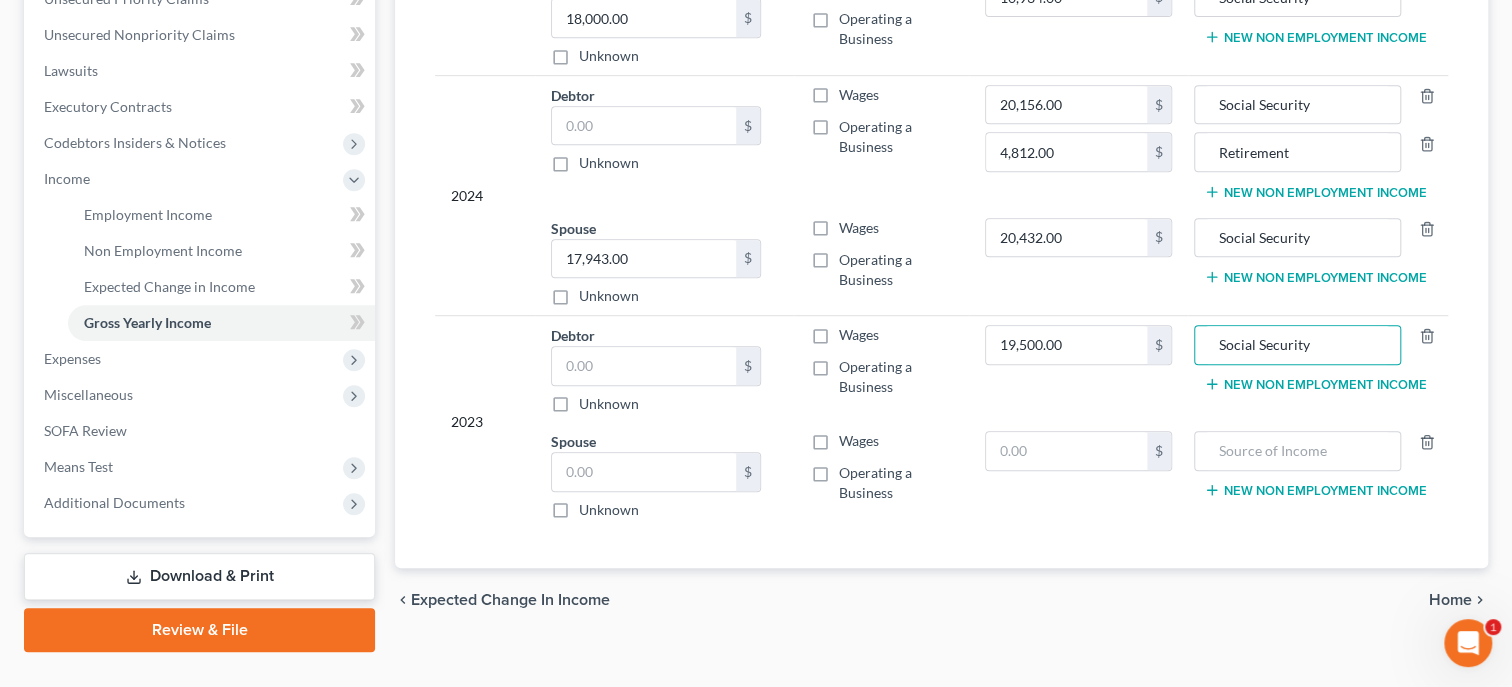 click on "New Non Employment Income" at bounding box center [1315, 384] 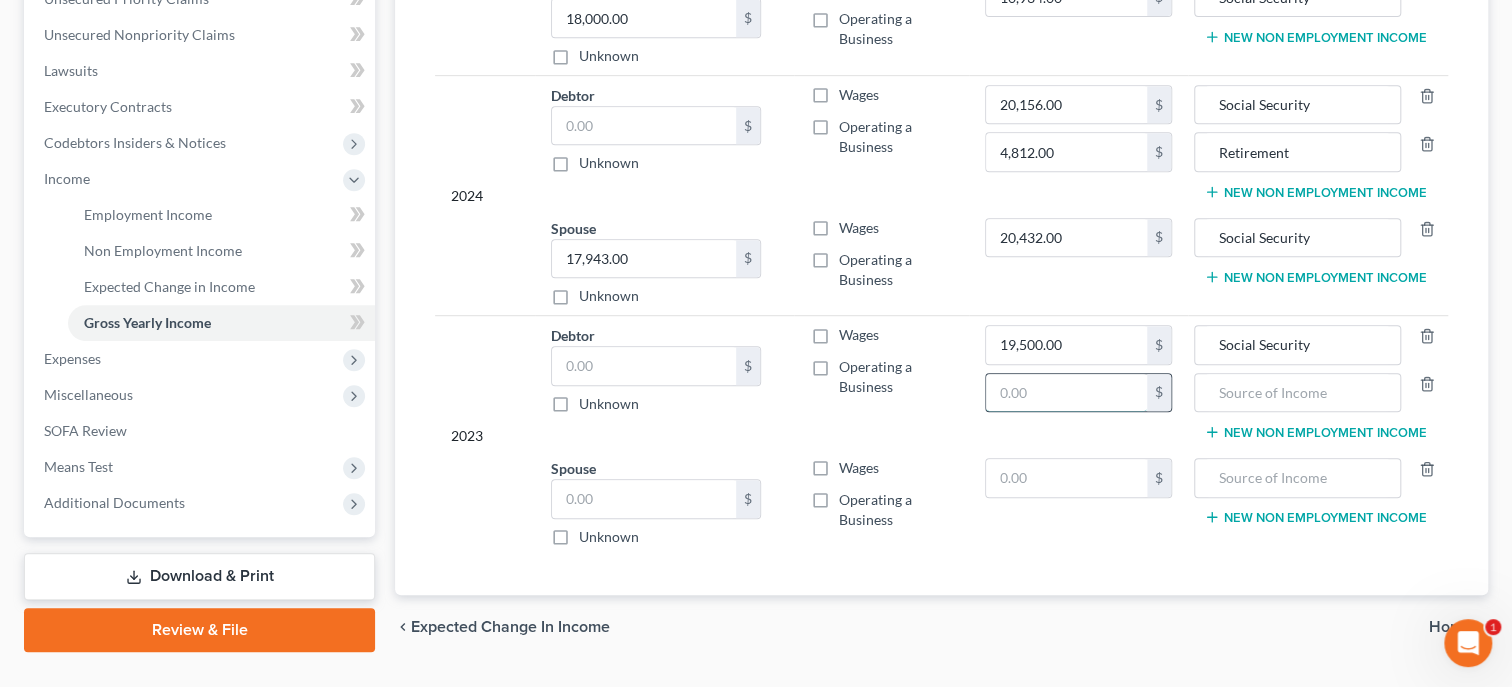 click at bounding box center [1066, 393] 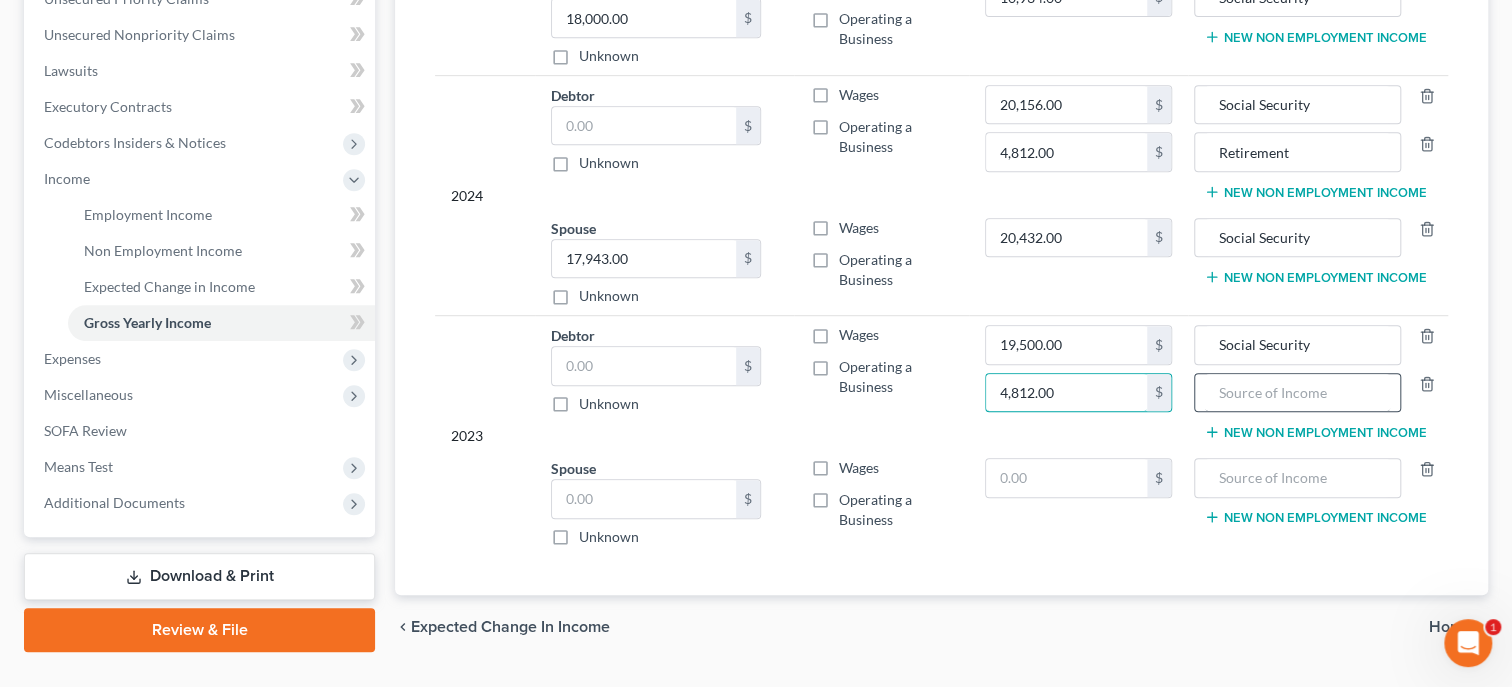 type on "4,812.00" 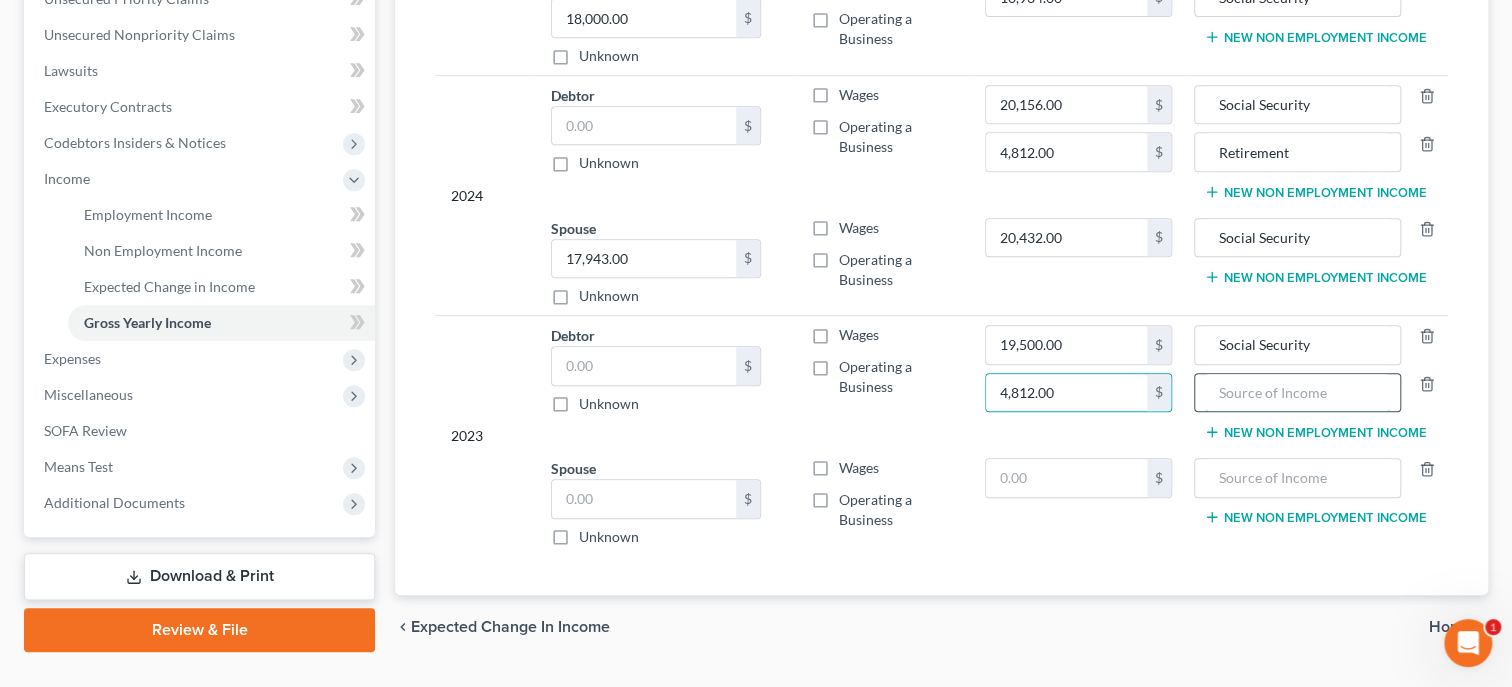 click at bounding box center (1297, 393) 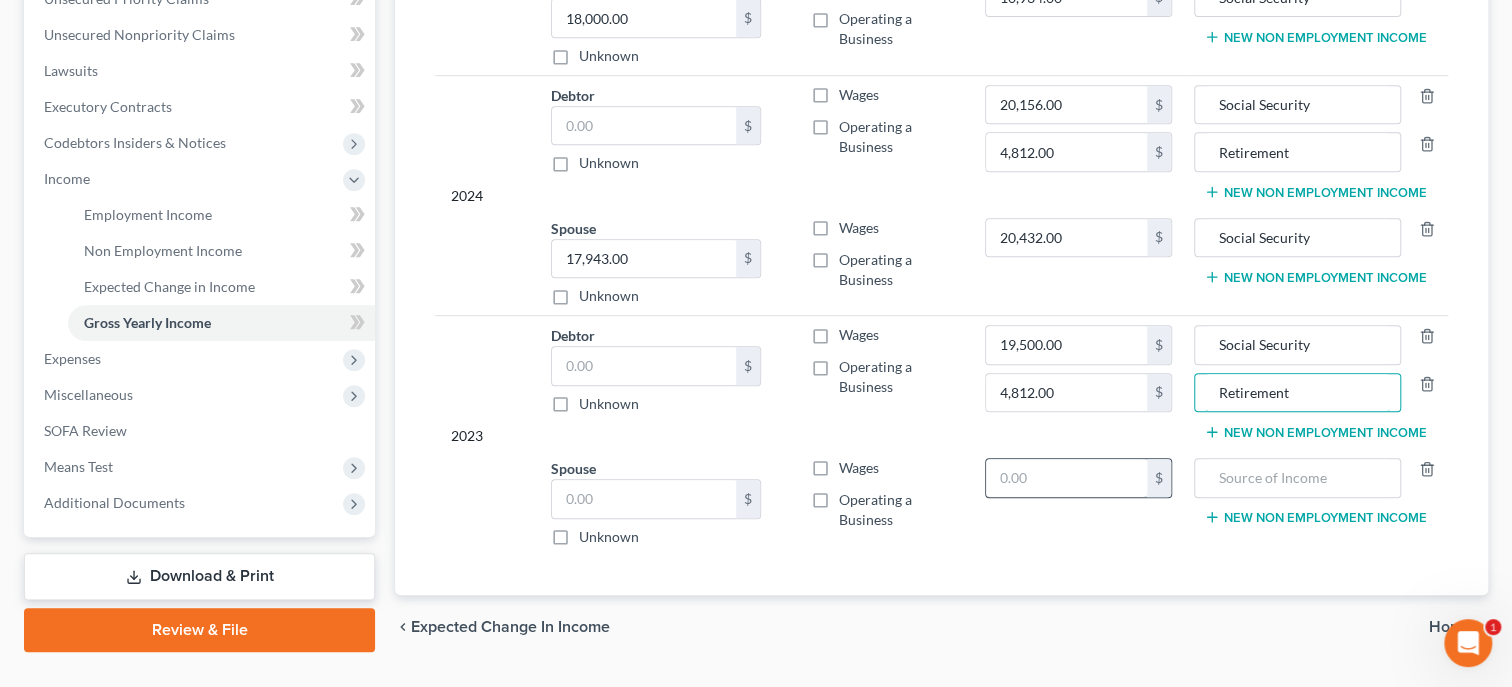 type on "Retirement" 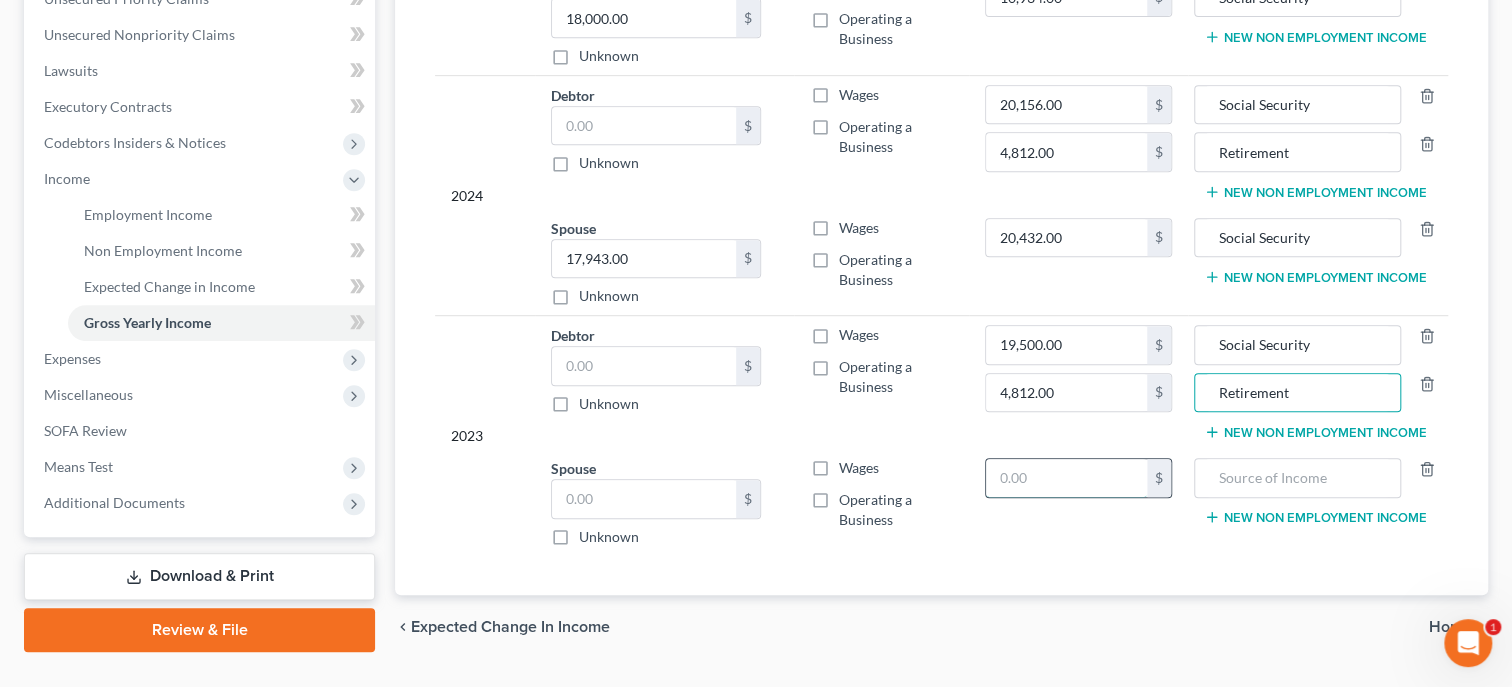 click at bounding box center [1066, 478] 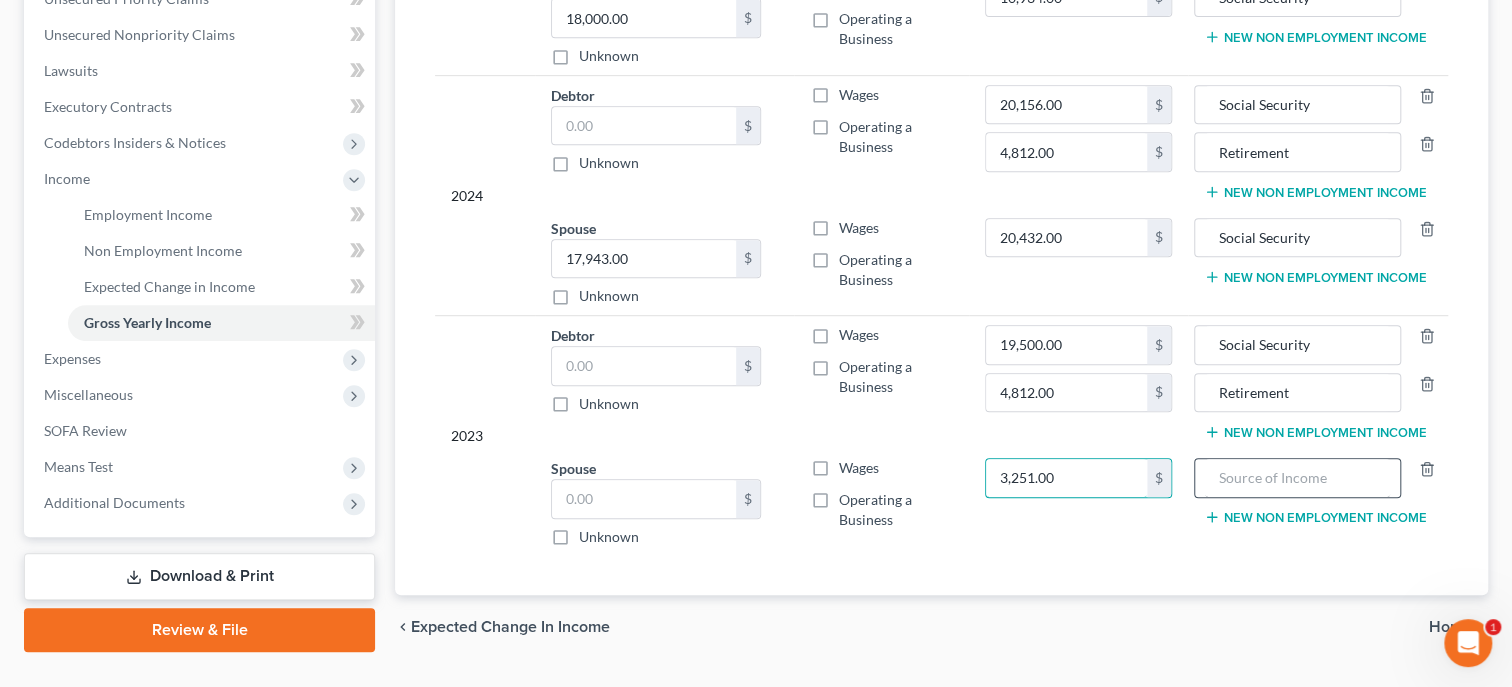 type on "3,251.00" 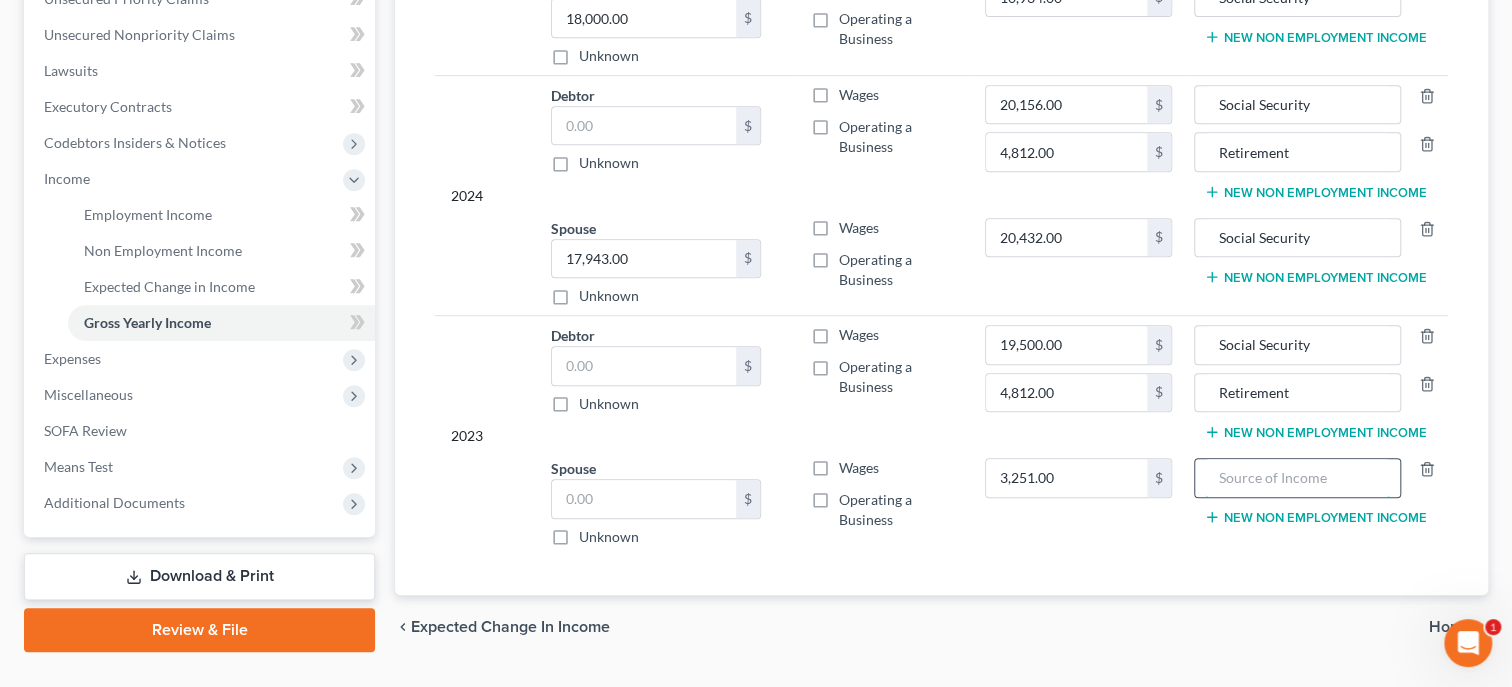 click at bounding box center [1297, 478] 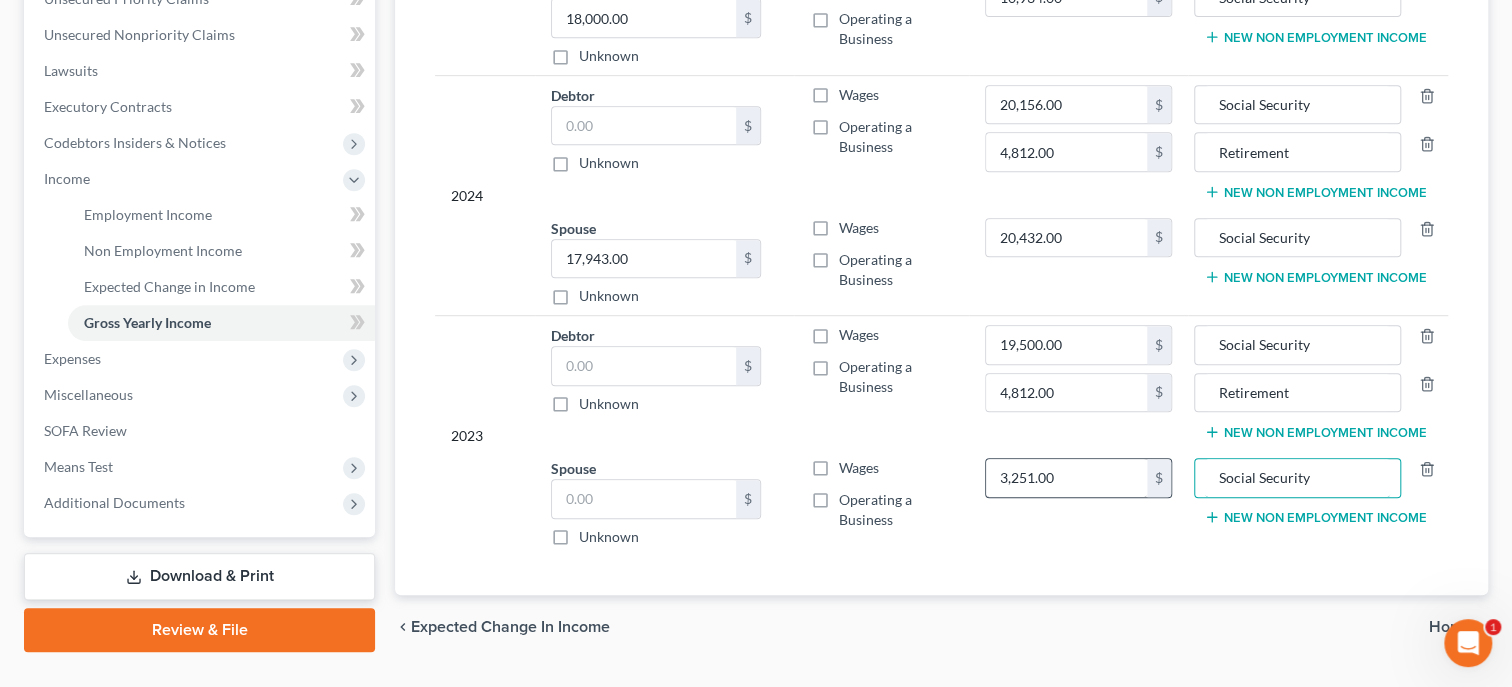 type on "Social Security" 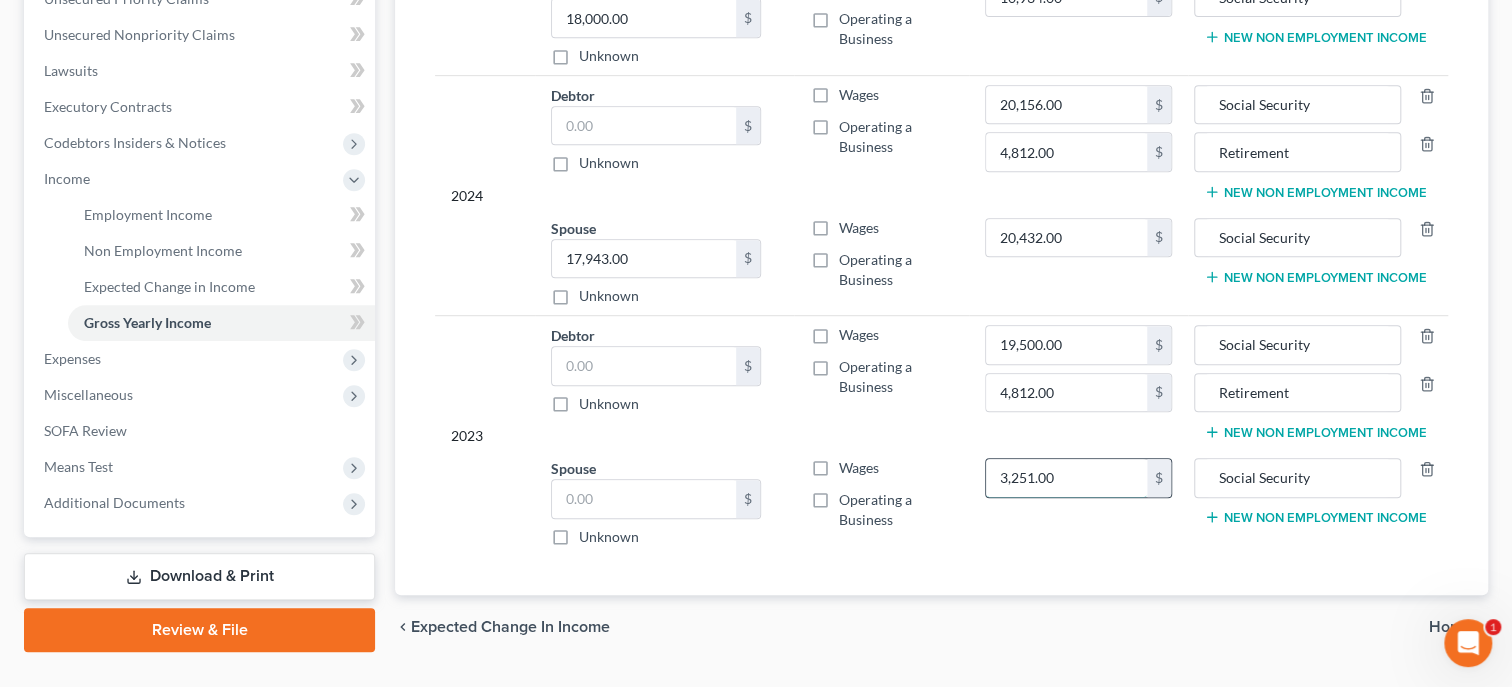 click on "3,251.00" at bounding box center [1066, 478] 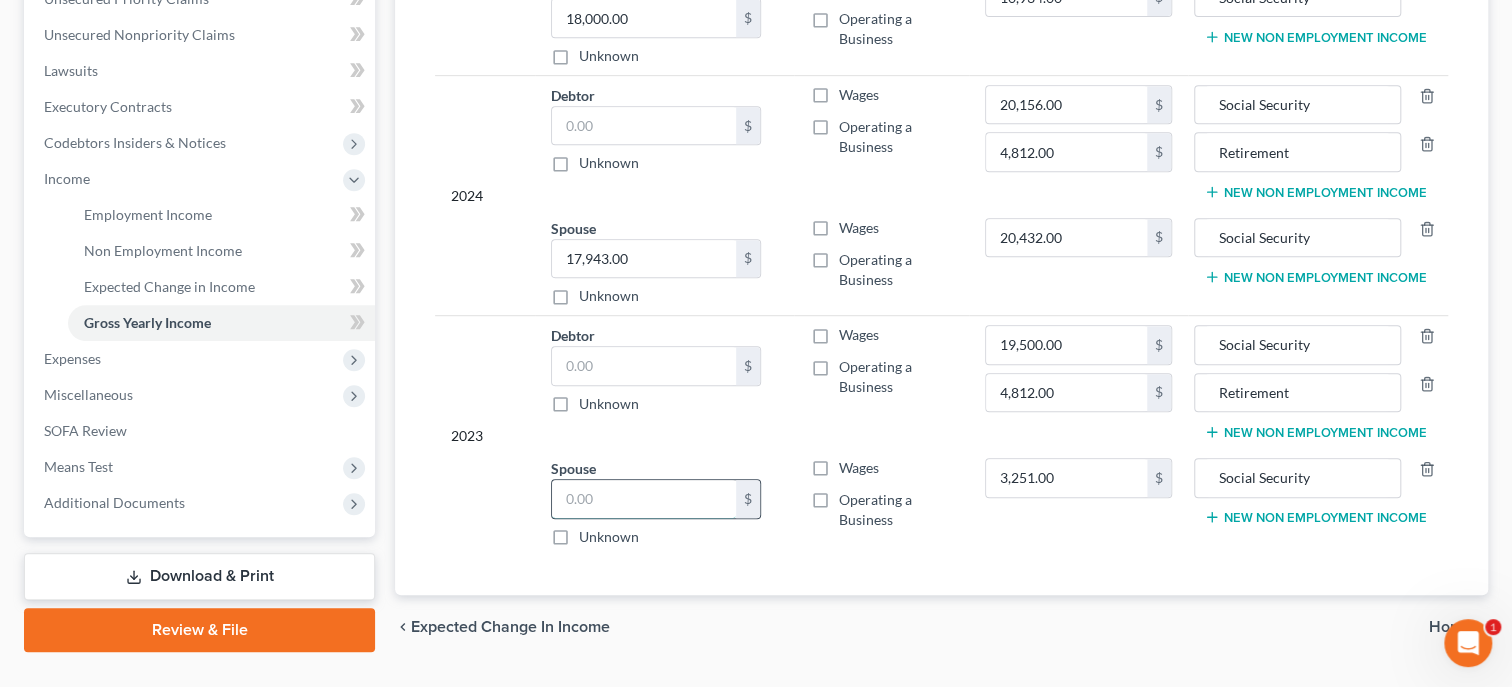 click at bounding box center (644, 499) 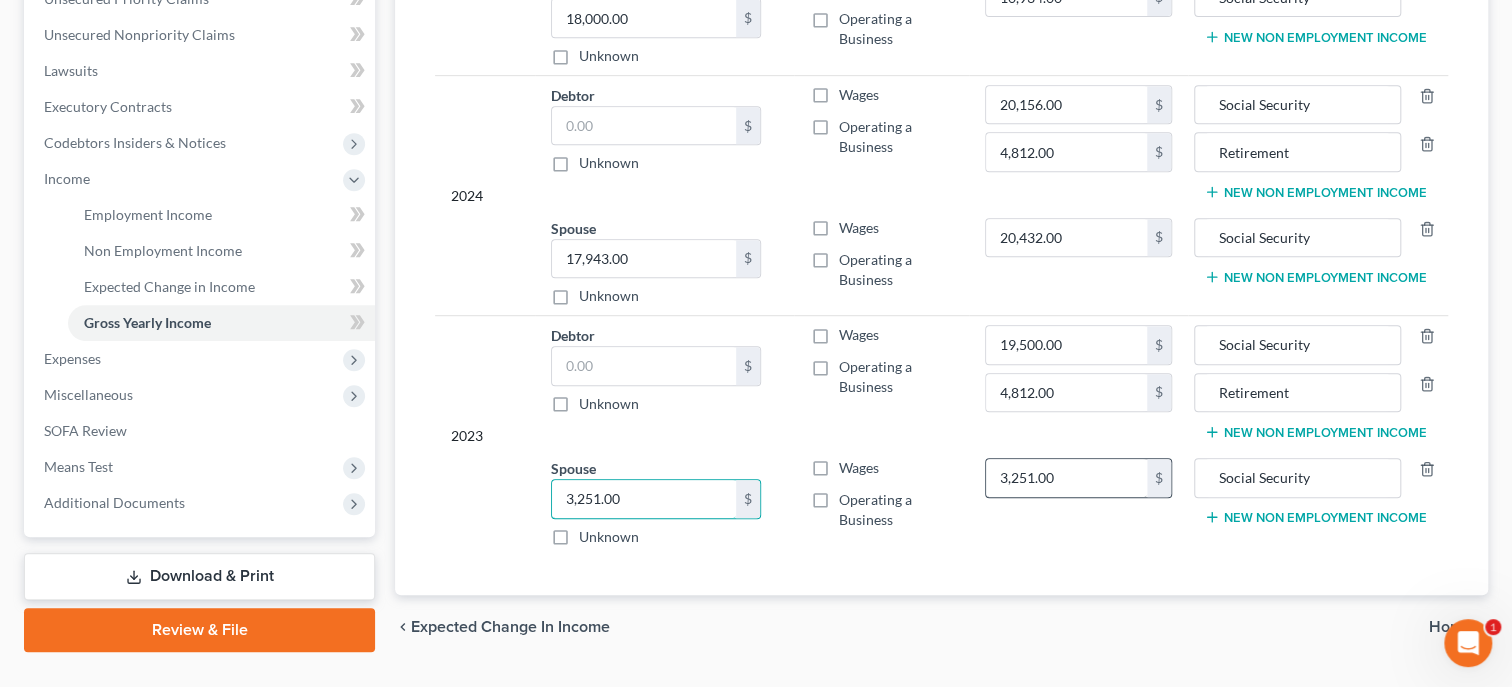 type on "3,251.00" 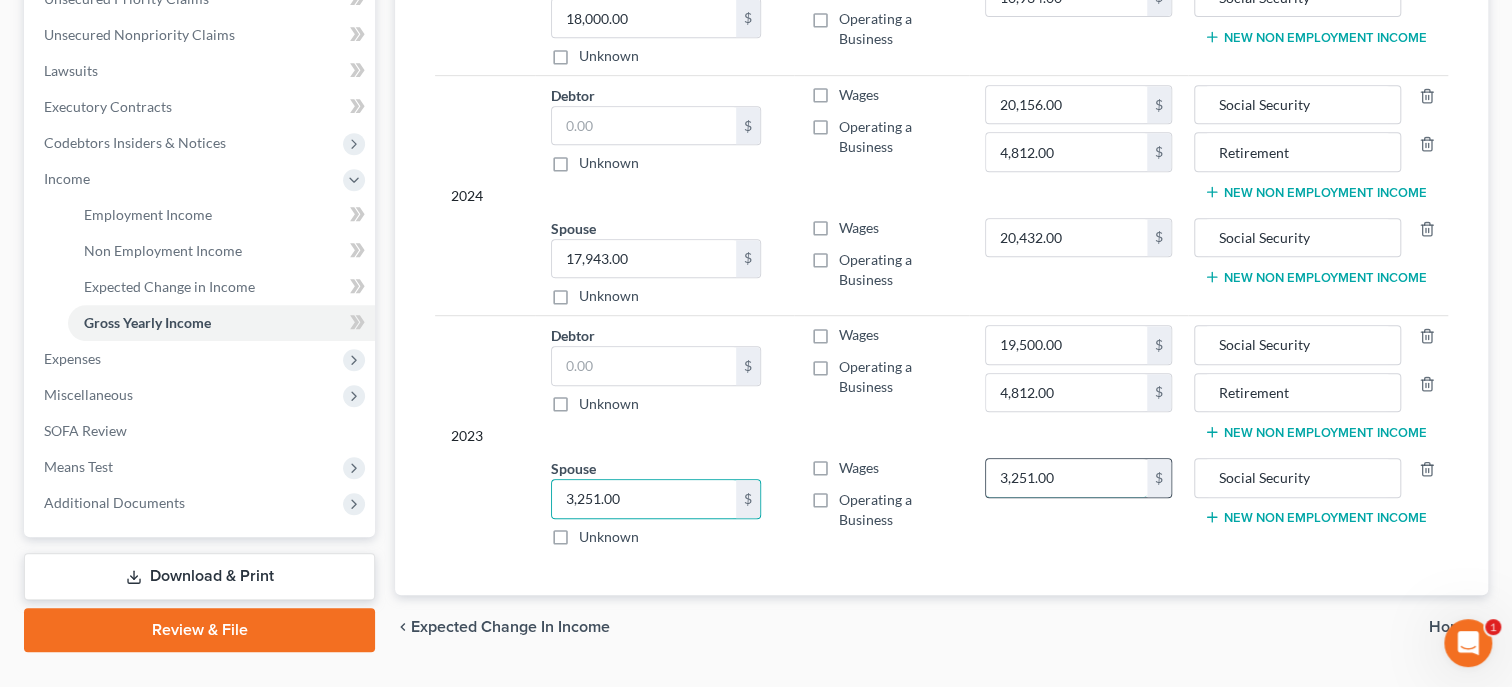 click on "3,251.00" at bounding box center [1066, 478] 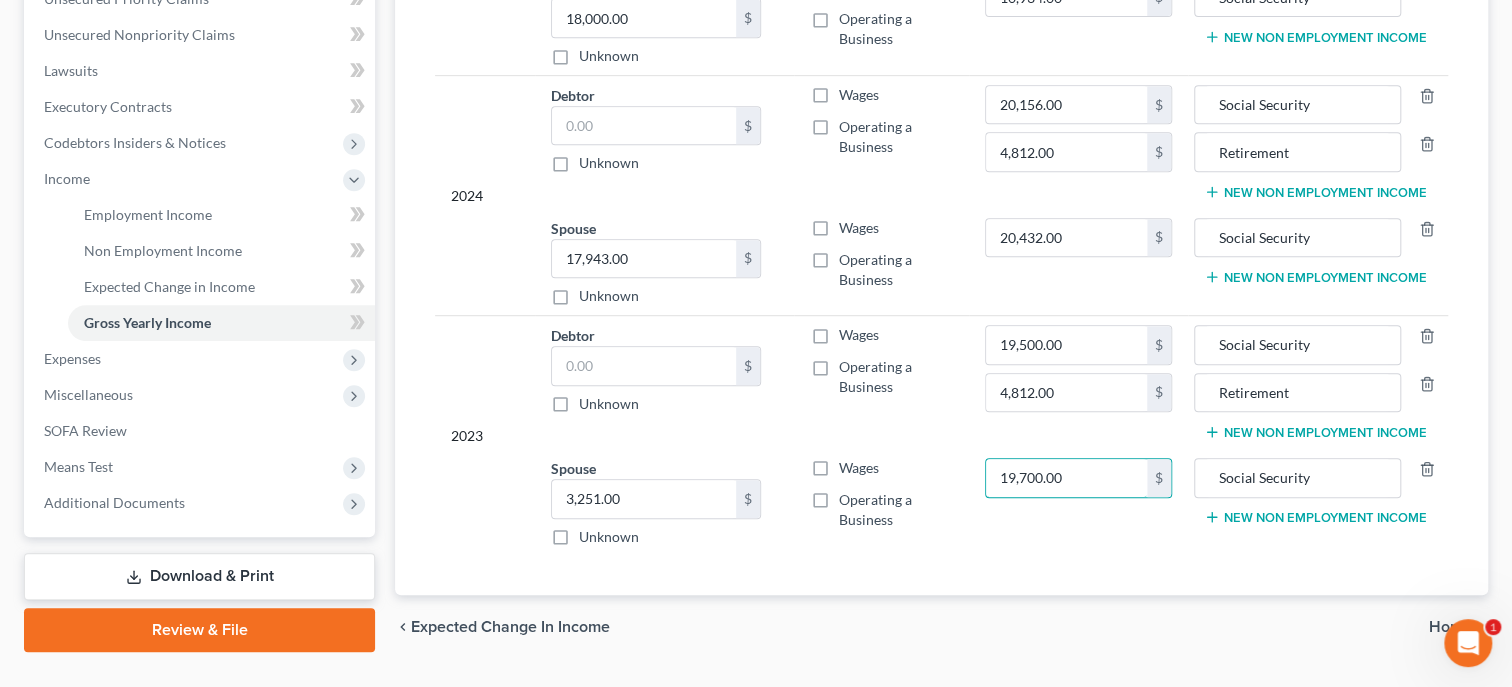 type on "19,700.00" 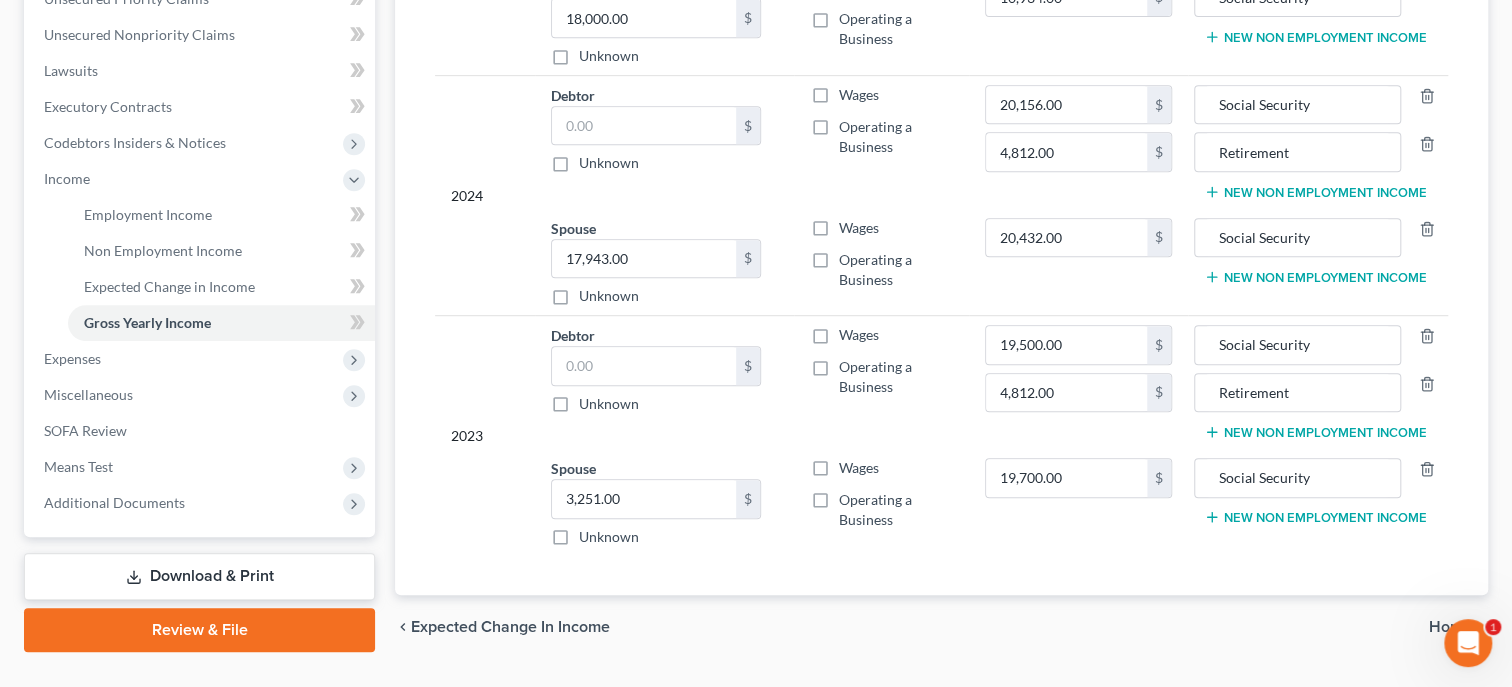 click on "Year Income (AGI) Source of Income Non Employment Income 2025  YTD Debtor
$
Unknown
Balance Undetermined
$
Unknown
Wages Operating a Business 10,766.00 $ 2,807.00 $ Social Security Retirement New Non Employment Income Spouse
18,000.00 $
Unknown
Balance Undetermined
18,000.00 $
Unknown
Wages Operating a Business 10,934.00 $ Social Security New Non Employment Income 2024 Debtor
$
Unknown
Balance Undetermined
$
Unknown
Wages Operating a Business 20,156.00 $ 4,812.00 $ Social Security Retirement New Non Employment Income Spouse
17,943.00 $
Unknown
Balance Undetermined
17,943.00 $" at bounding box center (941, 187) 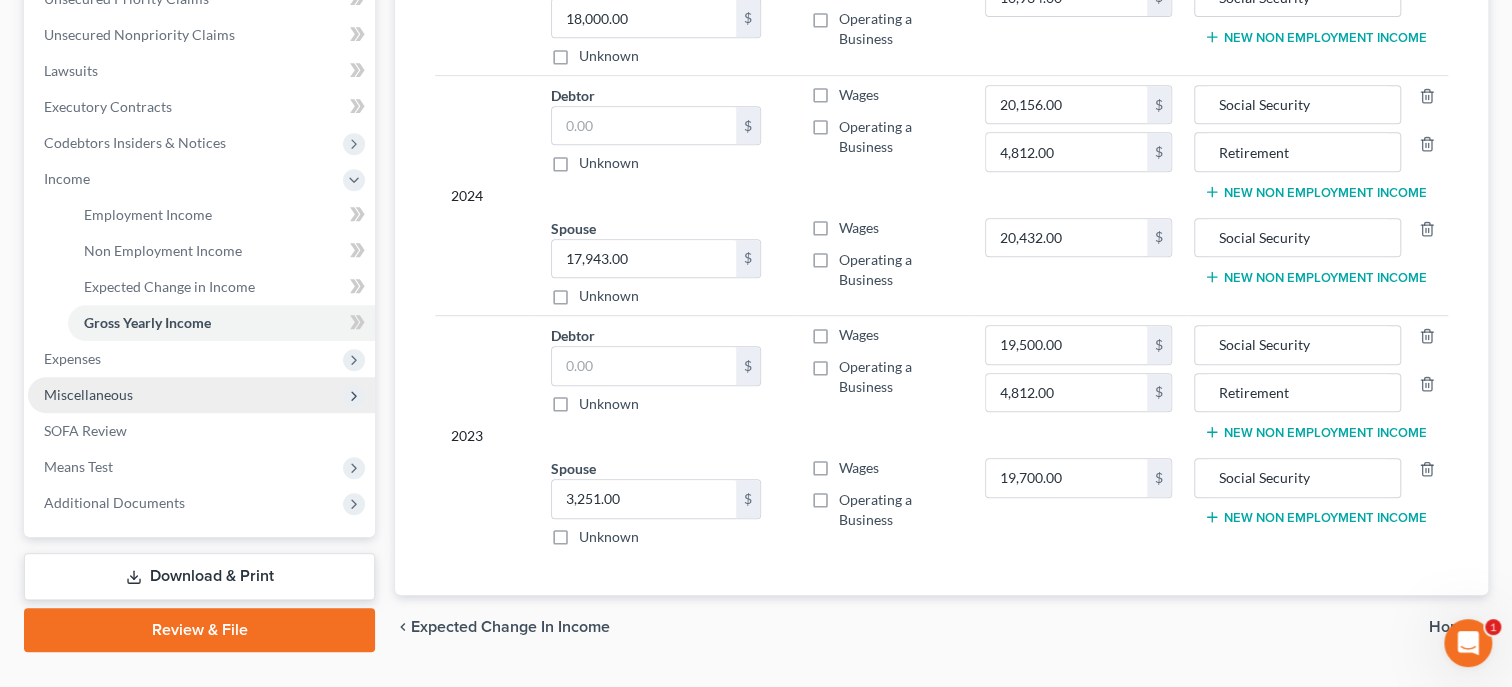 click on "Miscellaneous" at bounding box center (88, 394) 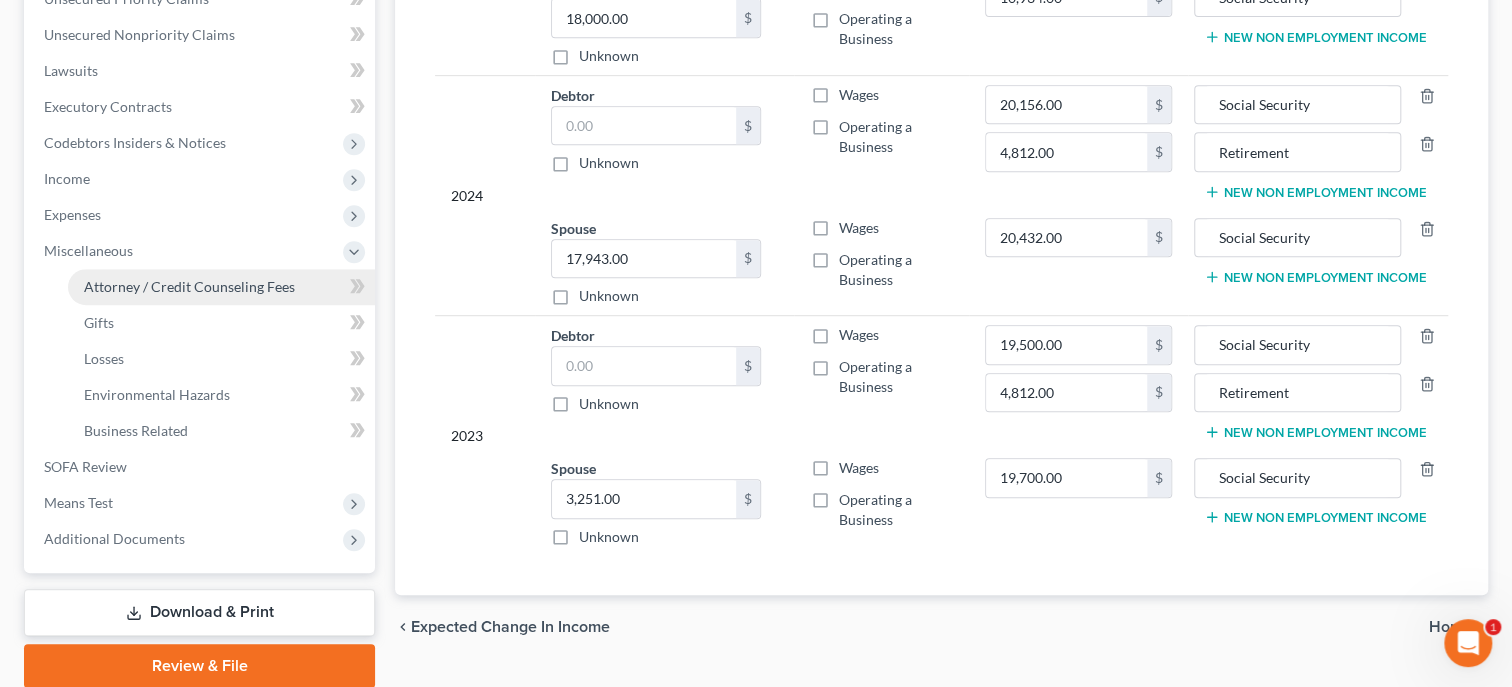 click on "Attorney / Credit Counseling Fees" at bounding box center [189, 286] 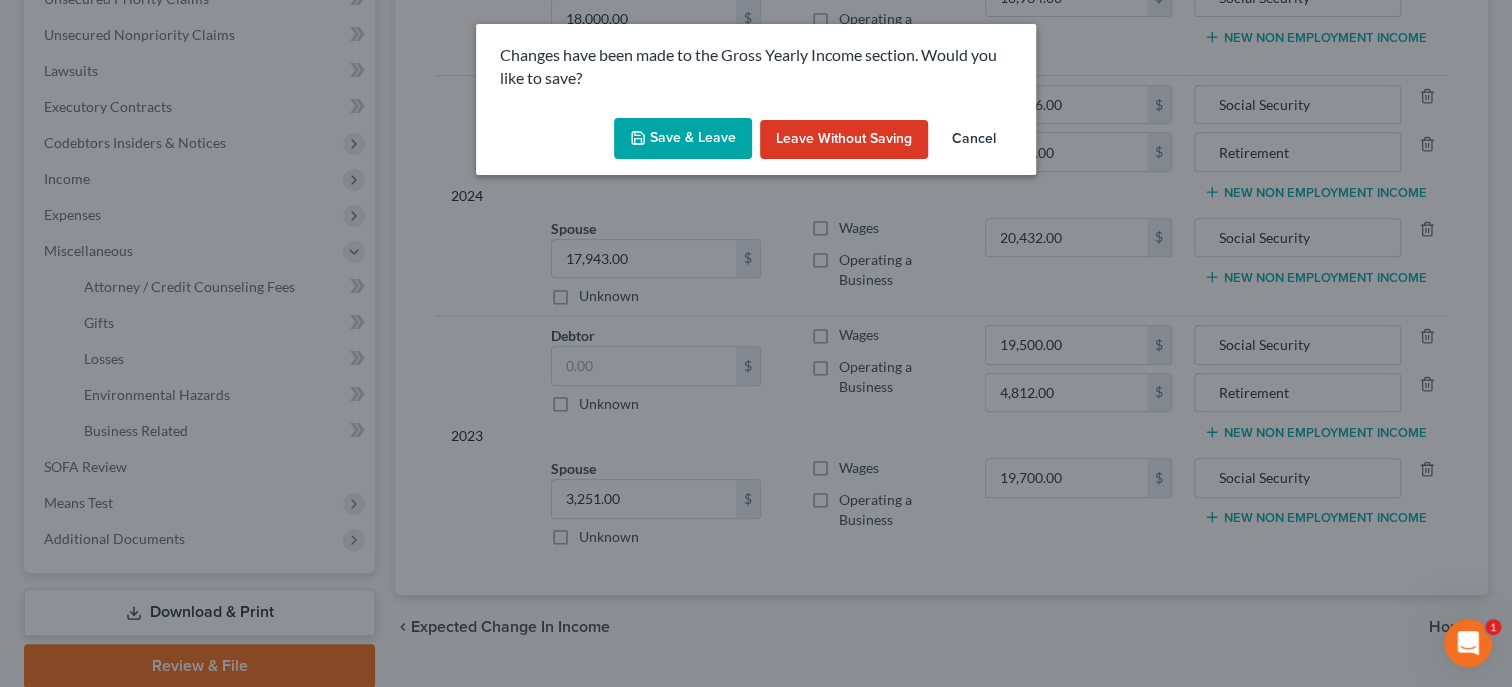 click on "Save & Leave" at bounding box center [683, 139] 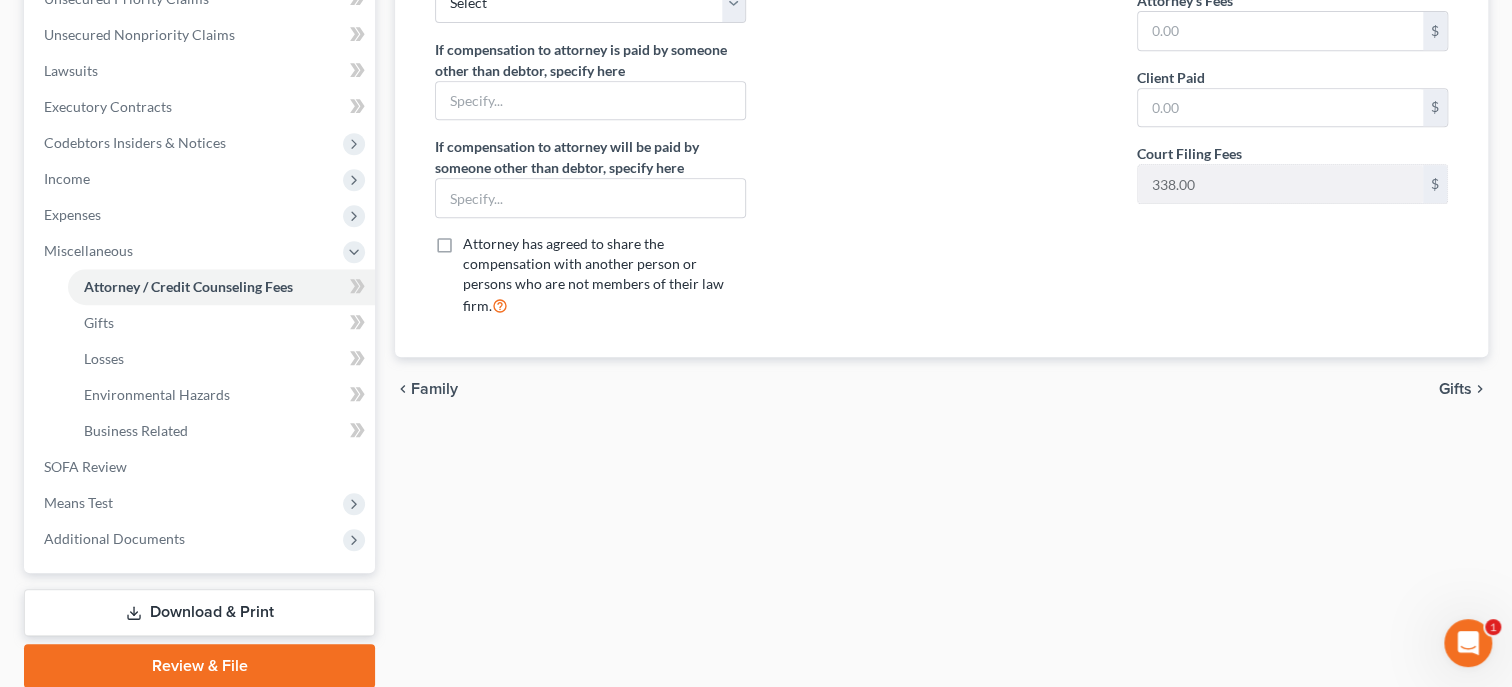 scroll, scrollTop: 0, scrollLeft: 0, axis: both 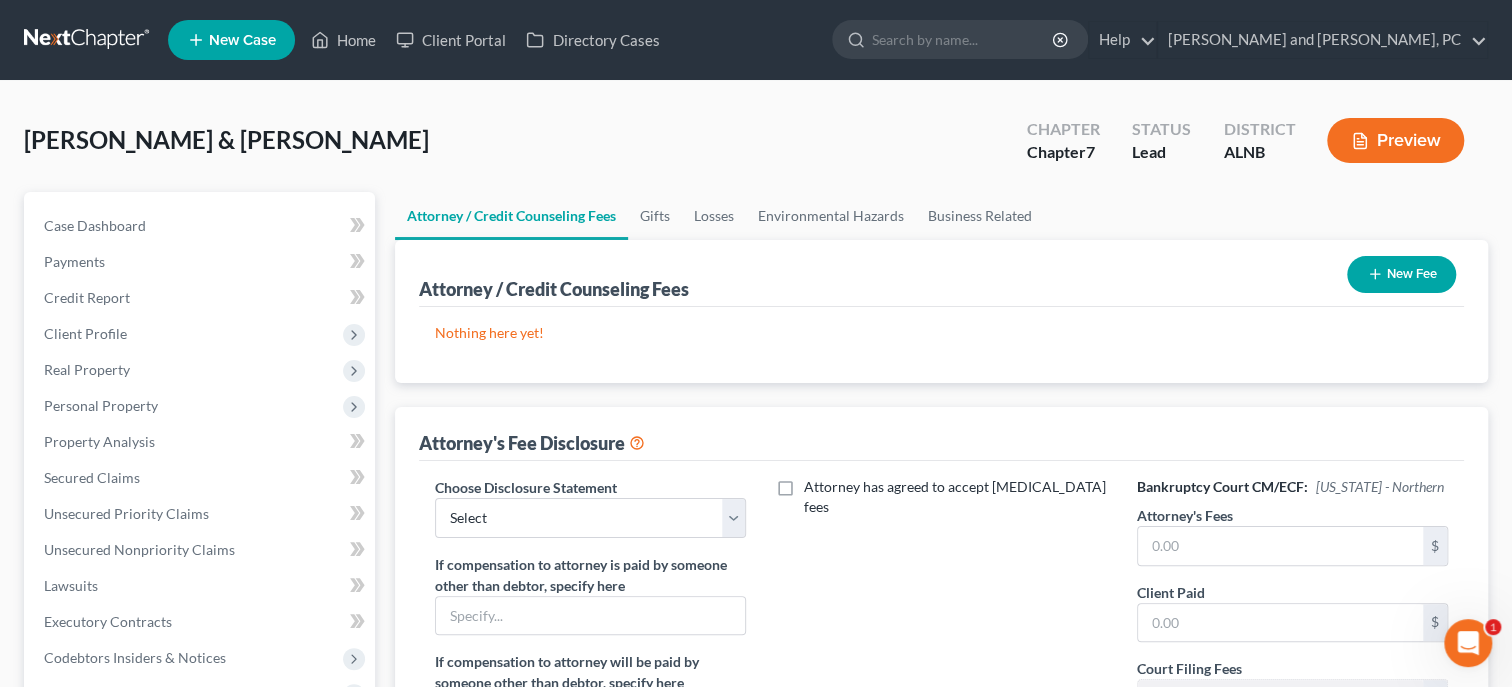 click on "New Fee" at bounding box center (1401, 274) 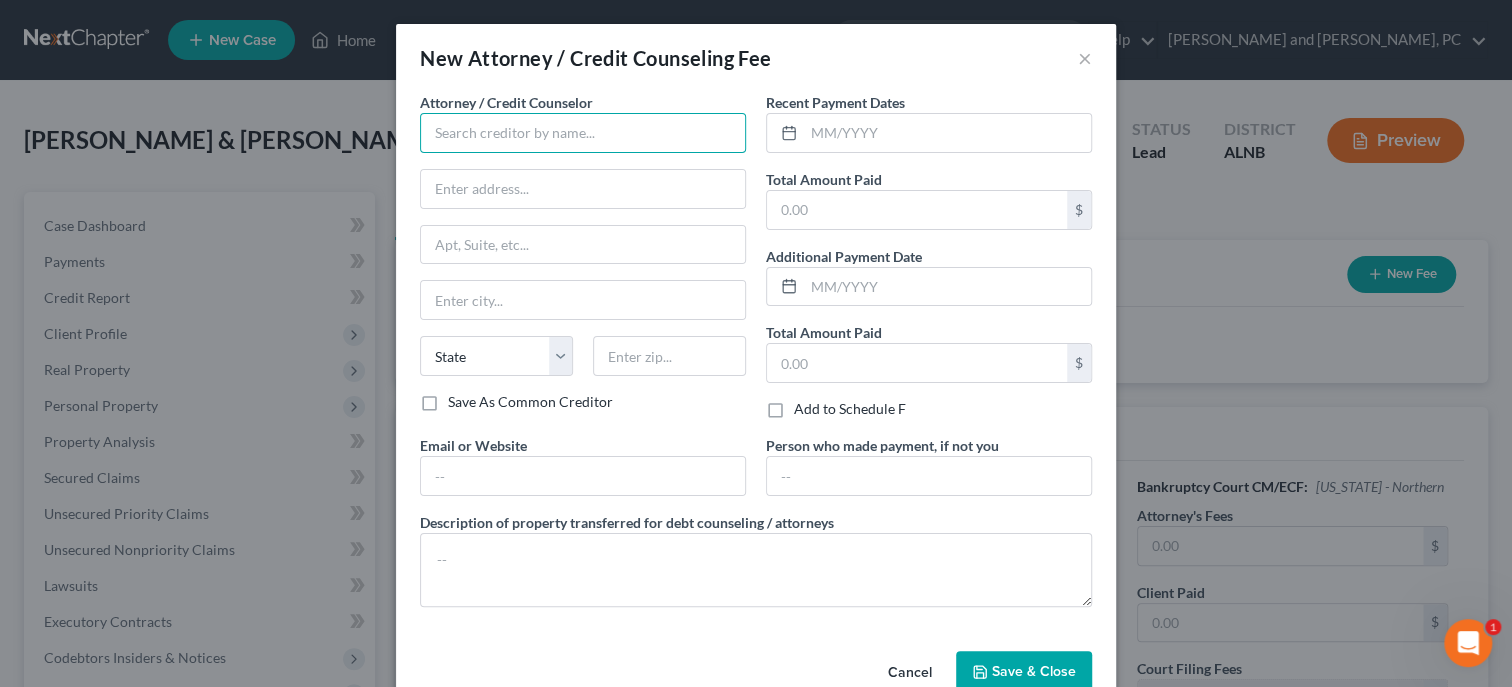 click at bounding box center [583, 133] 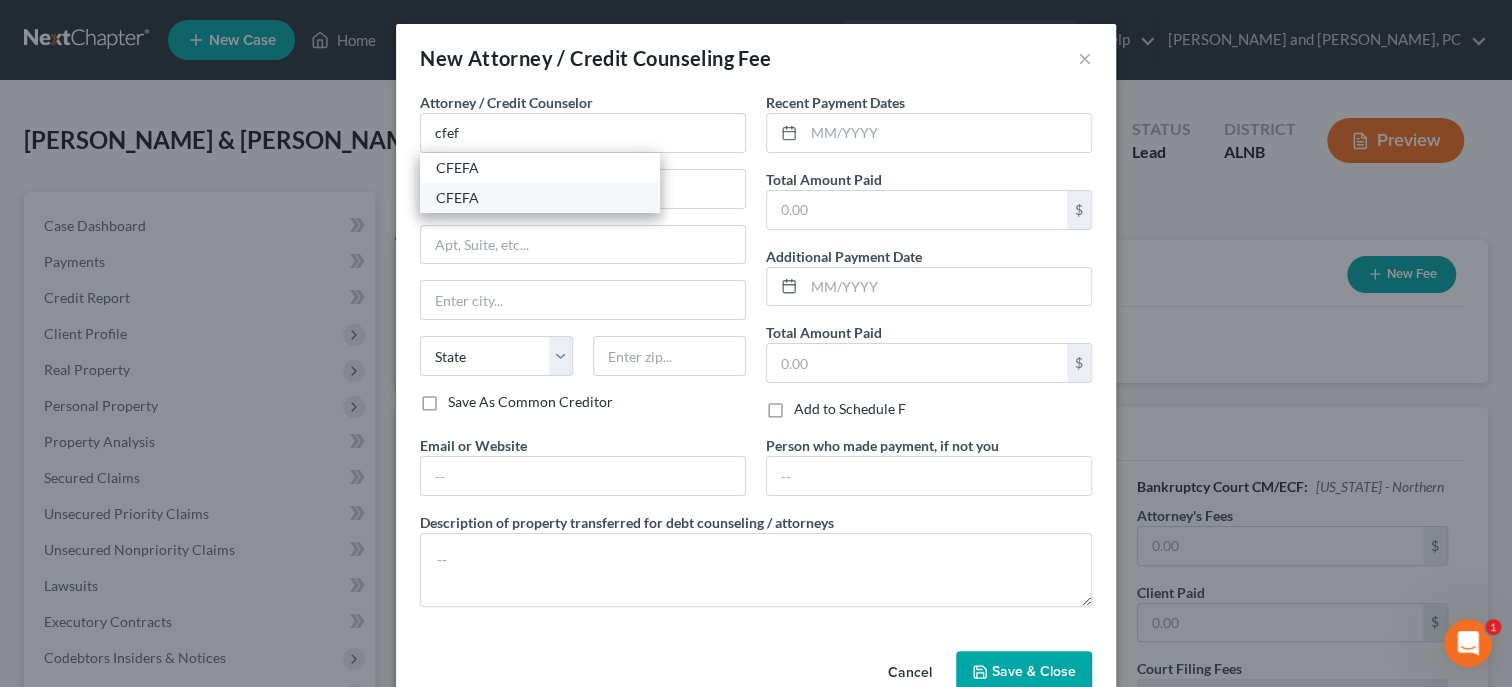 click on "CFEFA" at bounding box center [540, 198] 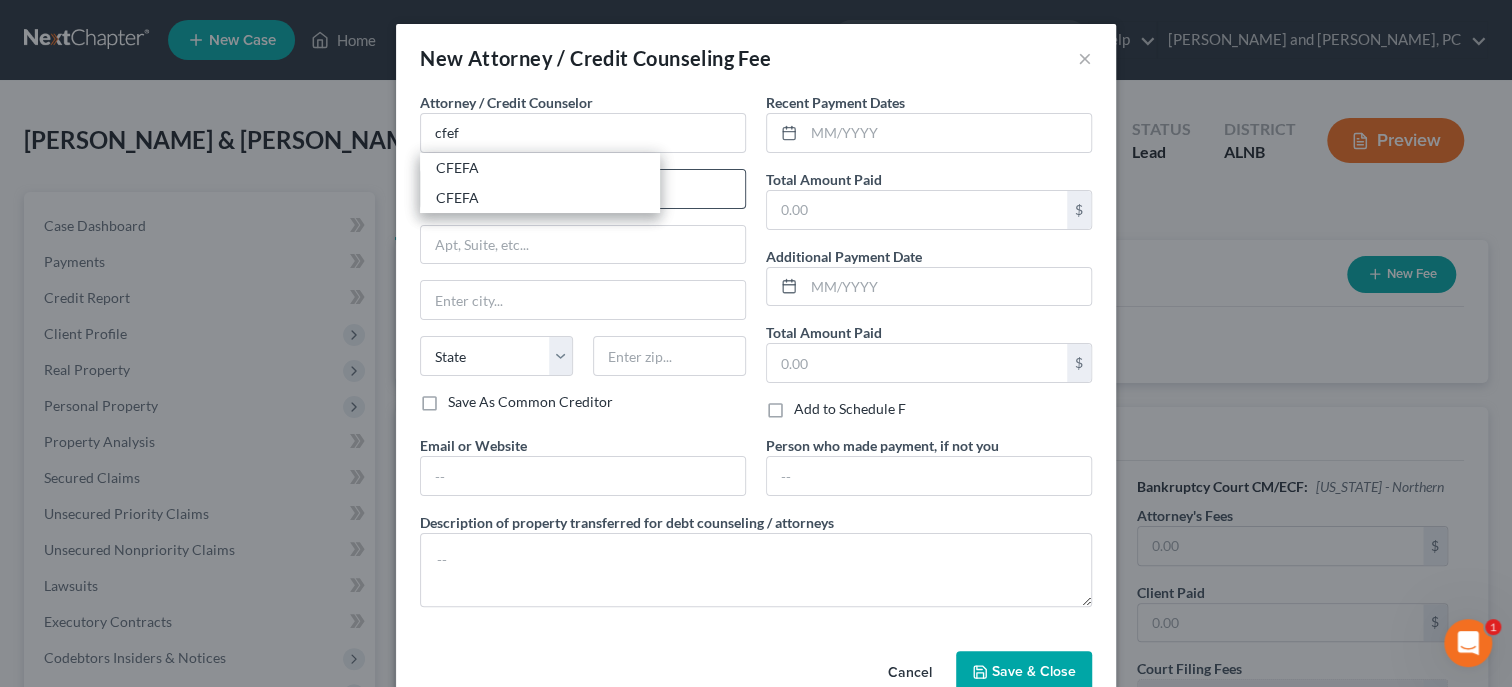 type on "CFEFA" 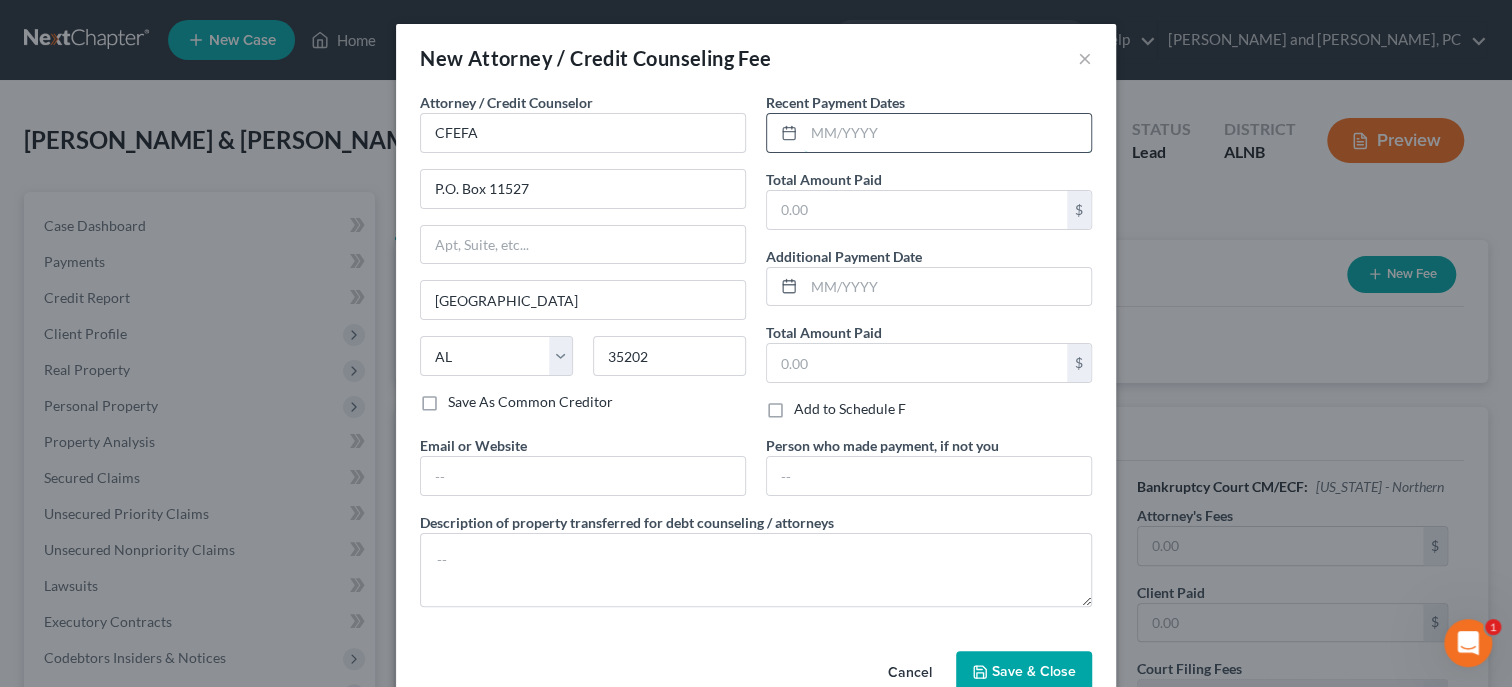 click at bounding box center [947, 133] 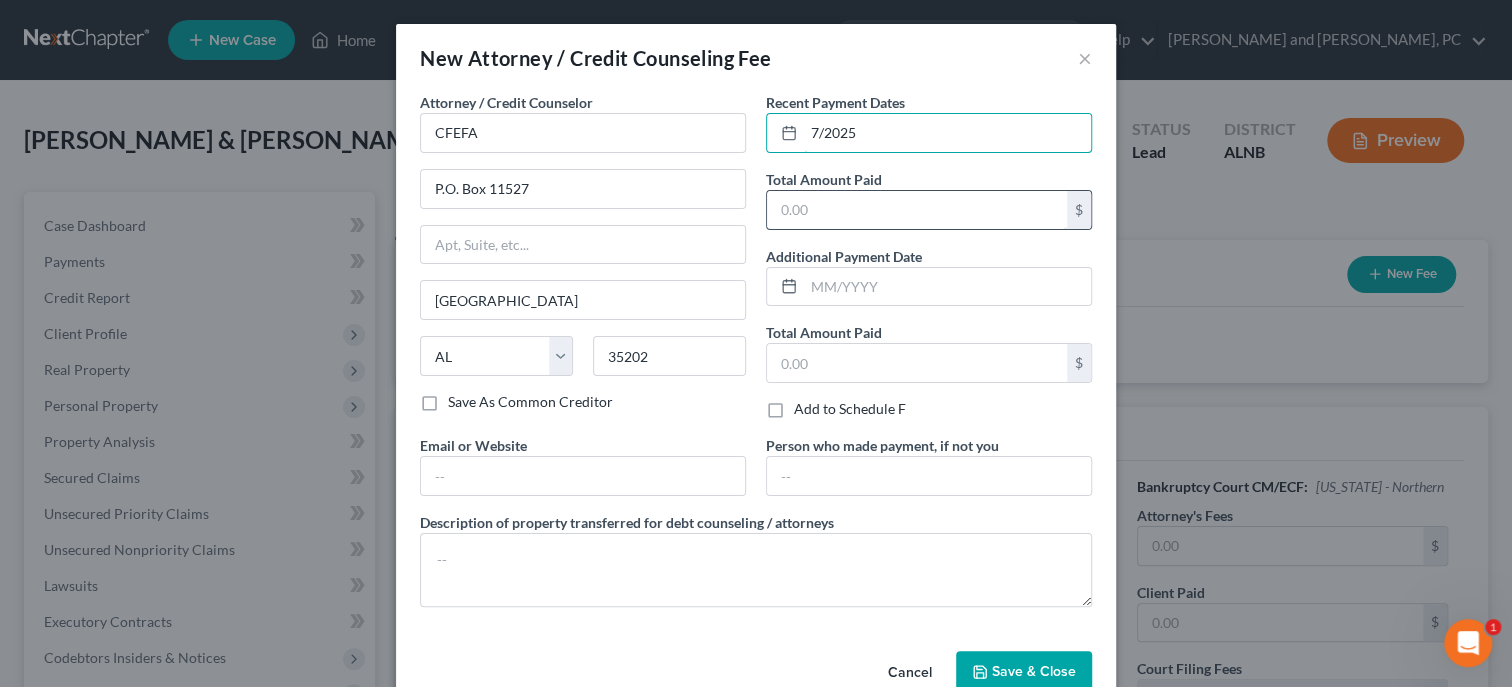 type on "7/2025" 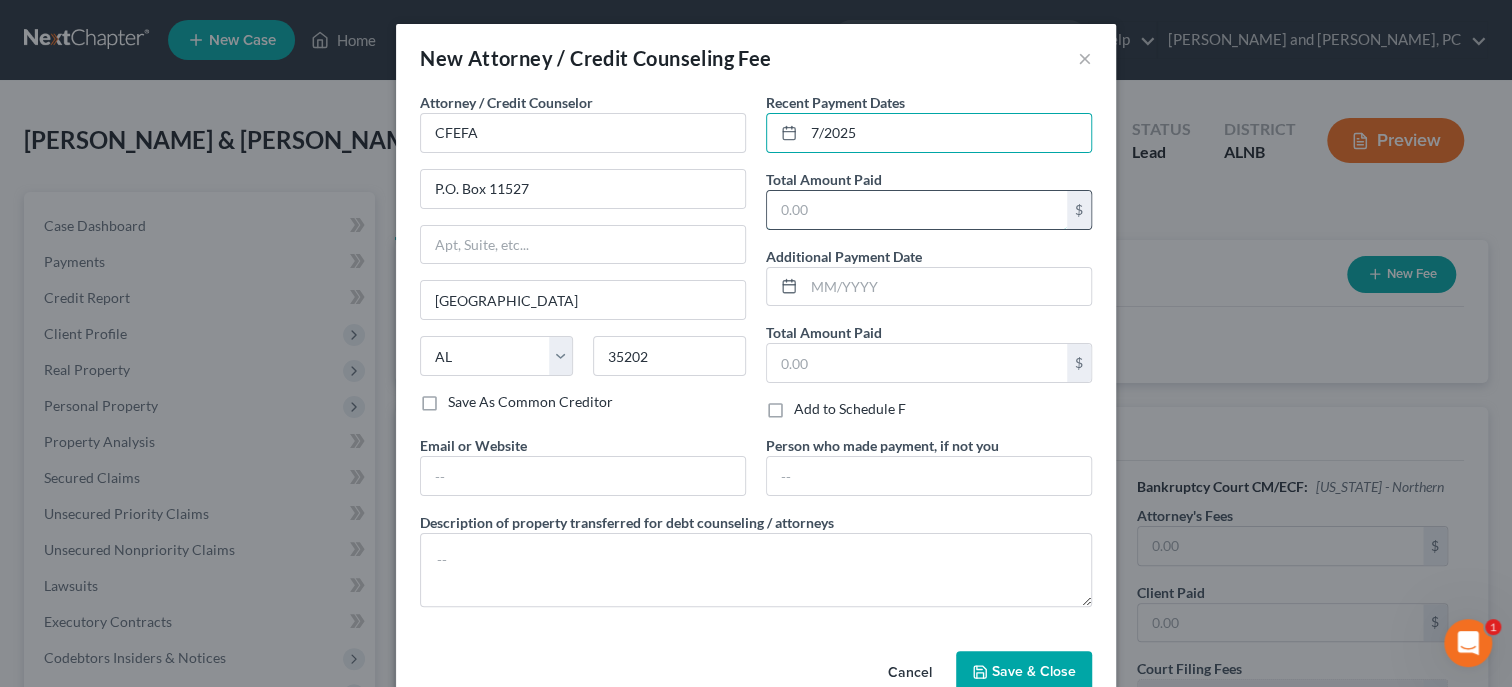 click at bounding box center [917, 210] 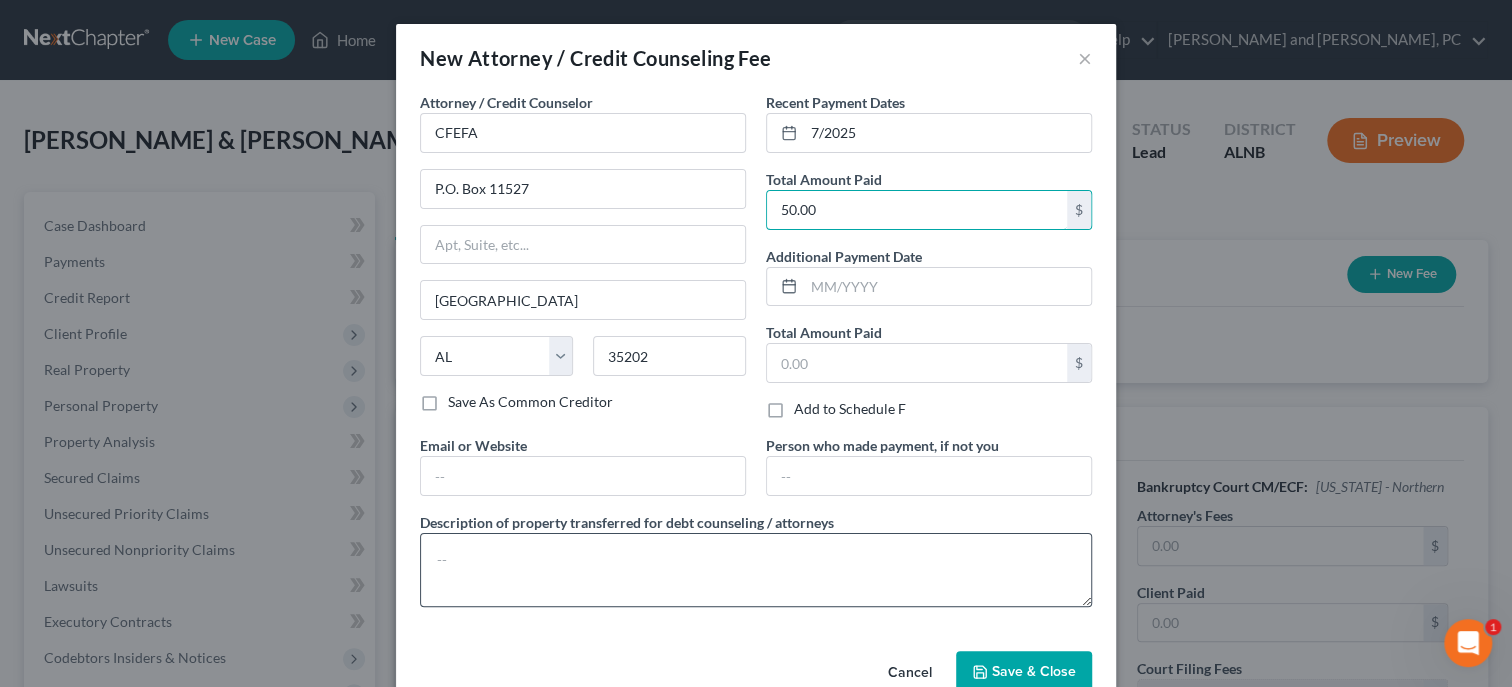 type on "50.00" 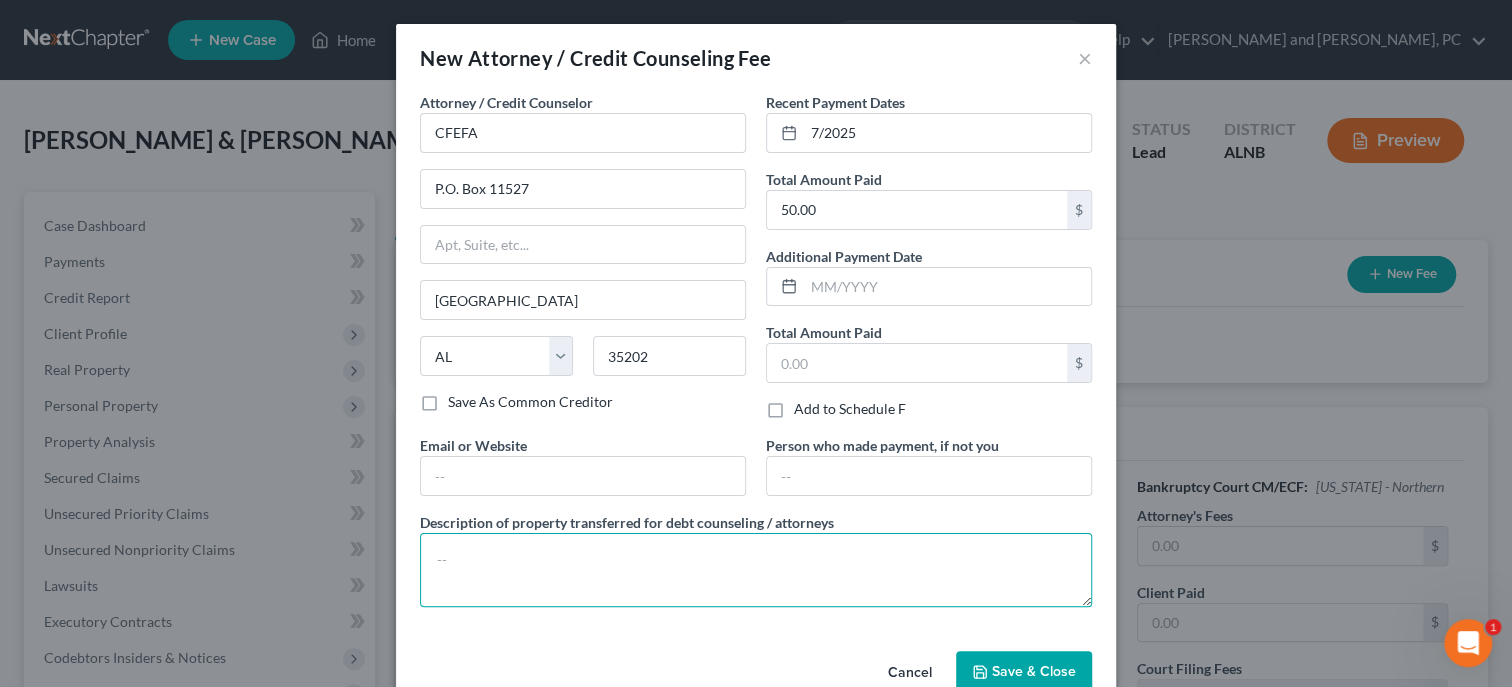 click at bounding box center [756, 570] 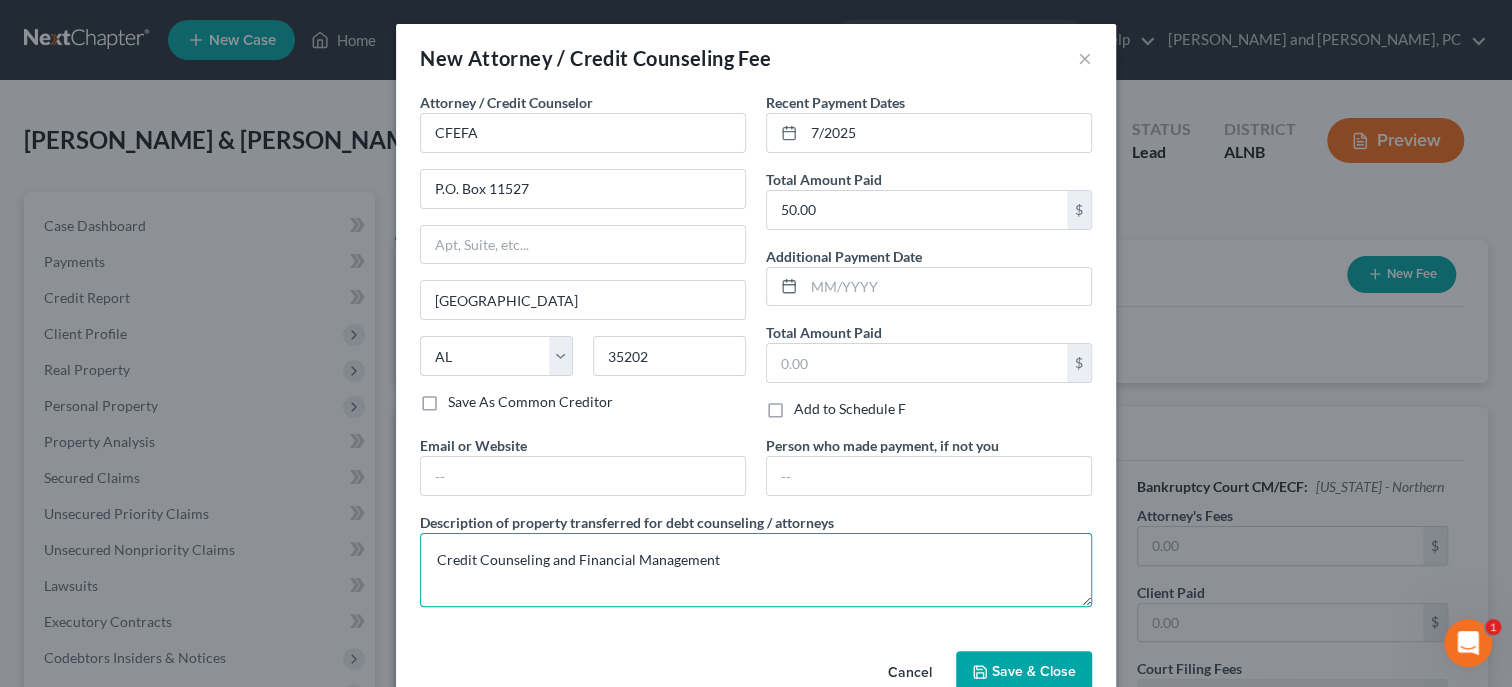 type on "Credit Counseling and Financial Management" 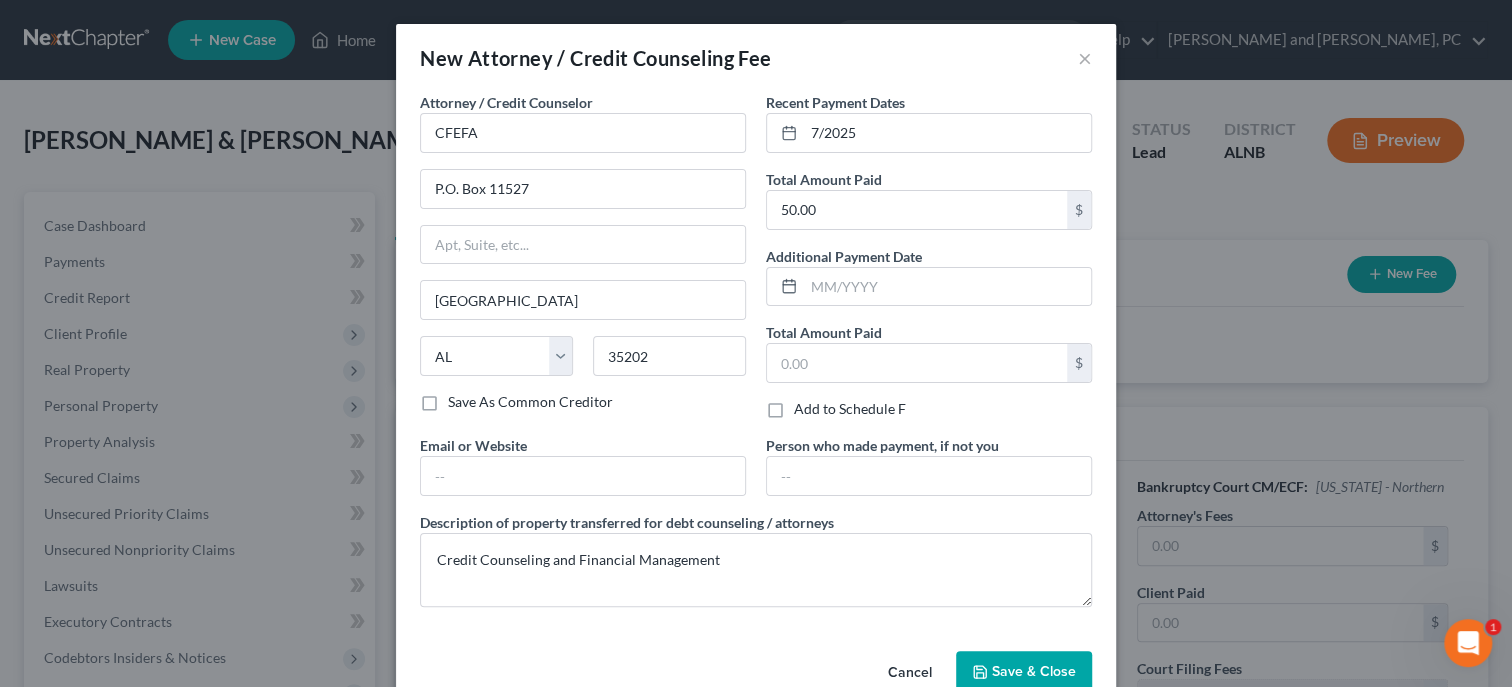 click on "Save & Close" at bounding box center (1024, 672) 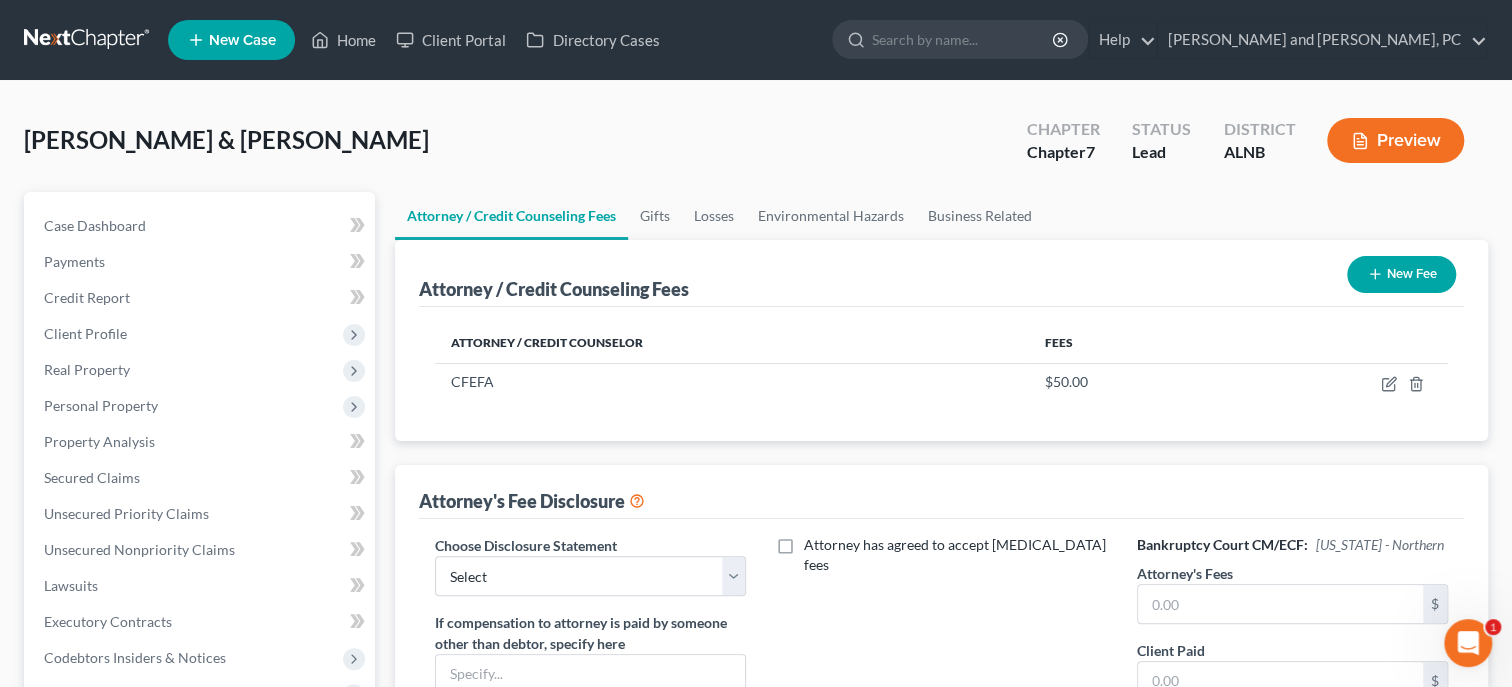 click 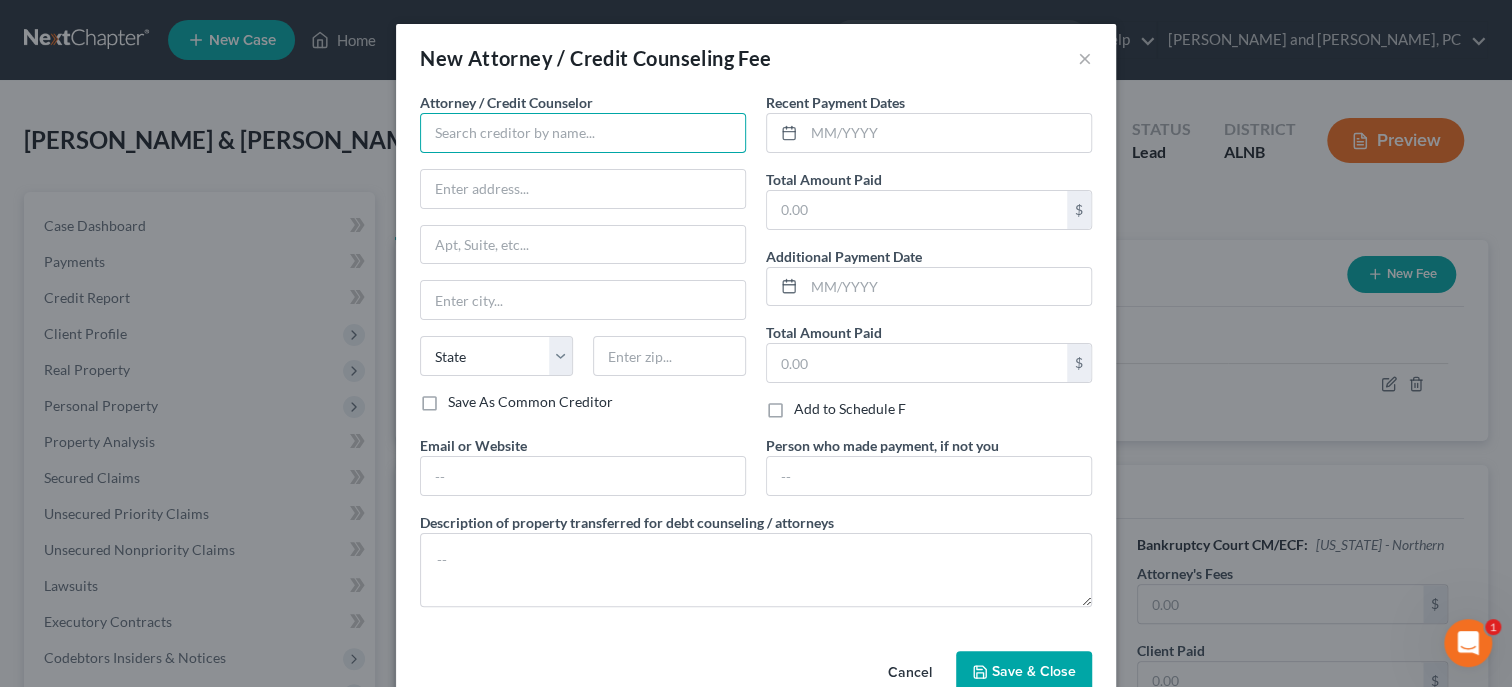 click at bounding box center [583, 133] 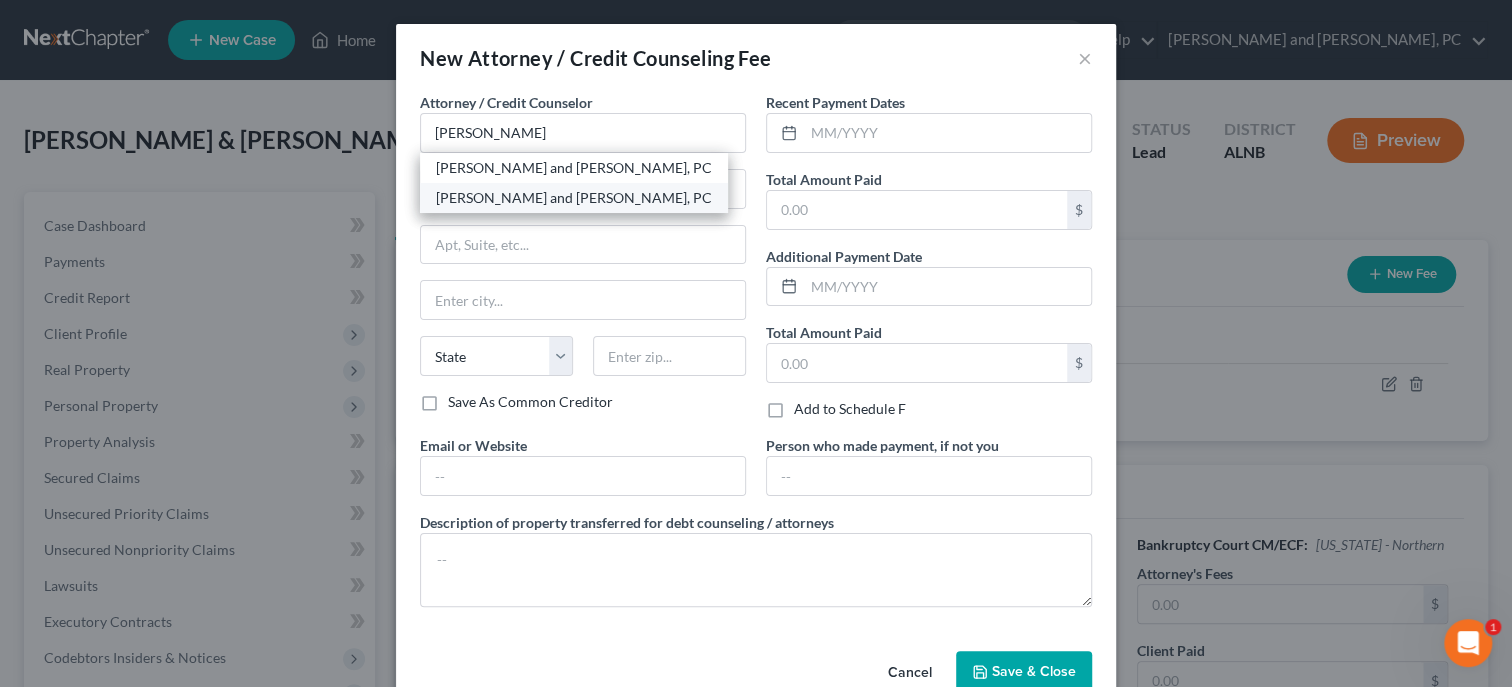 click on "[PERSON_NAME] and [PERSON_NAME], PC" at bounding box center [574, 198] 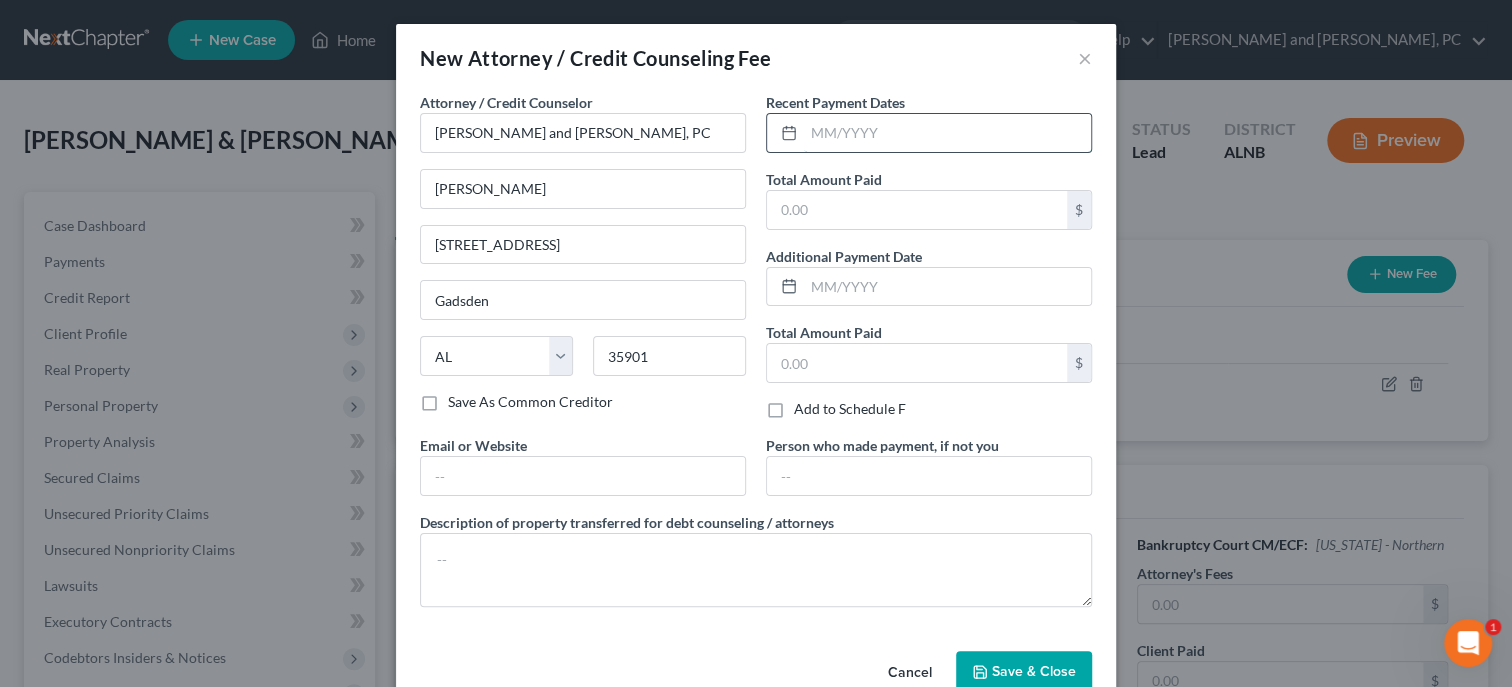 click at bounding box center [947, 133] 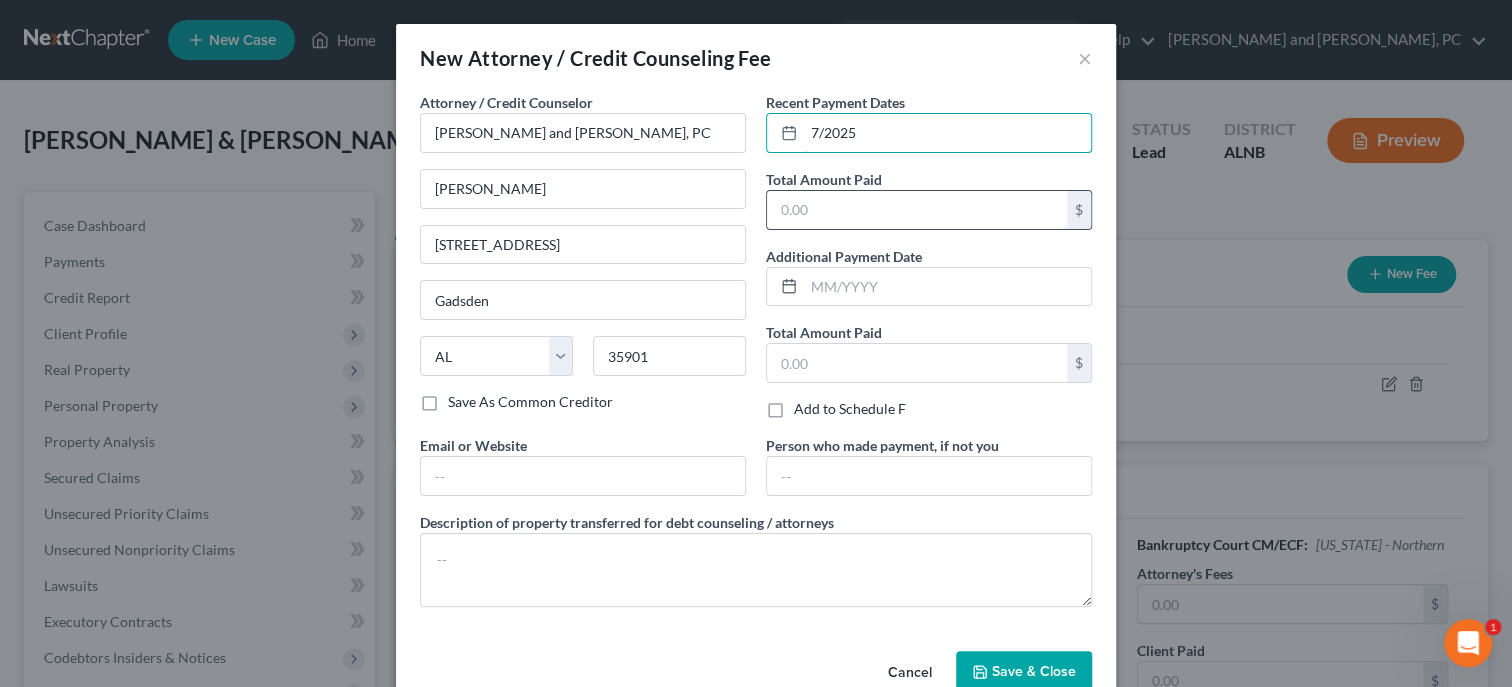 type on "7/2025" 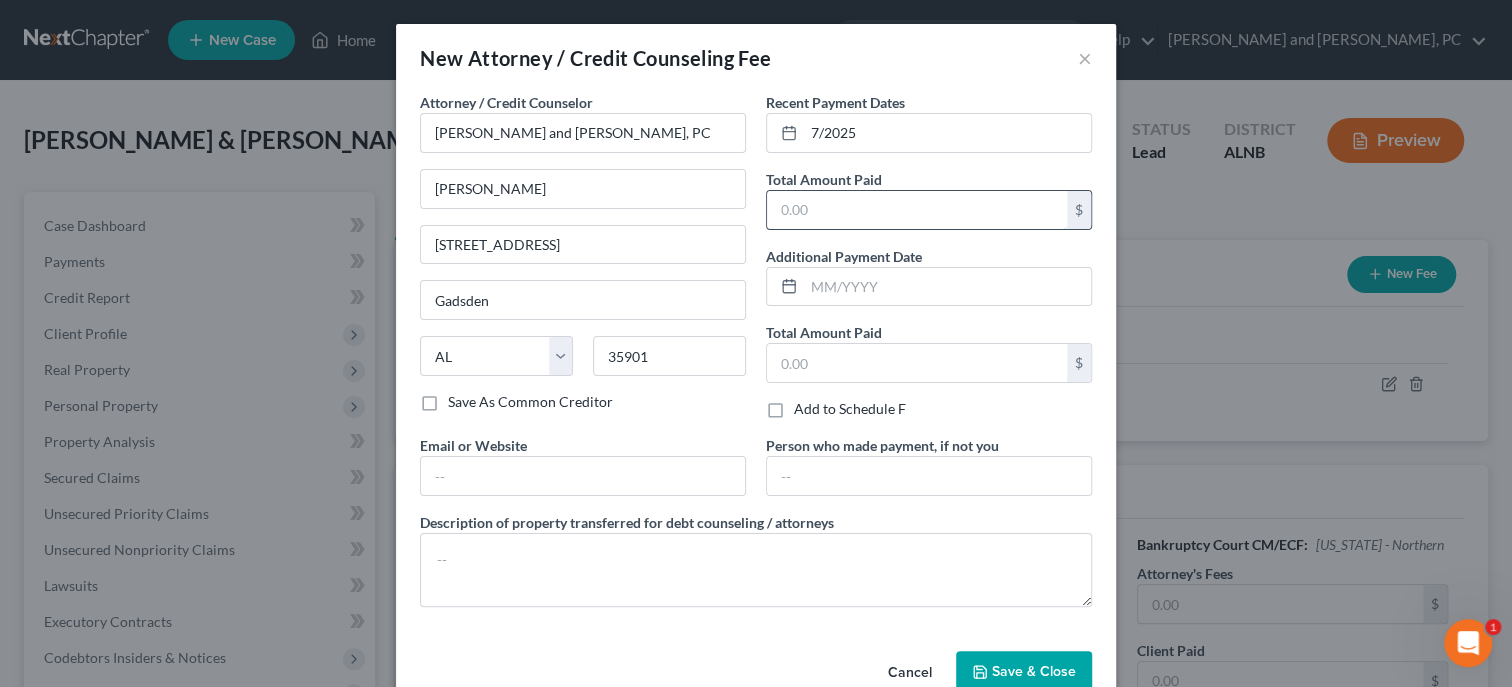 click at bounding box center [917, 210] 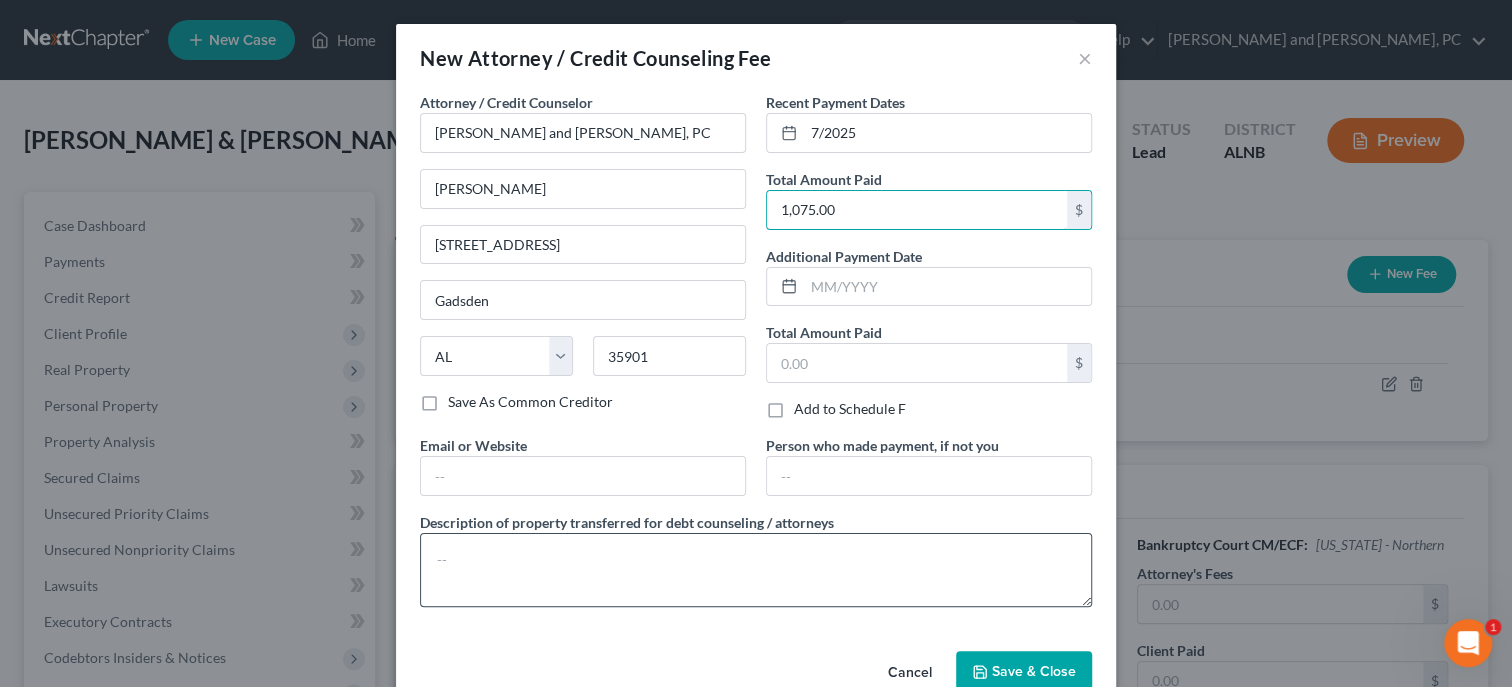 type on "1,075.00" 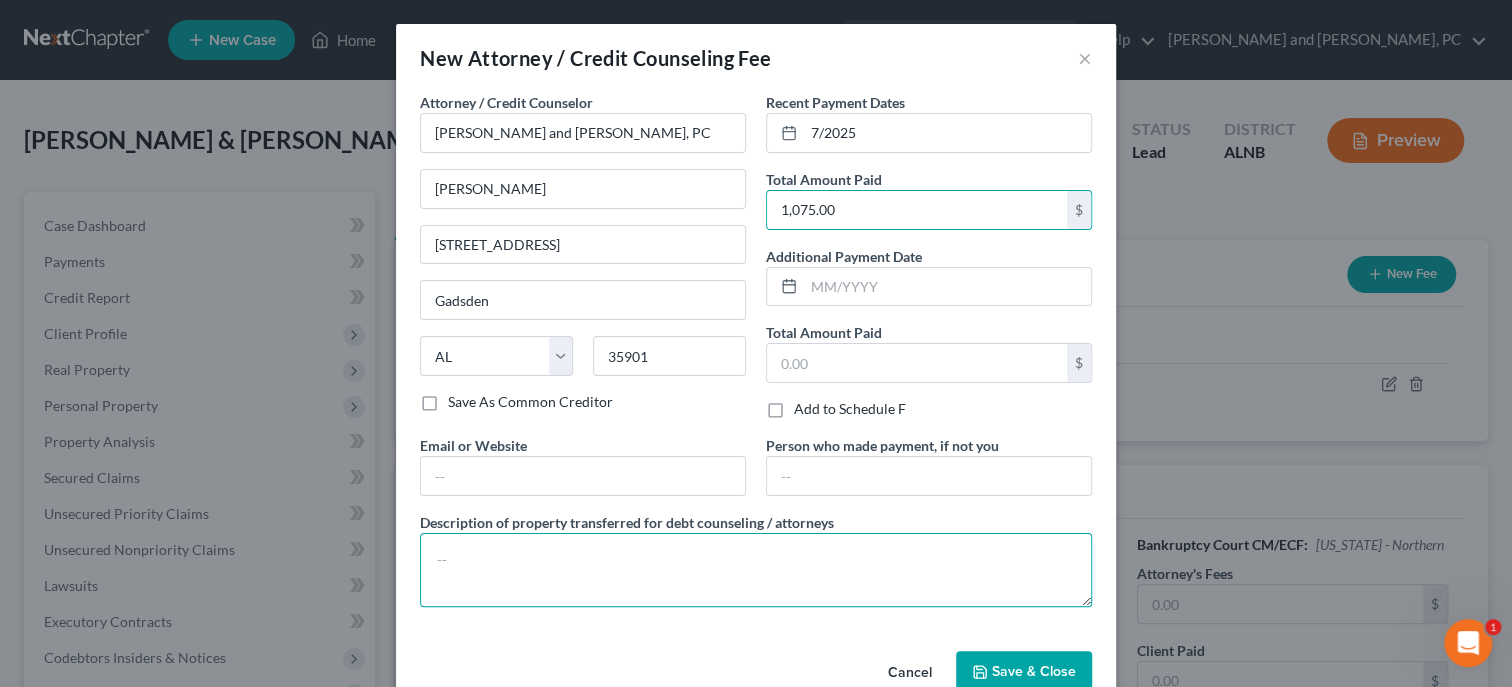 click at bounding box center [756, 570] 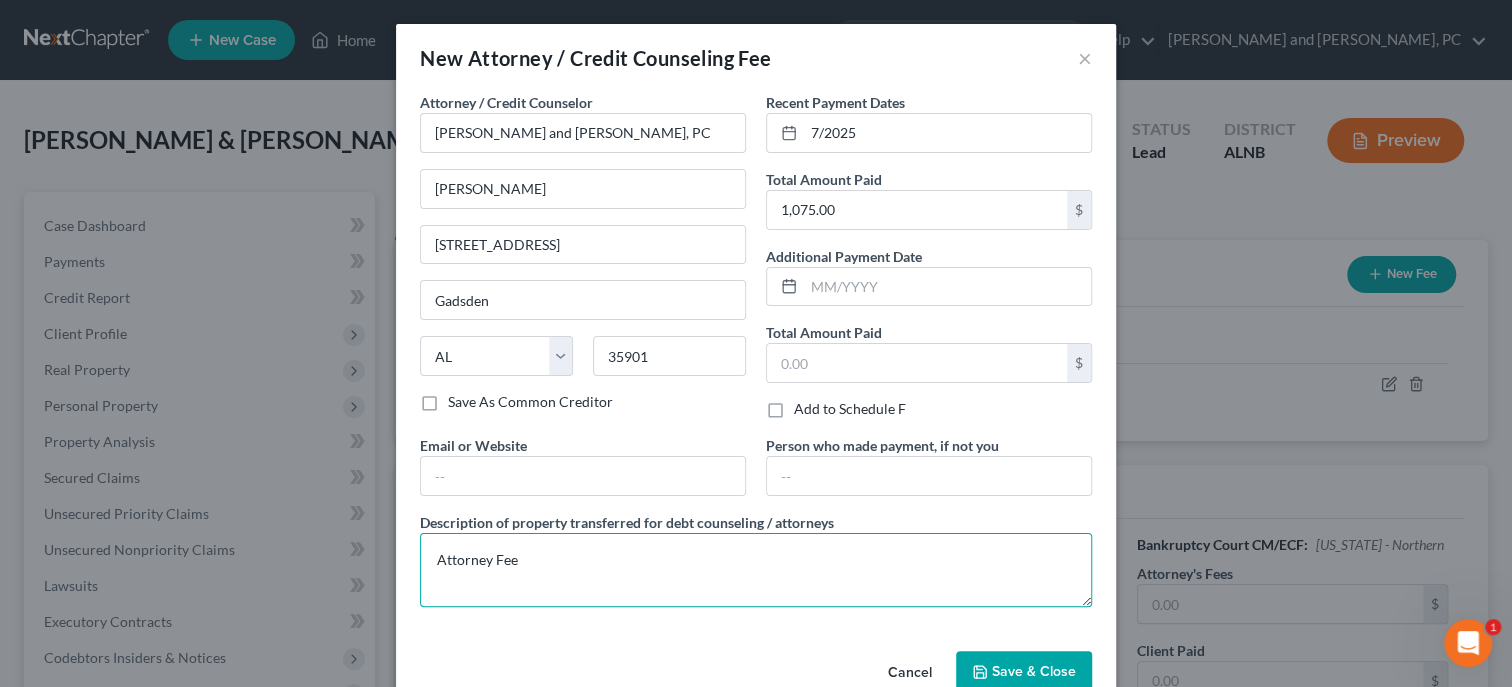 type on "Attorney Fee" 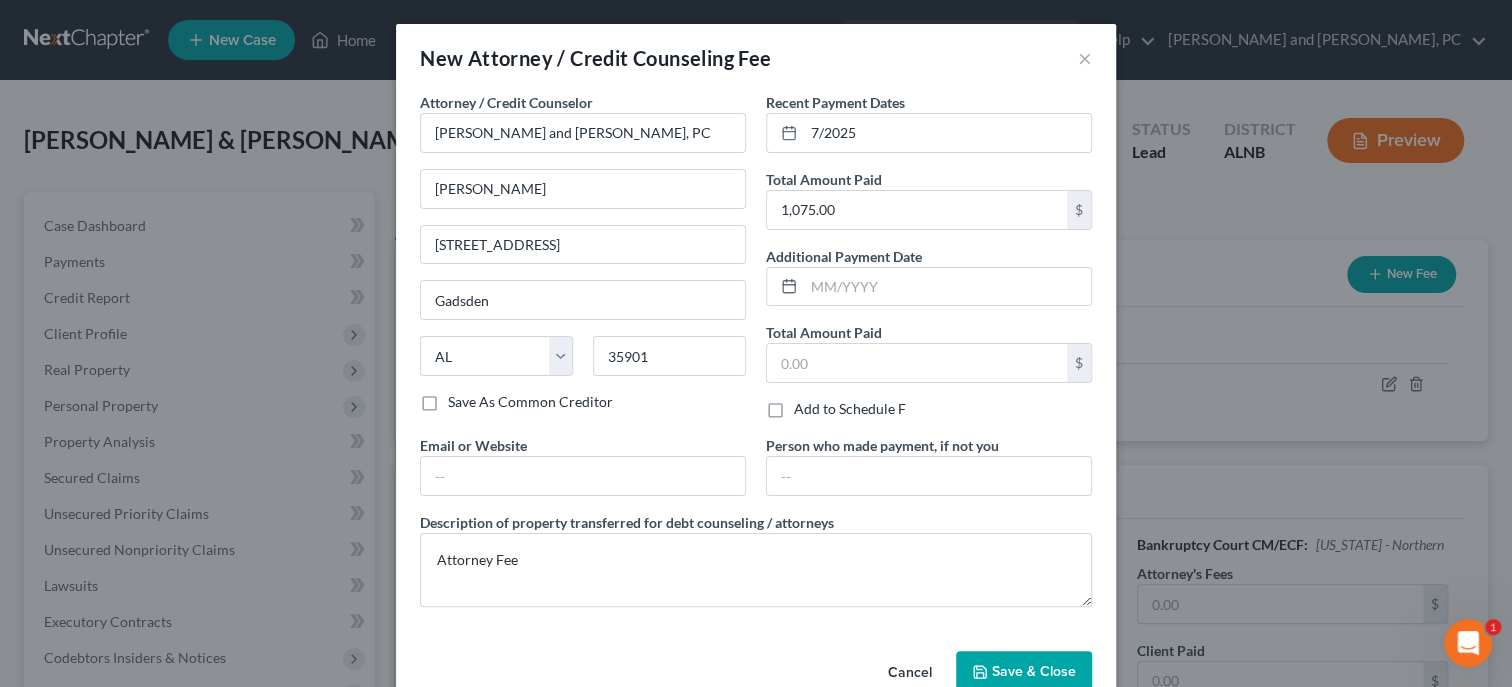 click on "Save & Close" at bounding box center [1024, 672] 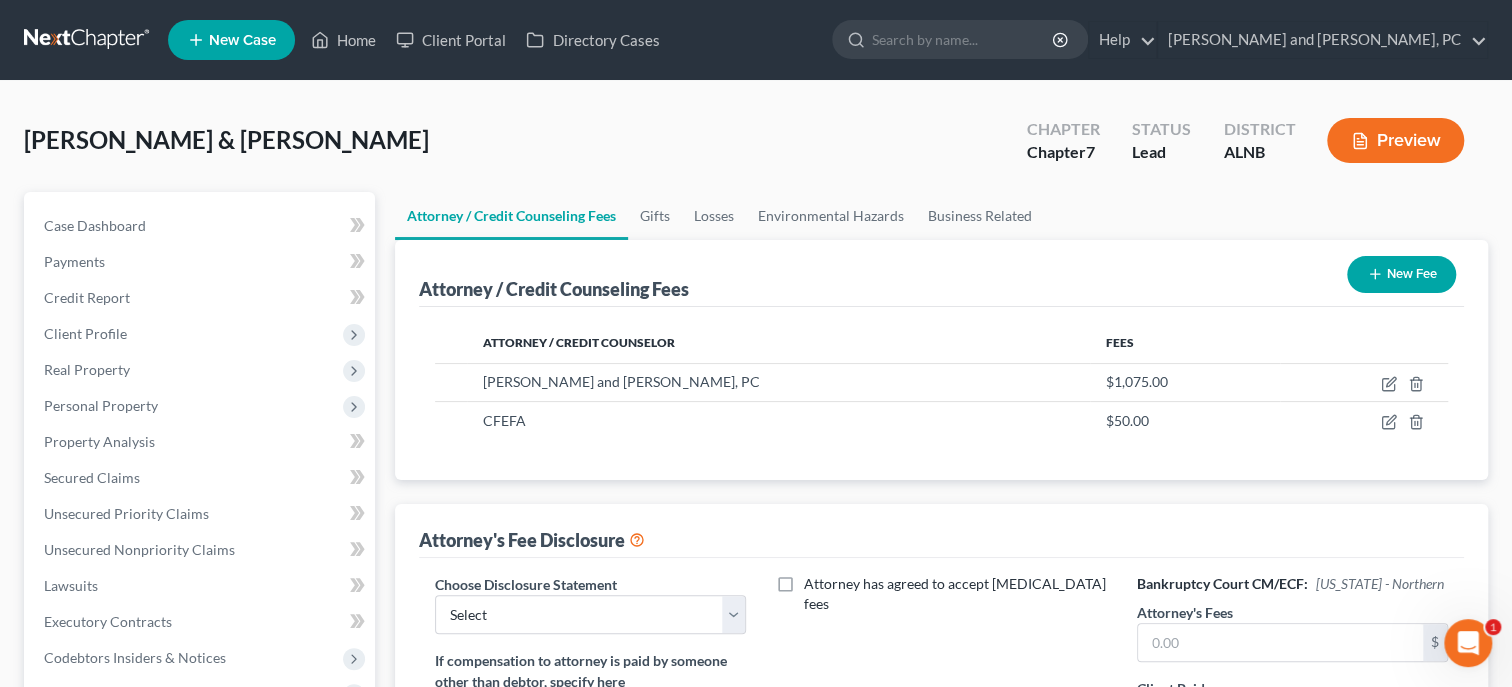 click on "New Fee" at bounding box center (1401, 274) 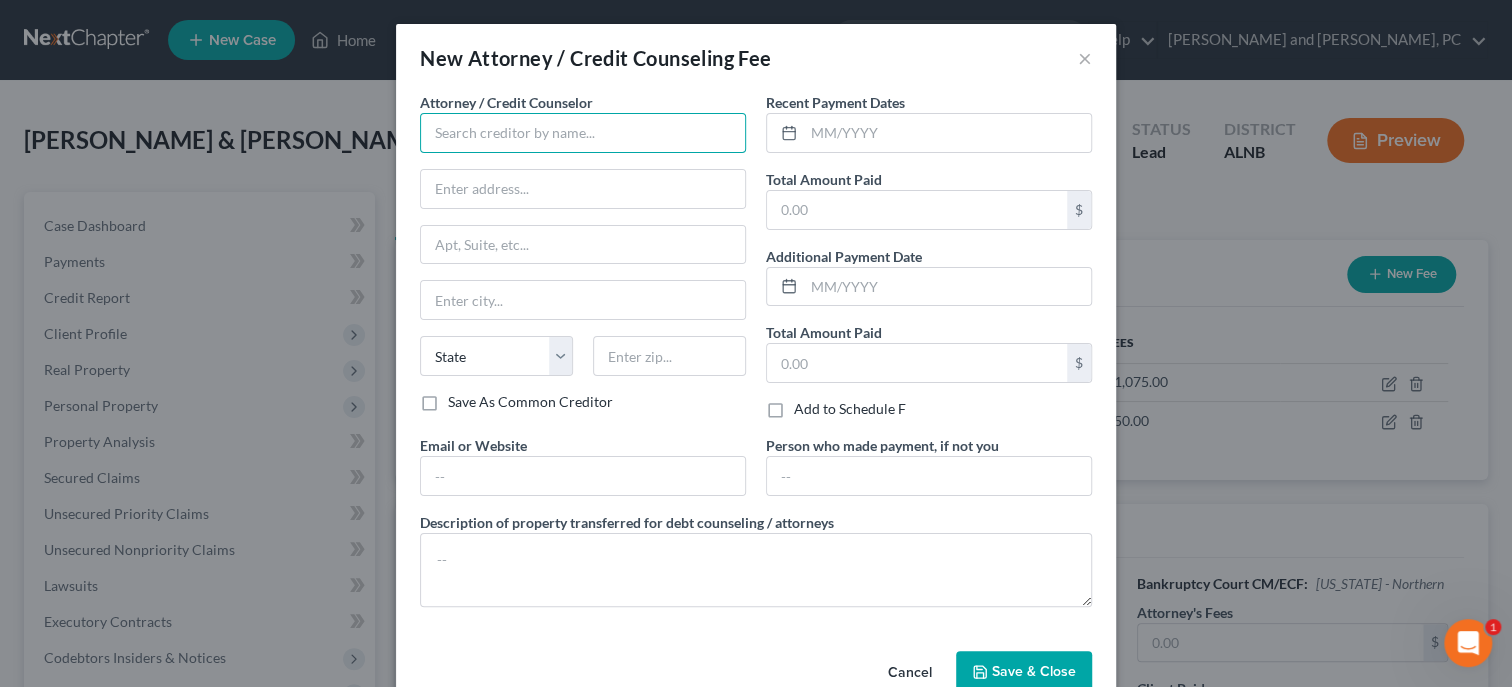 click at bounding box center [583, 133] 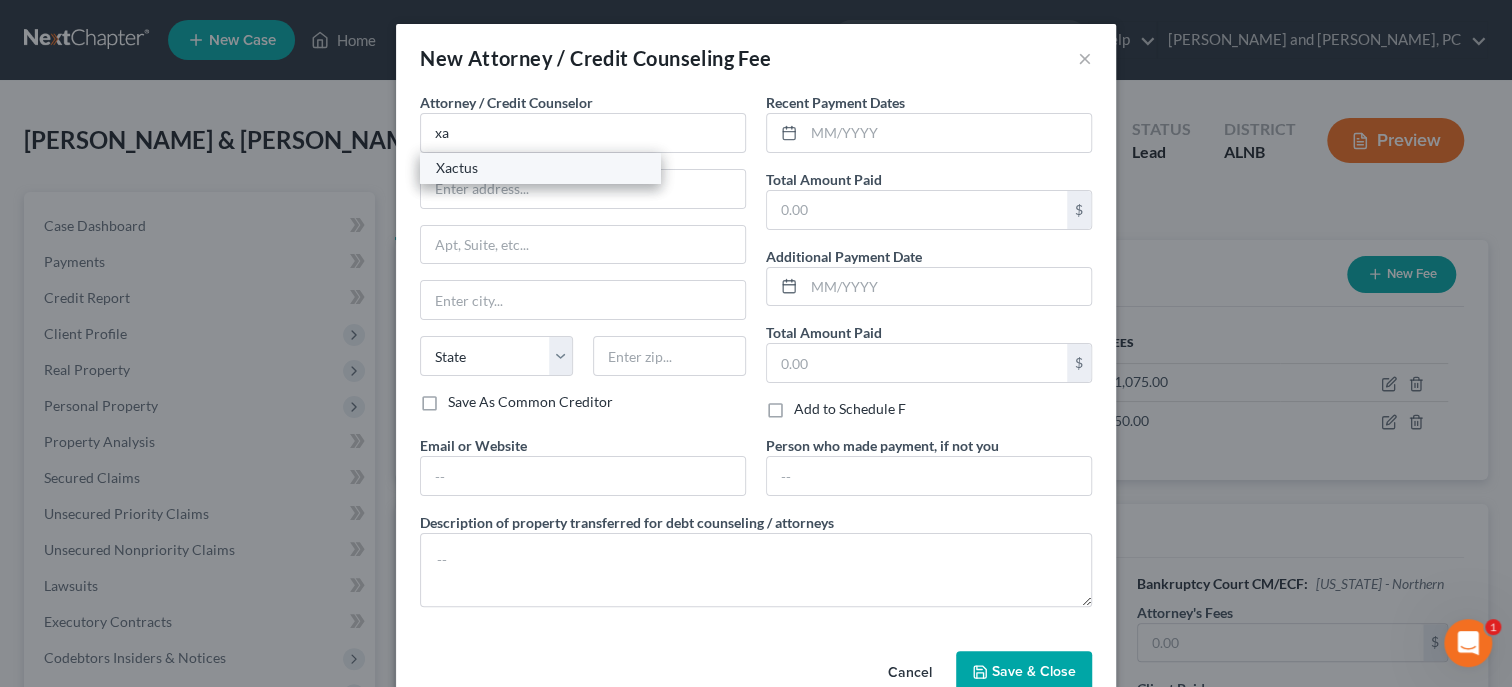 click on "Xactus" at bounding box center [540, 168] 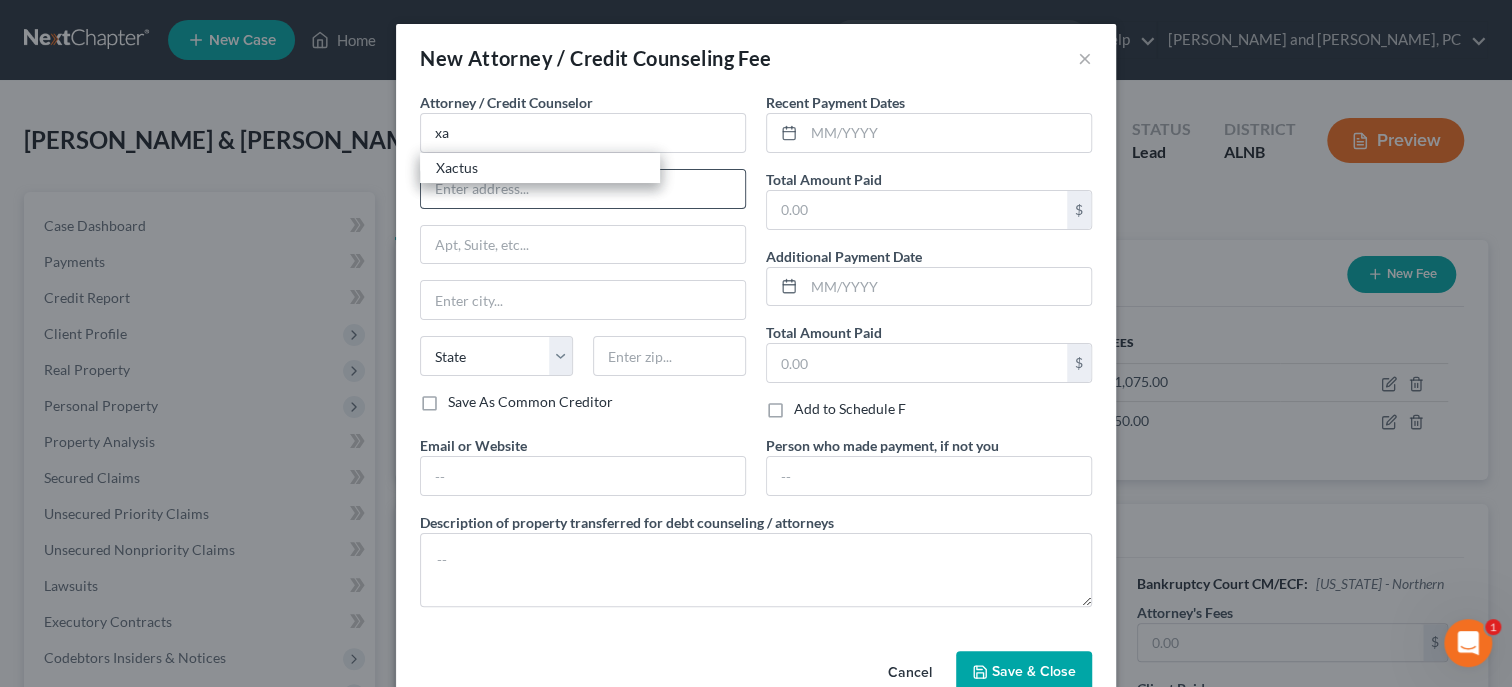 type on "Xactus" 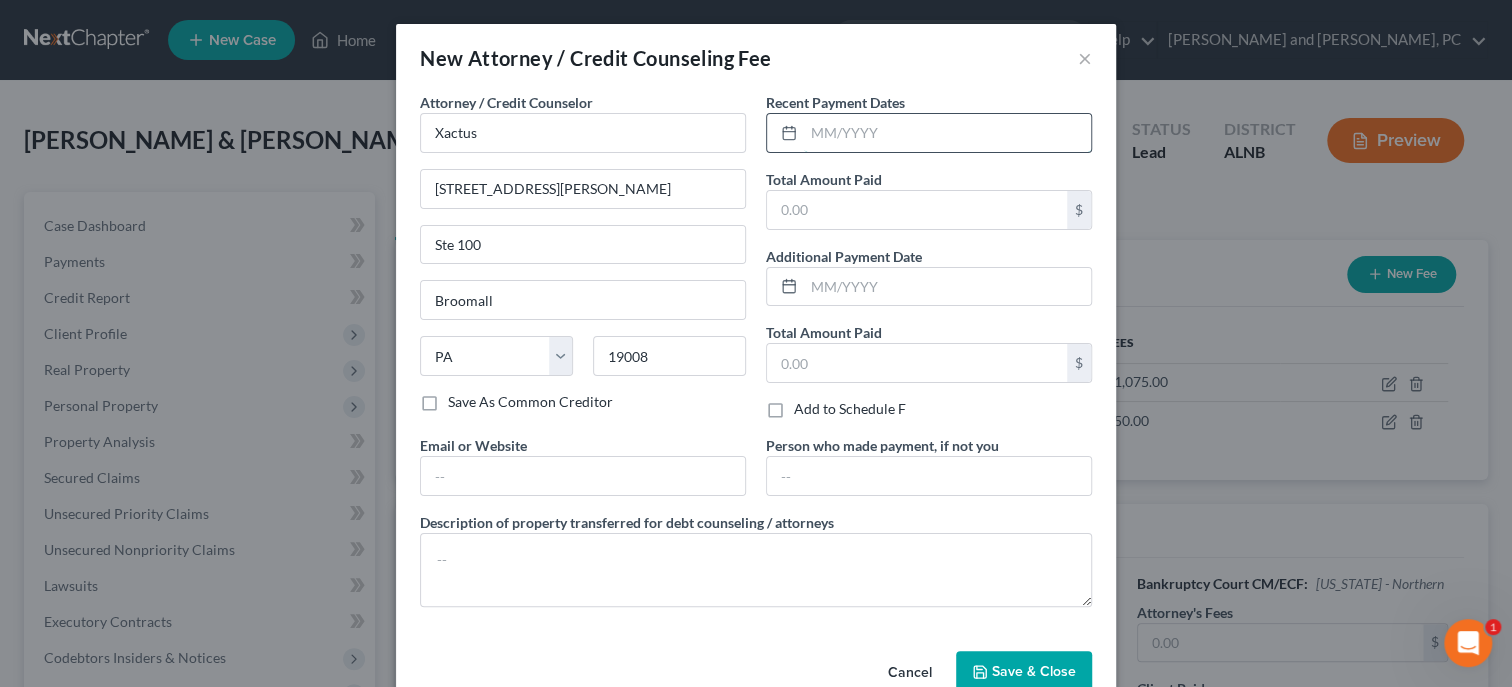 click at bounding box center [947, 133] 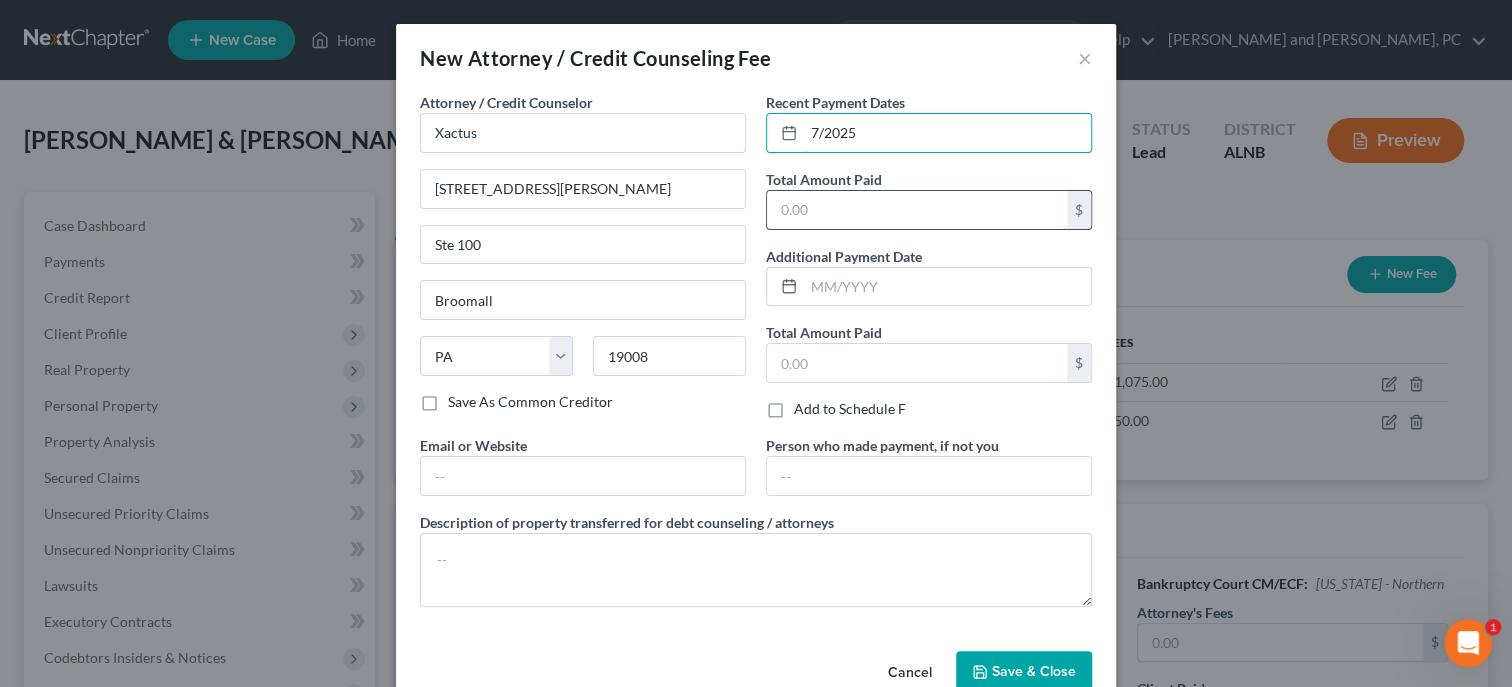 type on "7/2025" 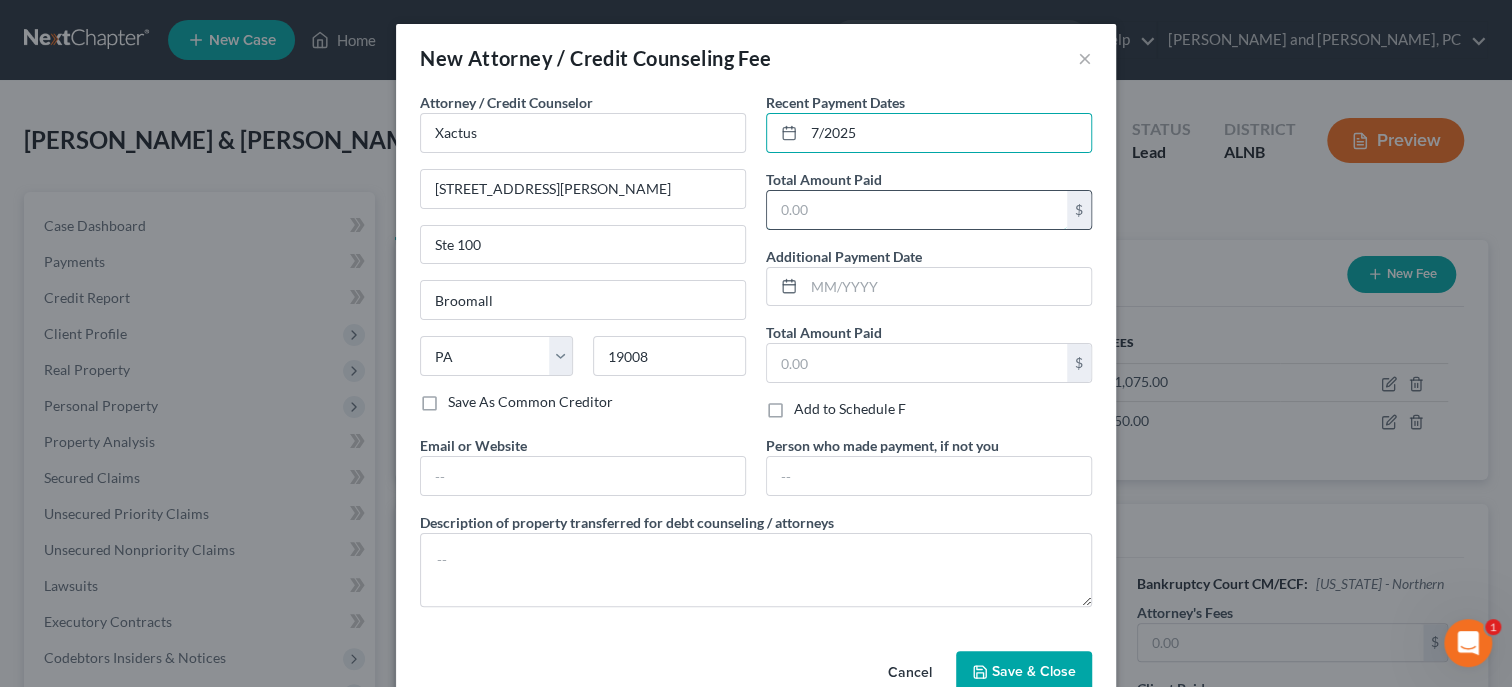 click at bounding box center (917, 210) 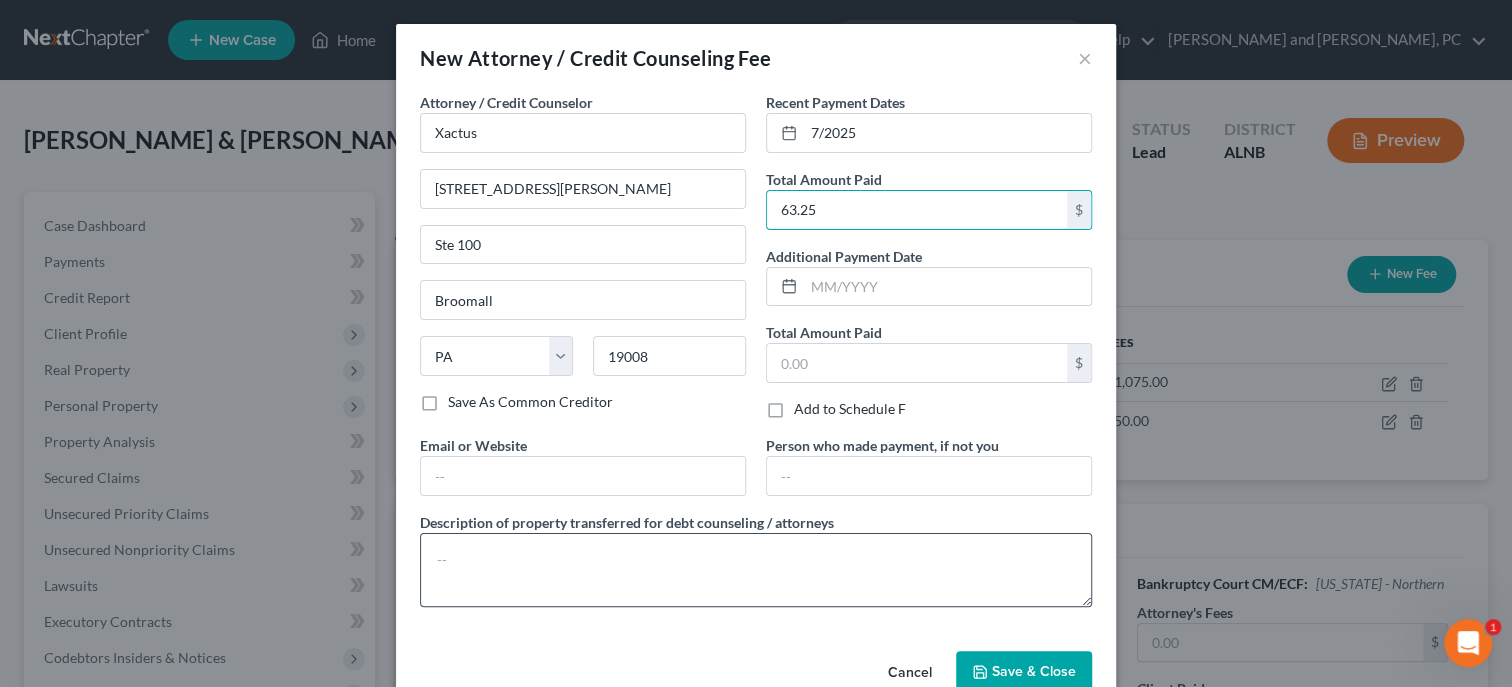 type on "63.25" 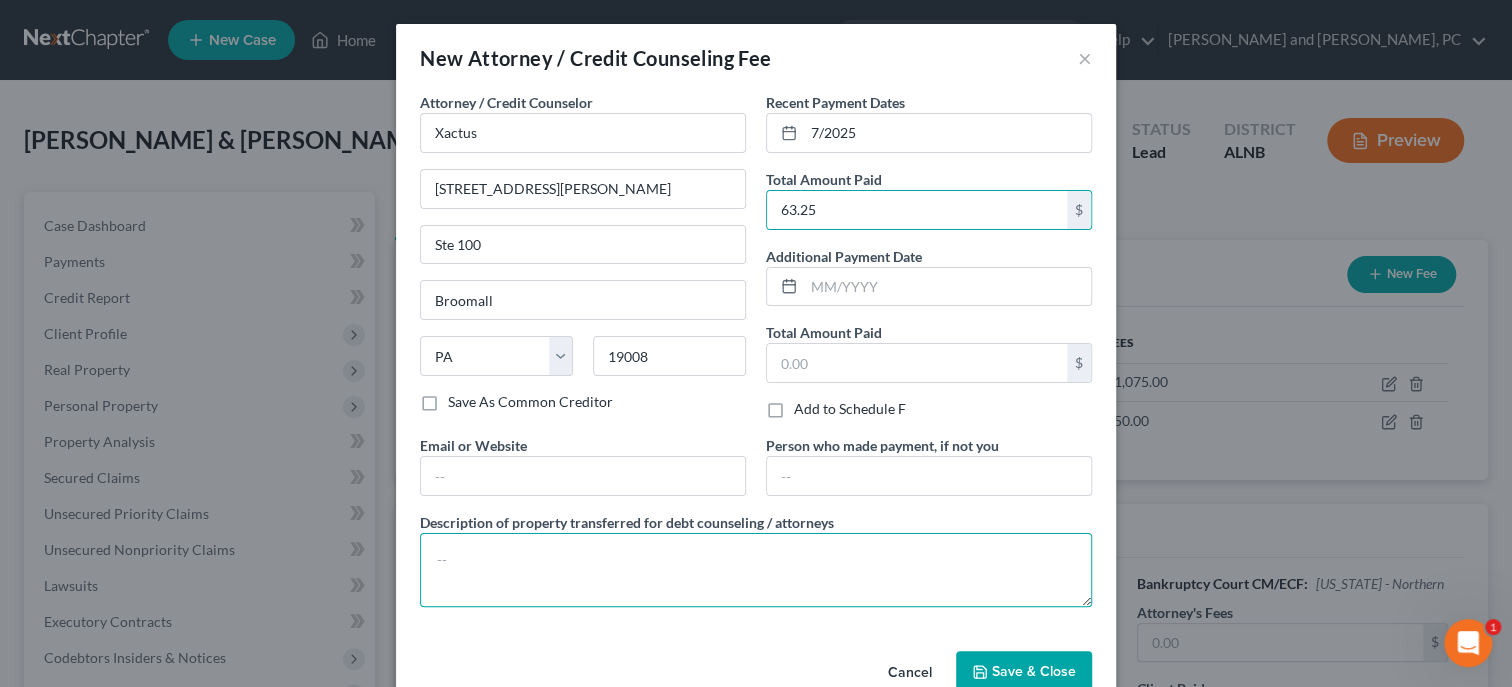 click at bounding box center [756, 570] 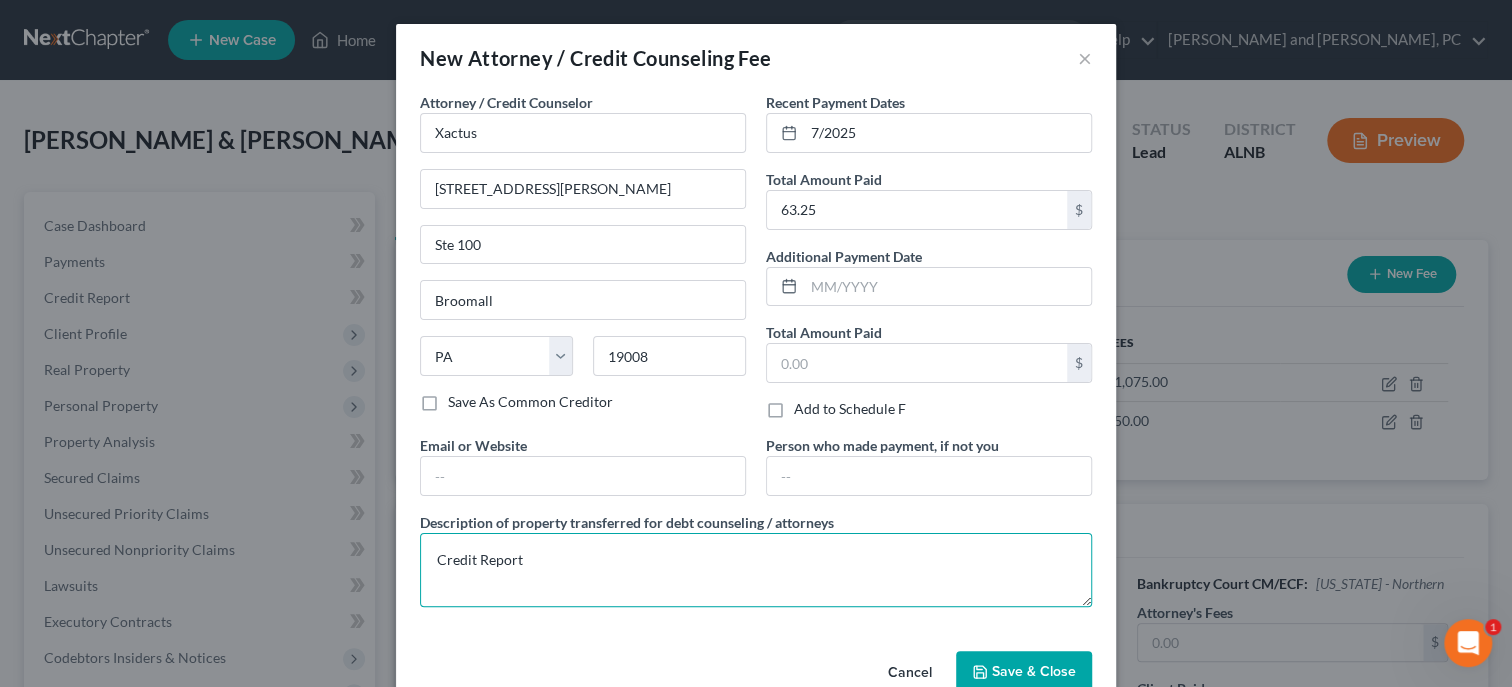 type on "Credit Report" 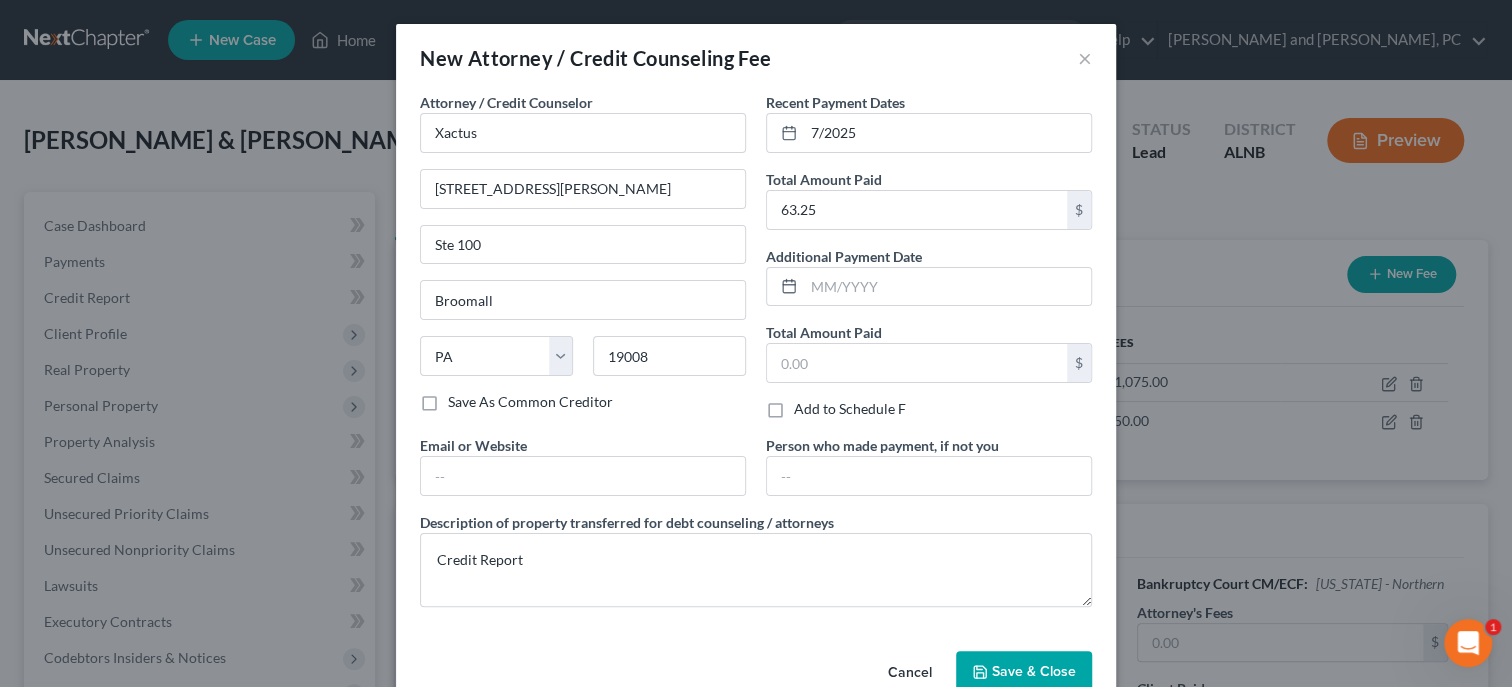 click on "Save & Close" at bounding box center [1034, 671] 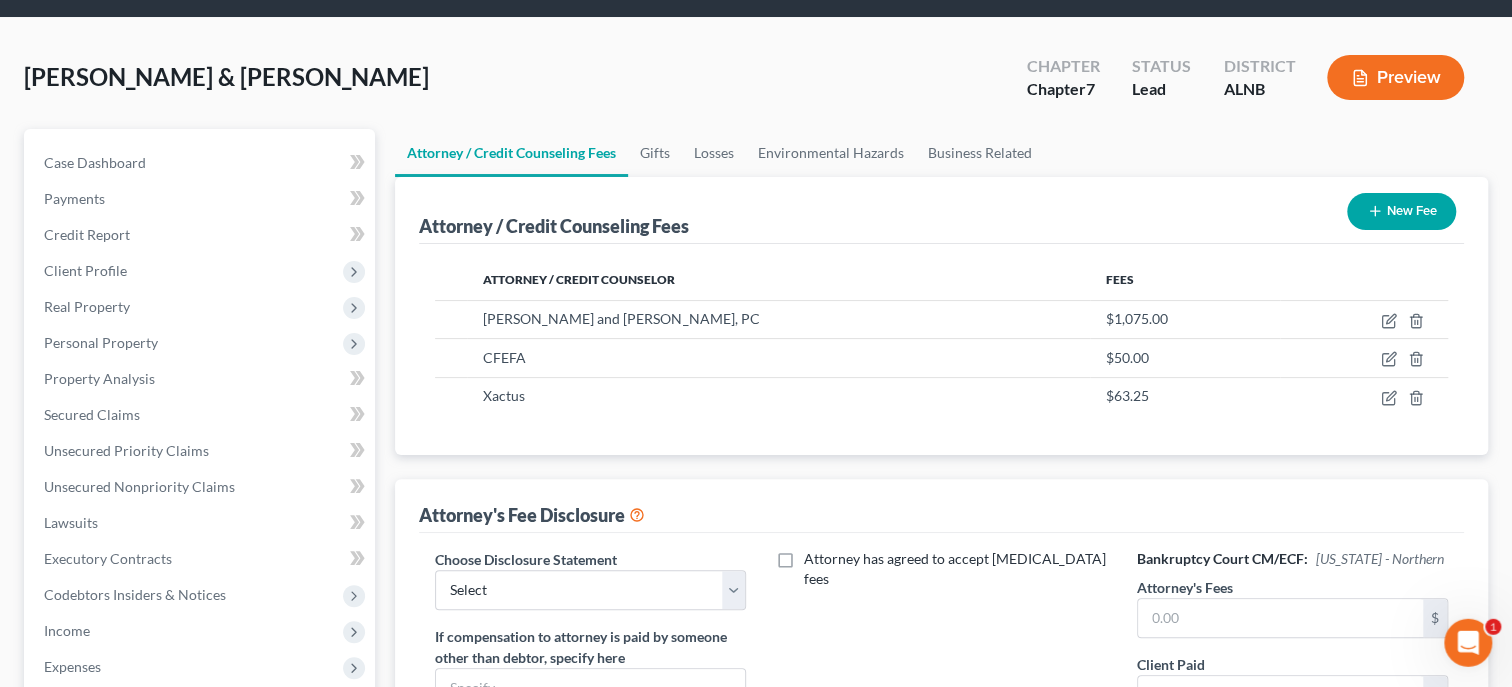 scroll, scrollTop: 102, scrollLeft: 0, axis: vertical 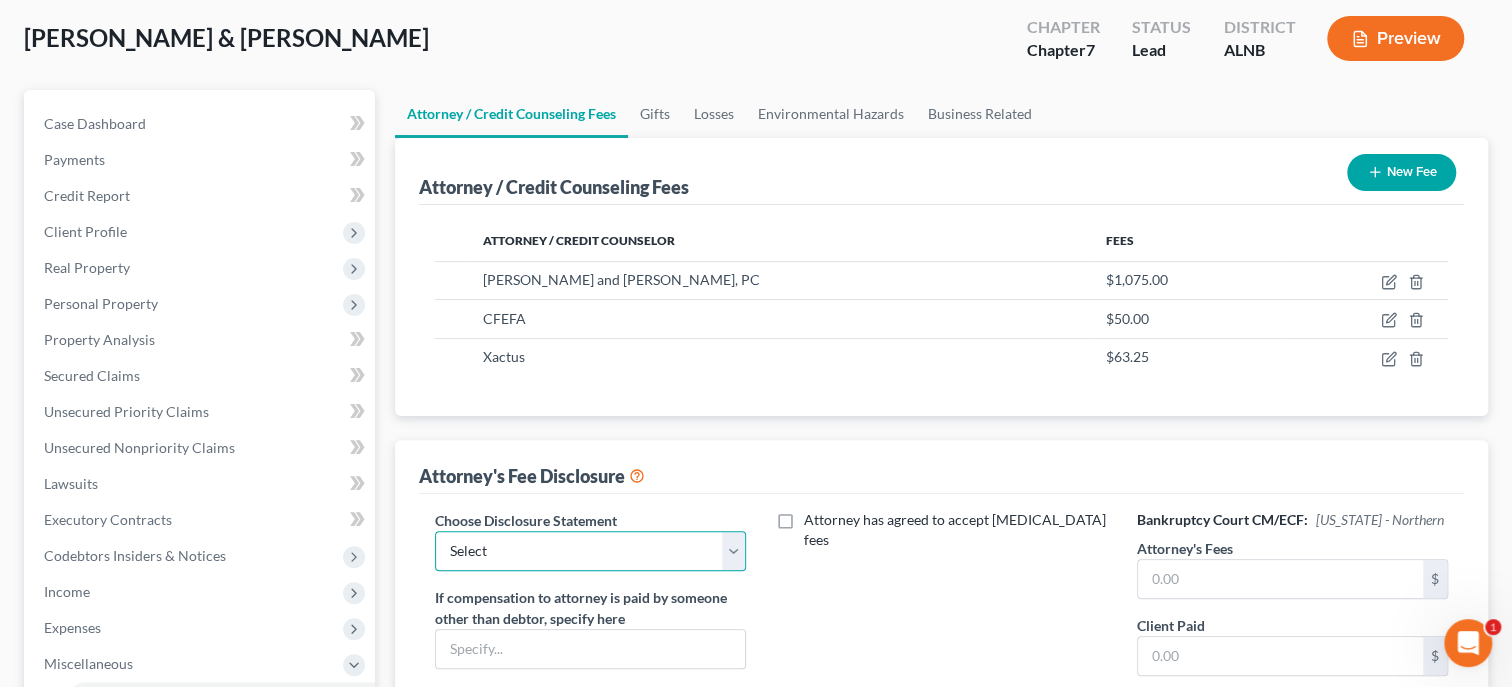 select on "0" 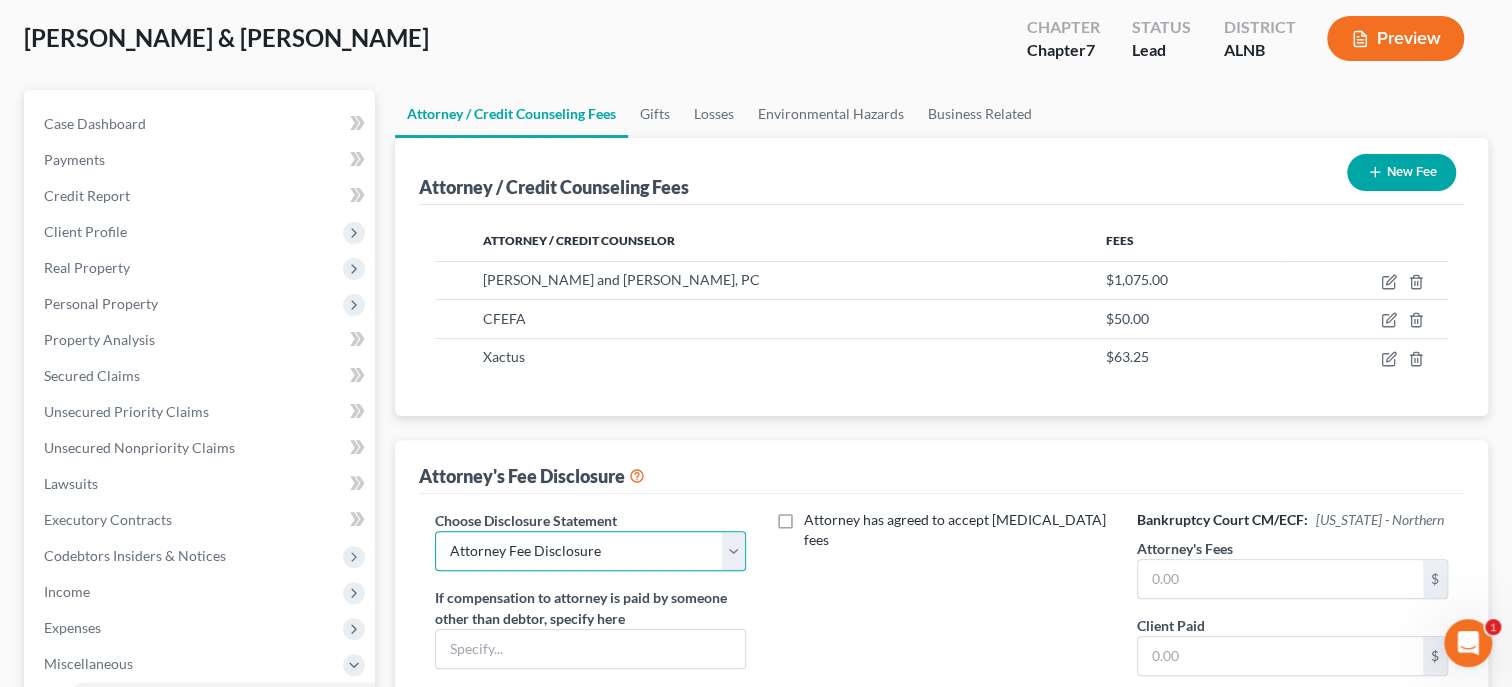 click on "Attorney Fee Disclosure" at bounding box center [0, 0] 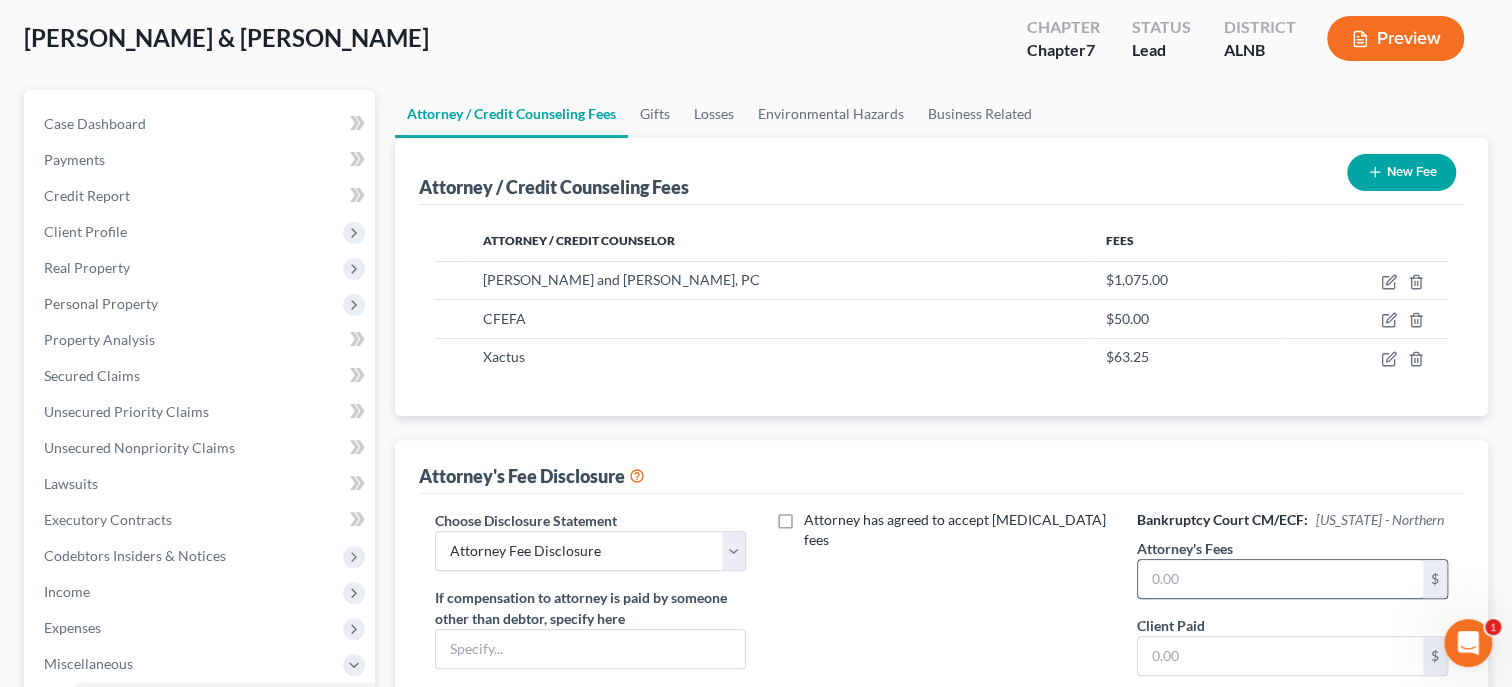 click at bounding box center (1280, 579) 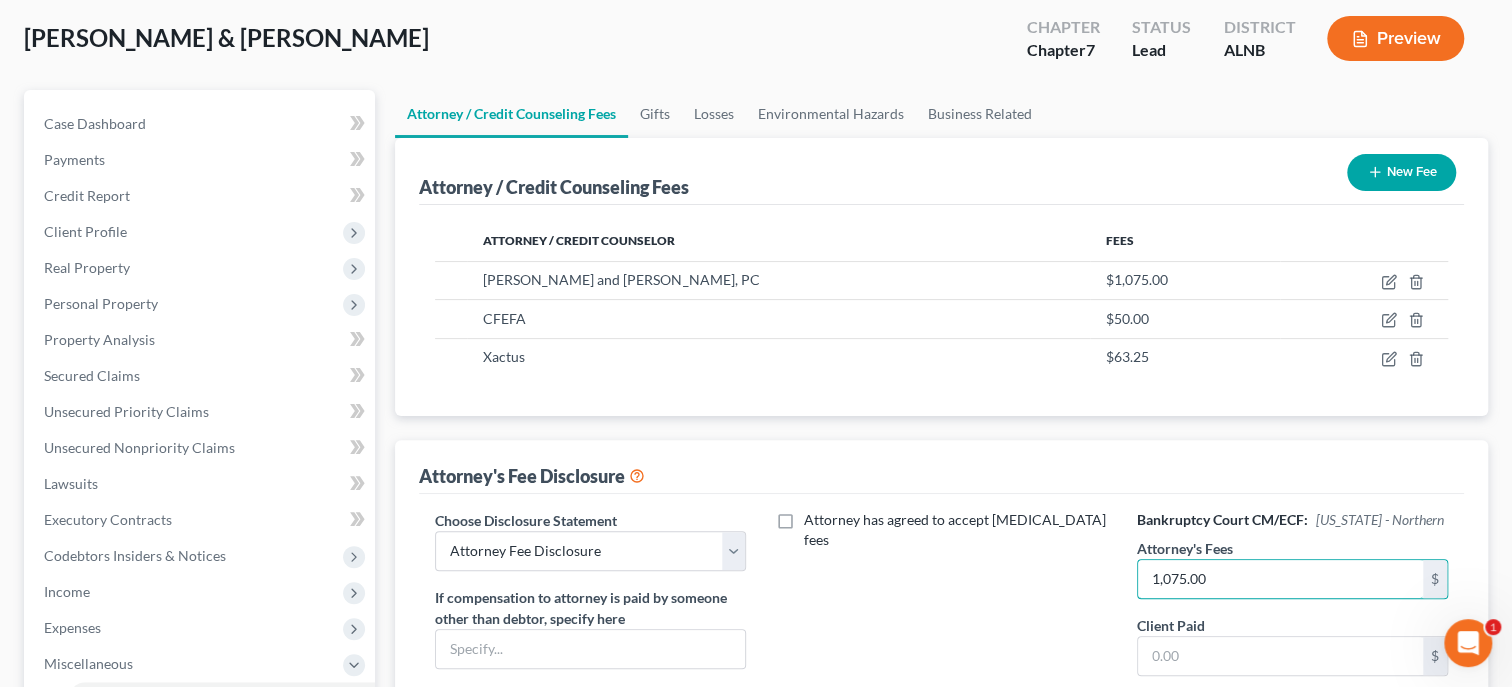 type on "1,075.00" 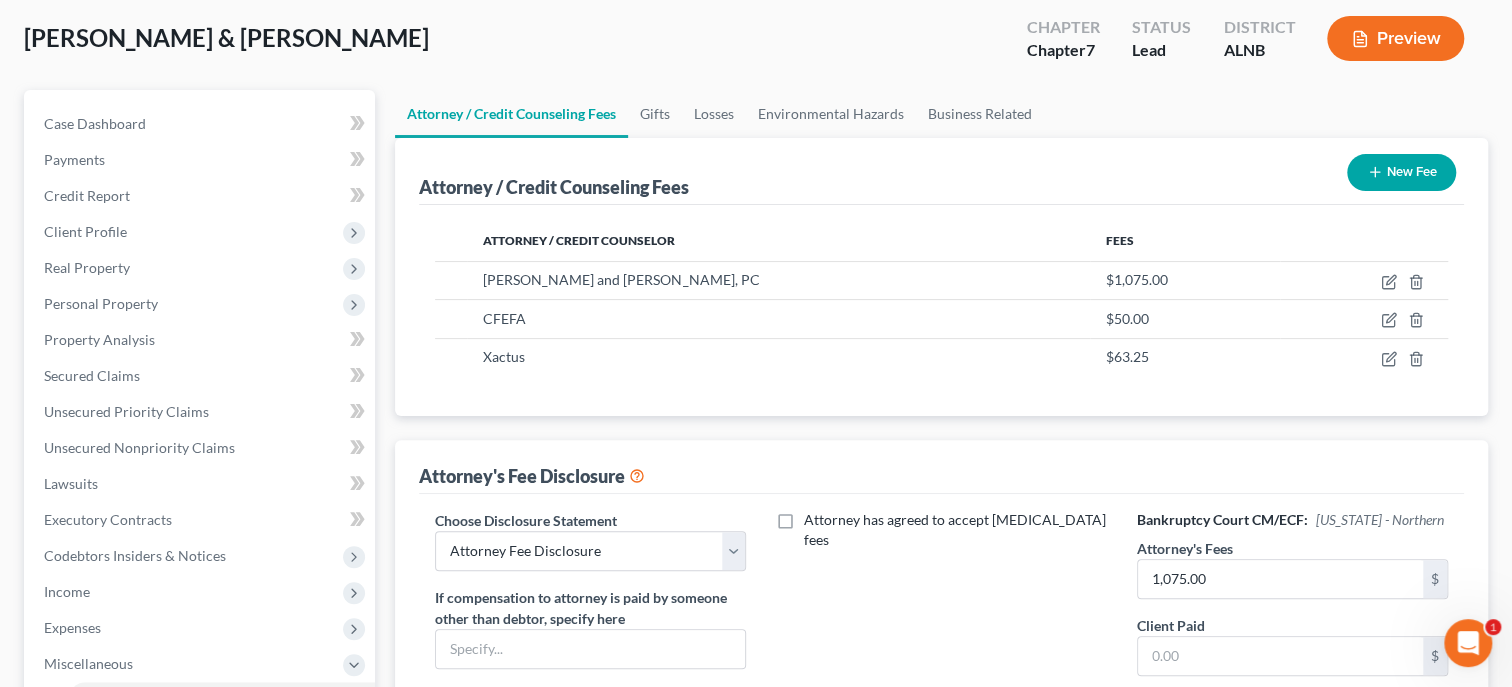 click on "Attorney has agreed to accept [MEDICAL_DATA] fees" at bounding box center [941, 695] 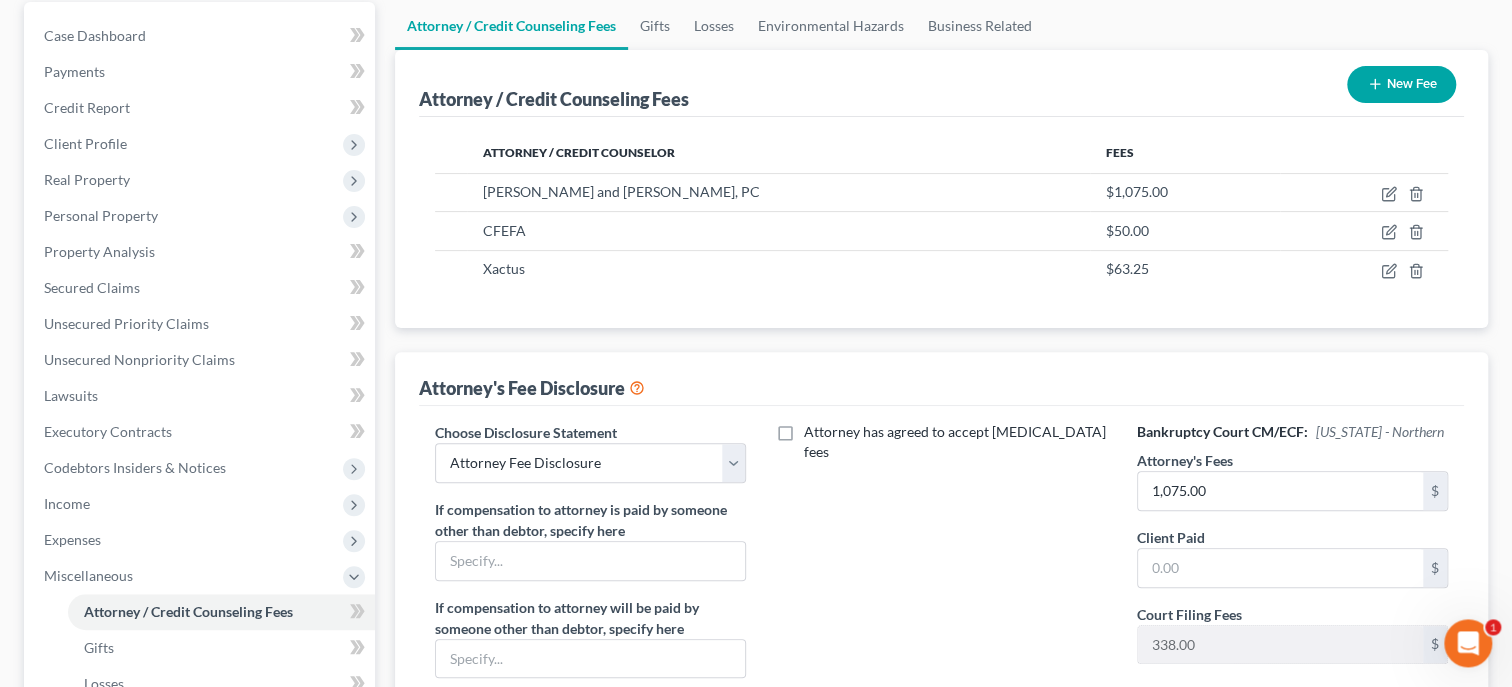 scroll, scrollTop: 308, scrollLeft: 0, axis: vertical 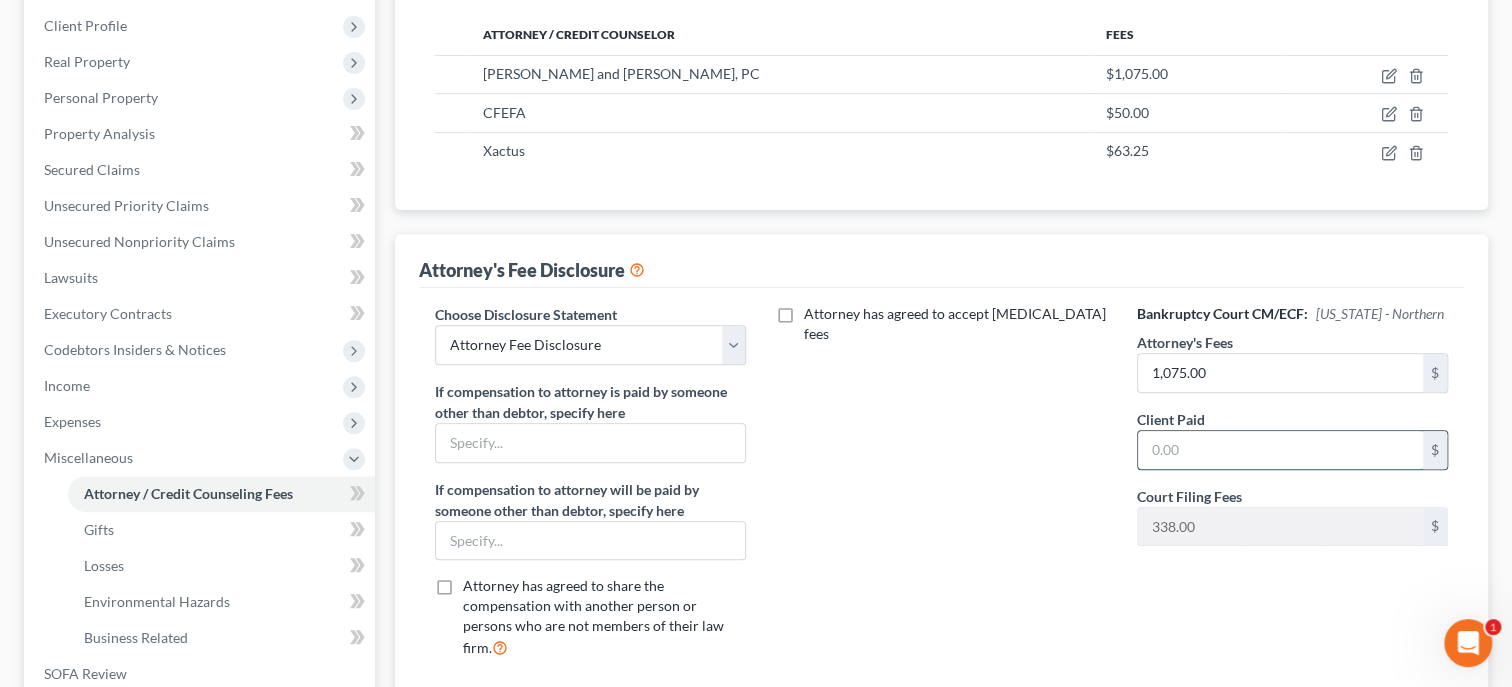 click at bounding box center [1280, 450] 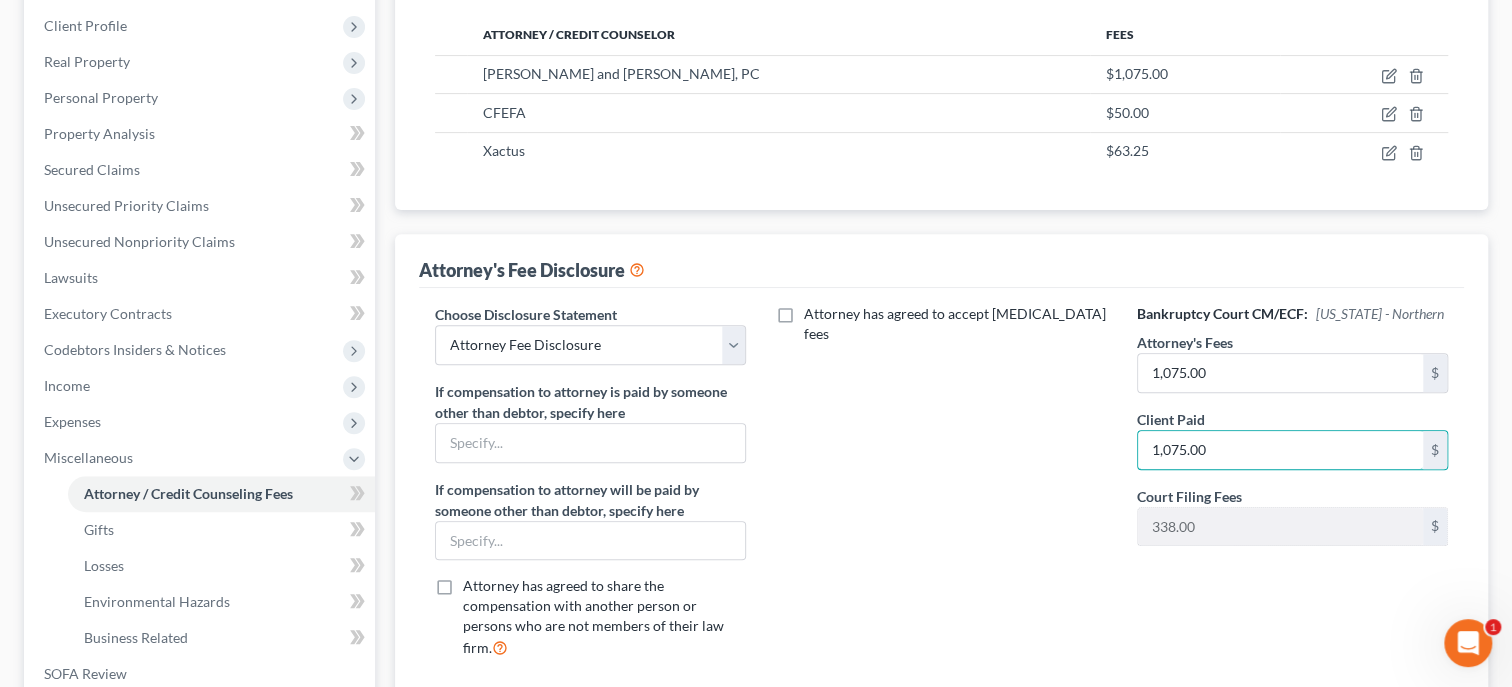 type on "1,075.00" 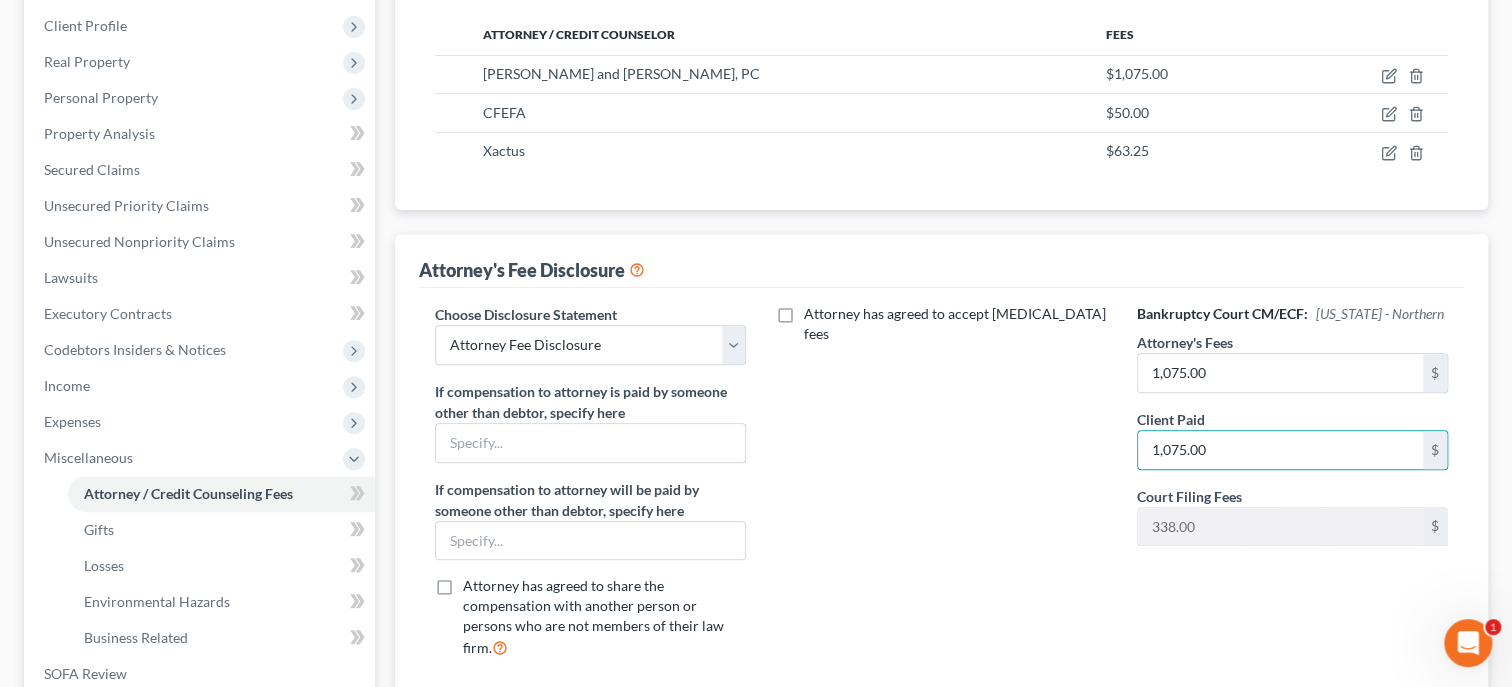 click on "Attorney has agreed to accept [MEDICAL_DATA] fees" at bounding box center [941, 489] 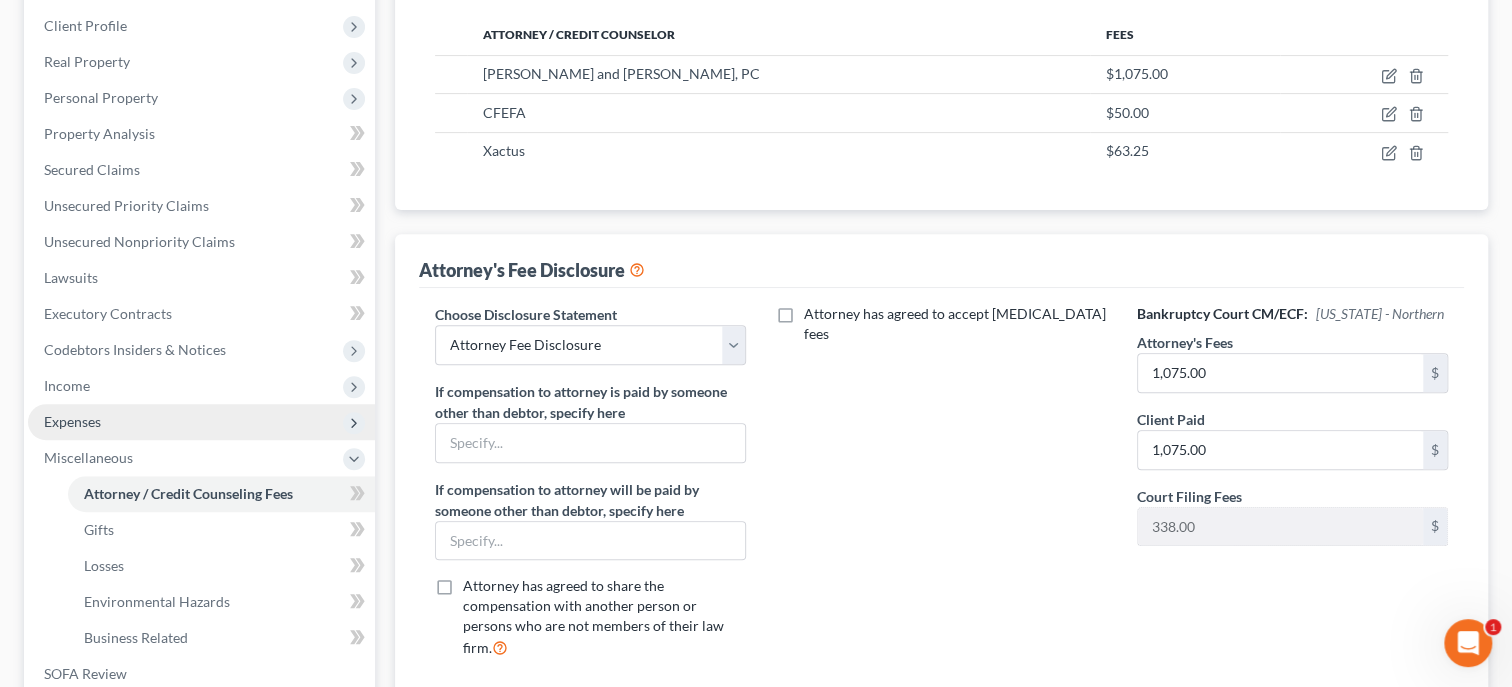 click on "Expenses" at bounding box center (201, 422) 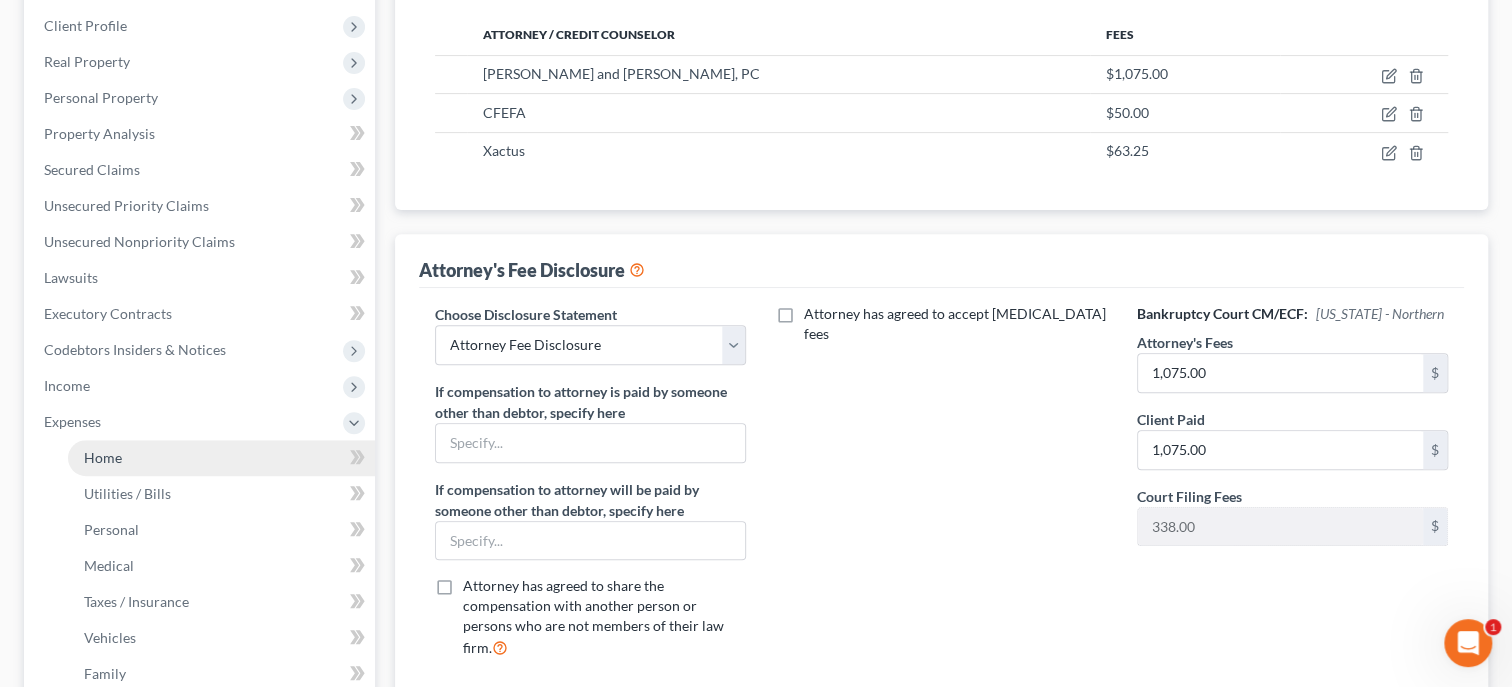 click on "Home" at bounding box center [221, 458] 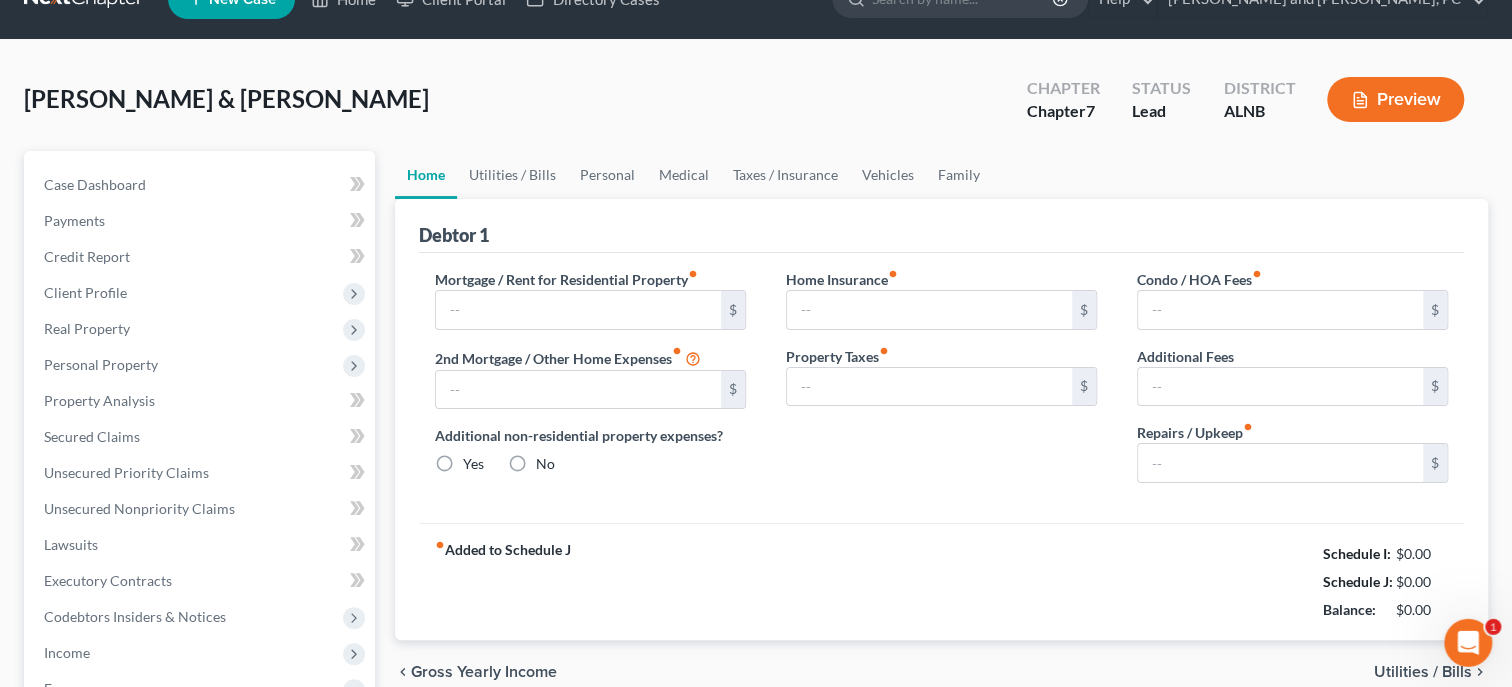 scroll, scrollTop: 8, scrollLeft: 0, axis: vertical 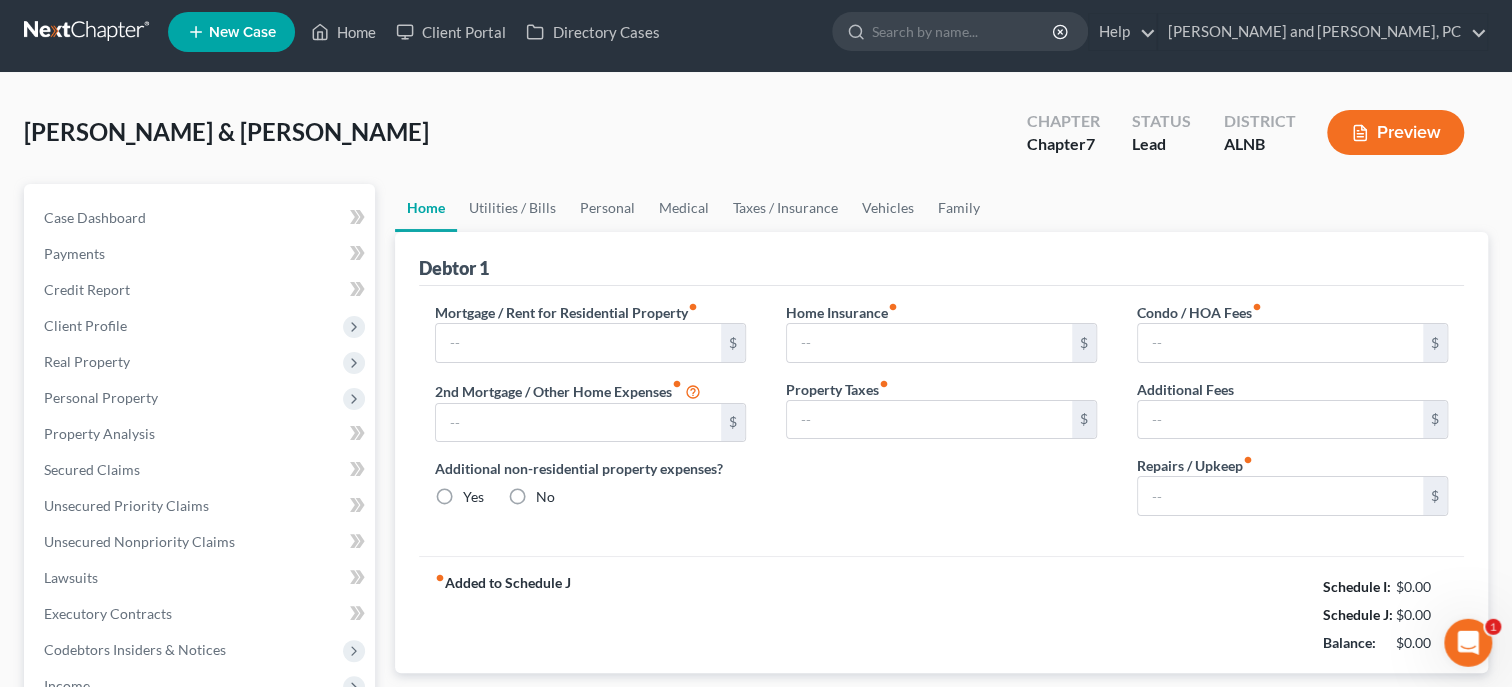 radio on "true" 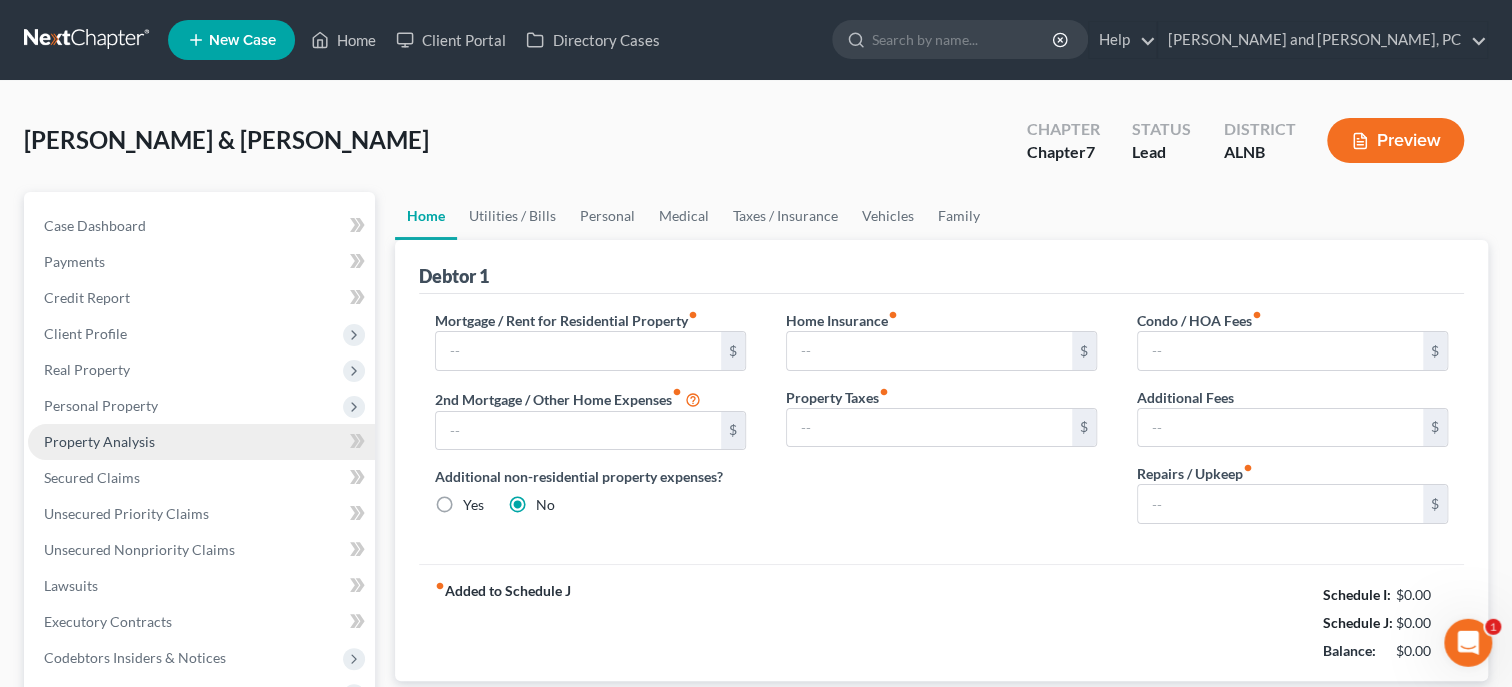 scroll, scrollTop: 0, scrollLeft: 0, axis: both 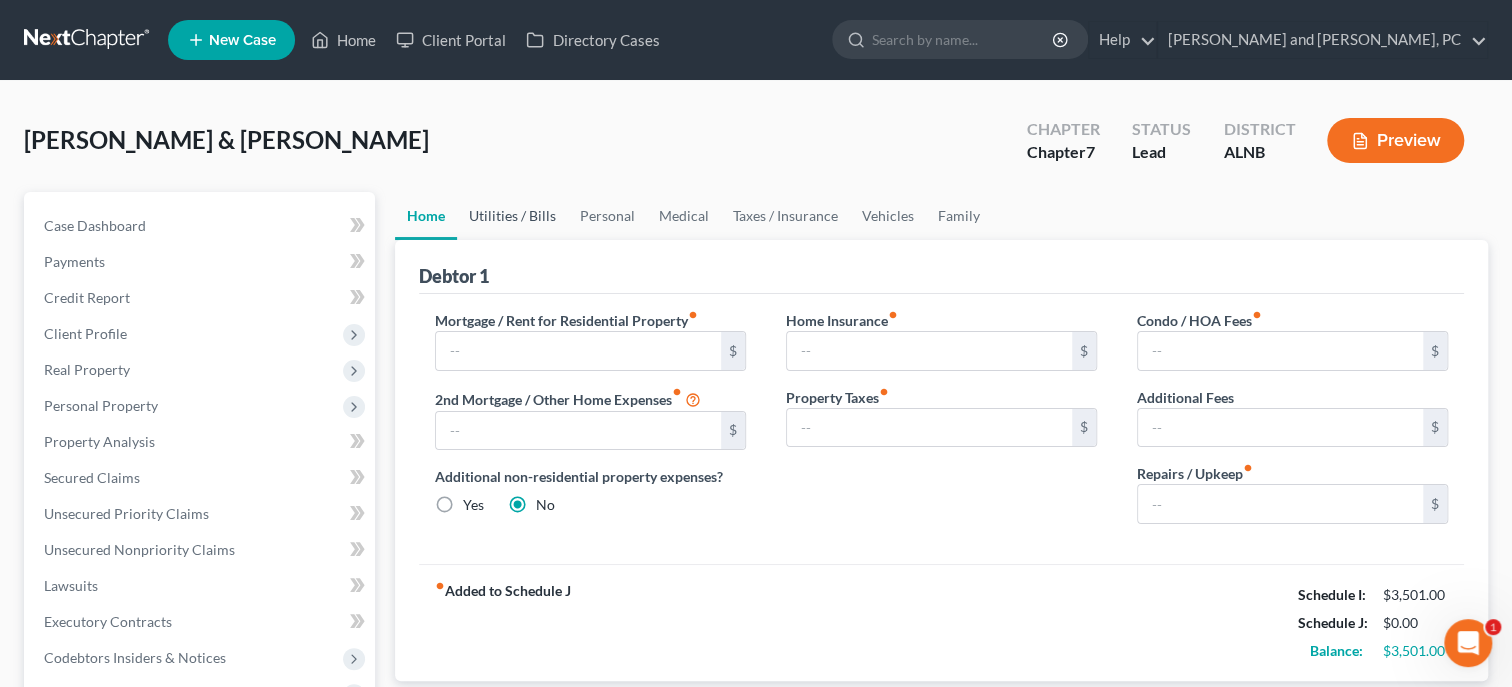 click on "Utilities / Bills" at bounding box center [512, 216] 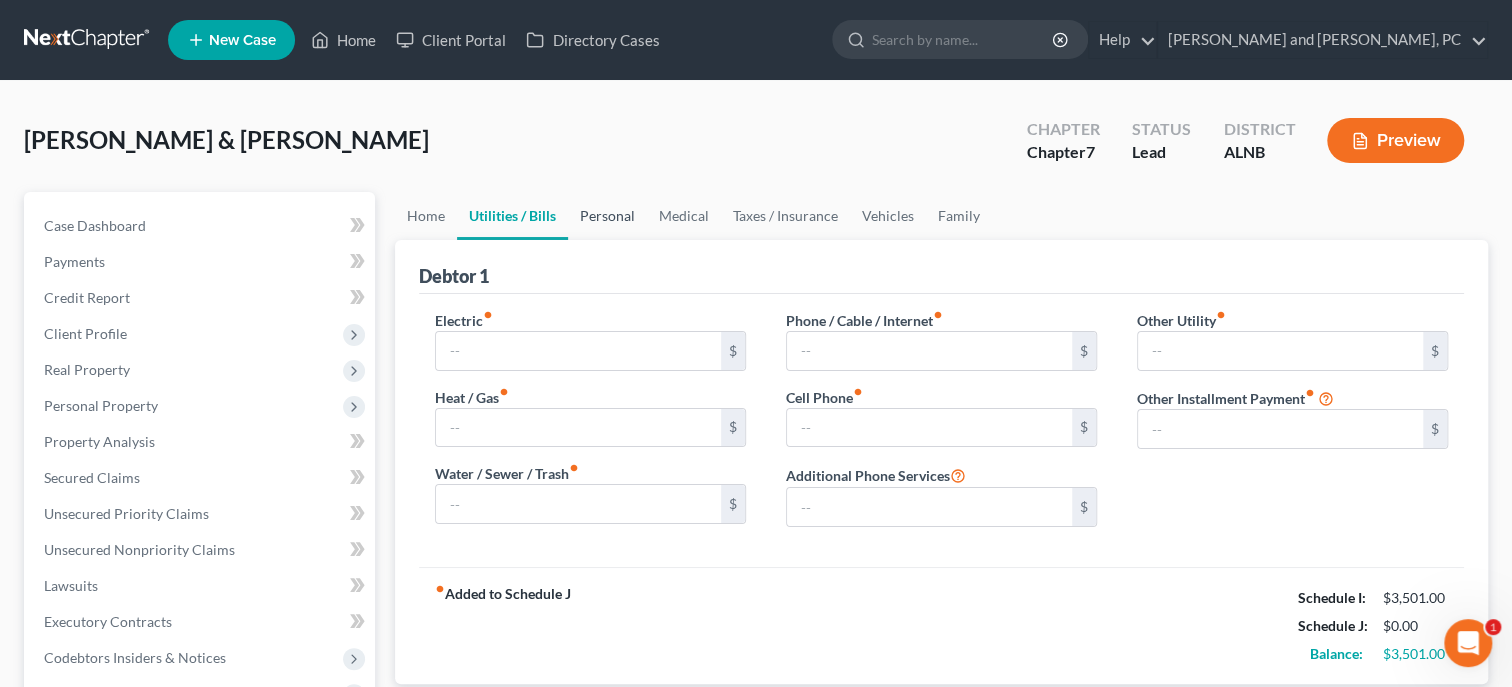 click on "Personal" at bounding box center [607, 216] 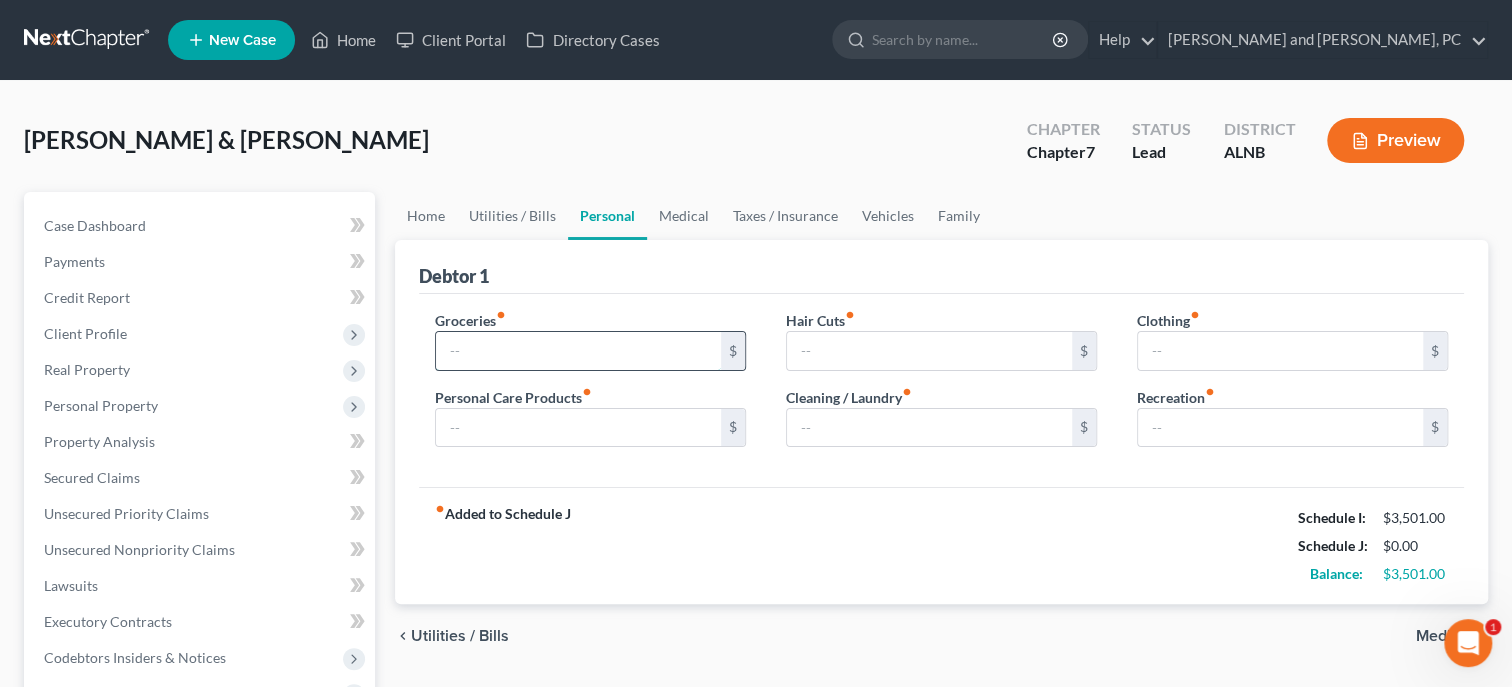 click at bounding box center [578, 351] 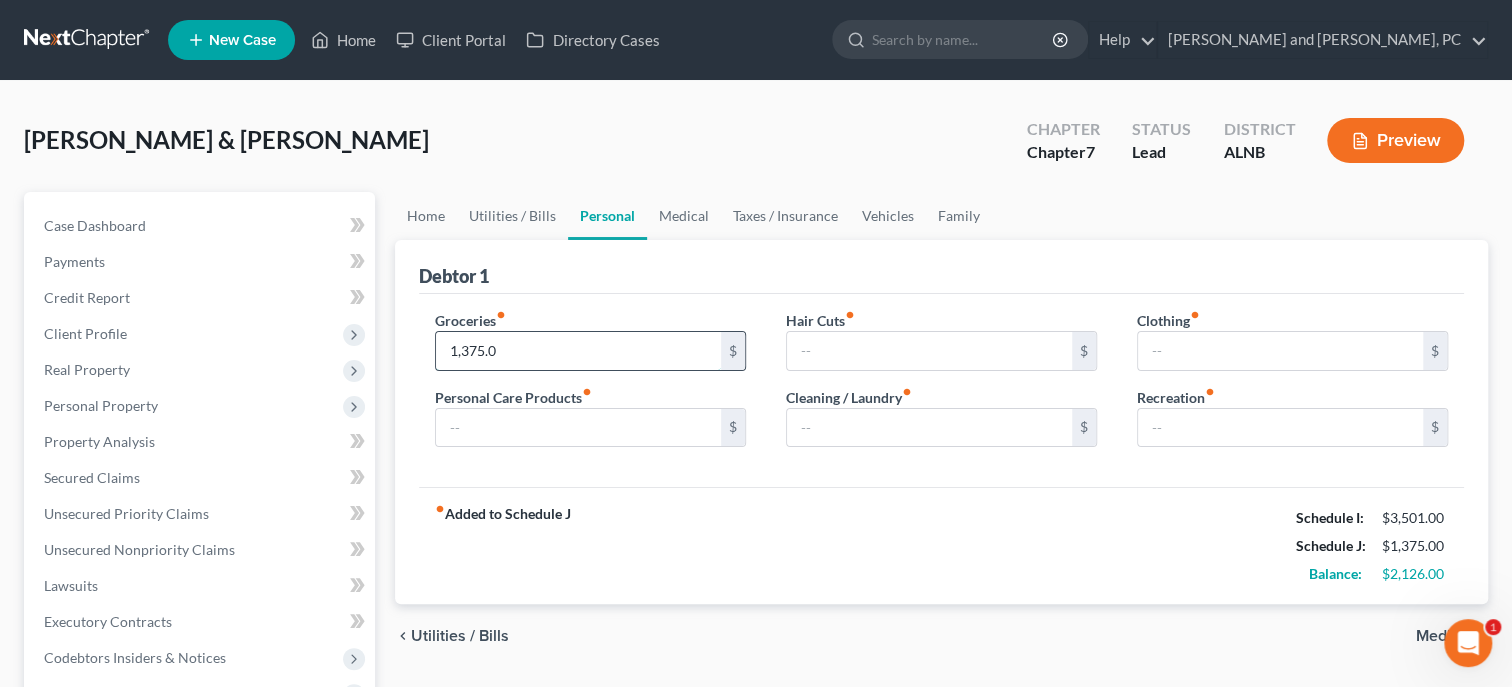 type on "1,375.00" 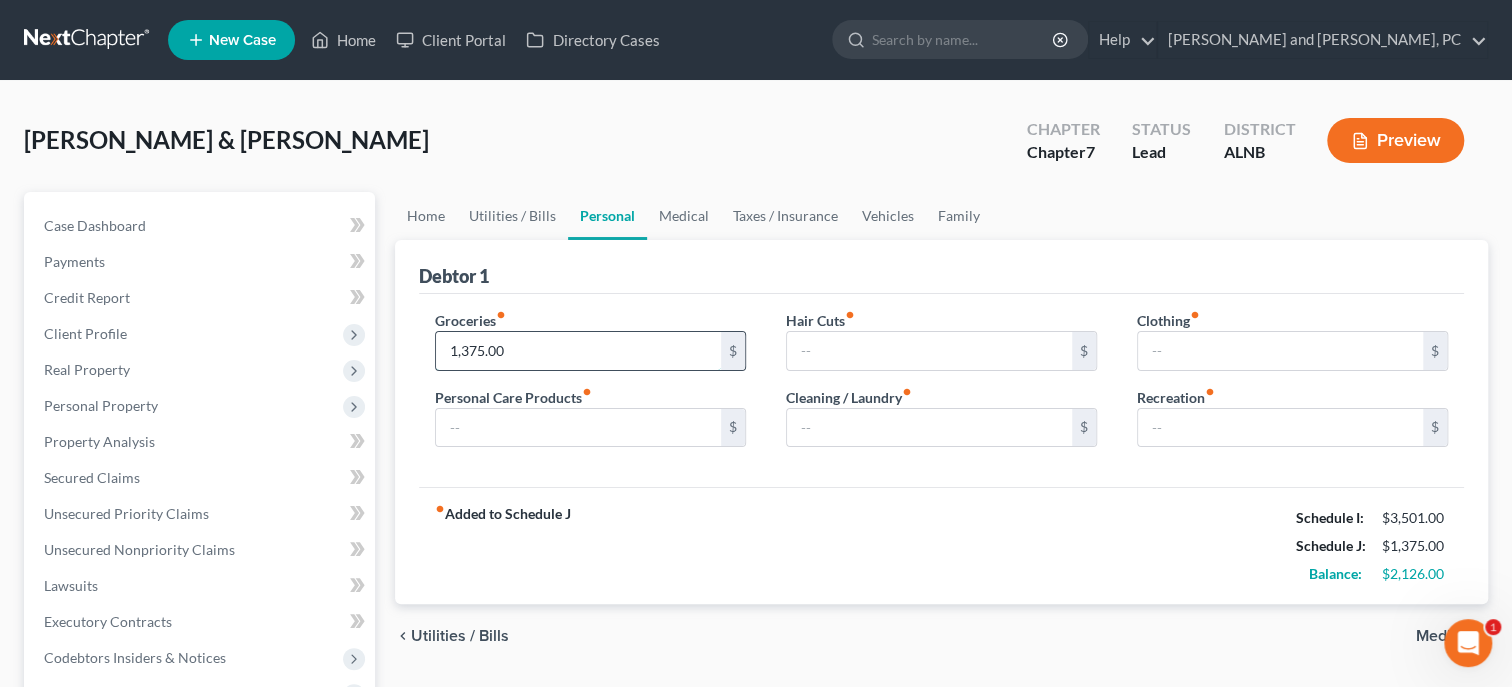 drag, startPoint x: 510, startPoint y: 346, endPoint x: 430, endPoint y: 348, distance: 80.024994 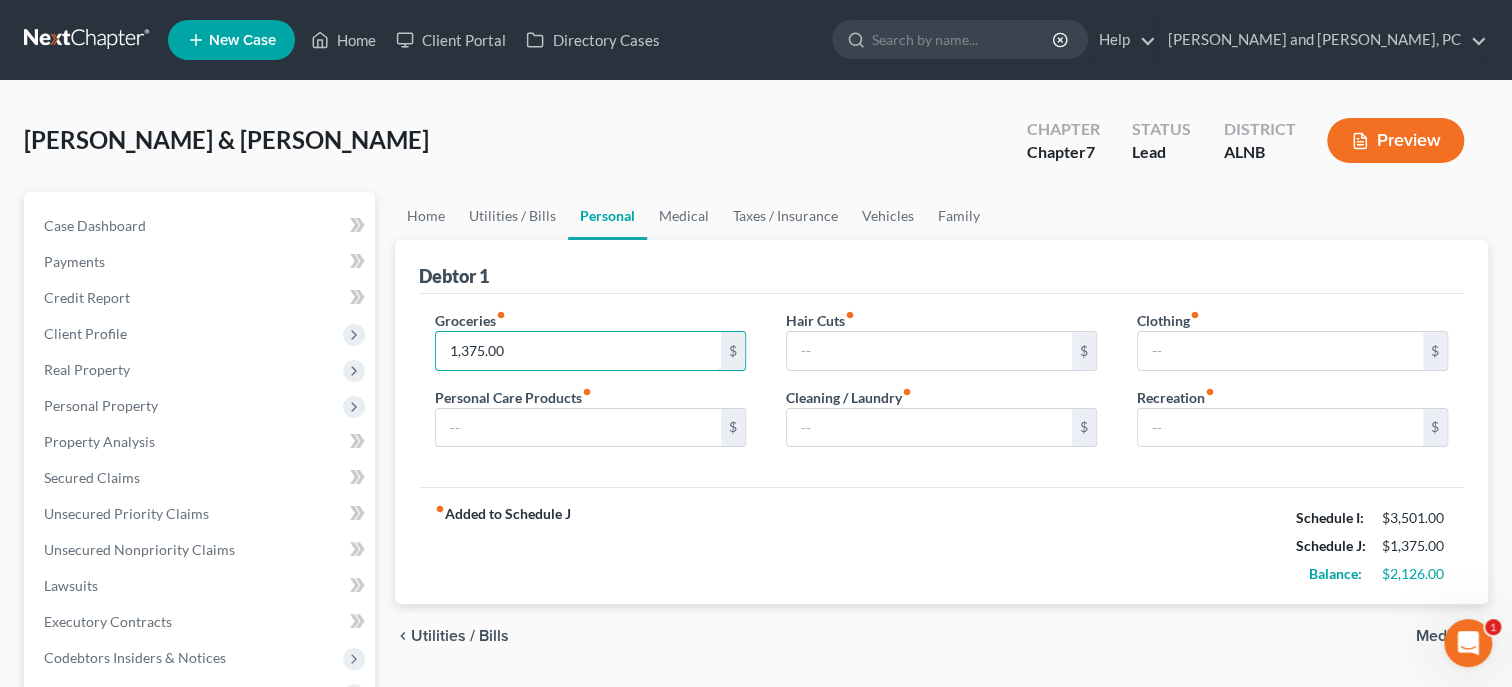 type 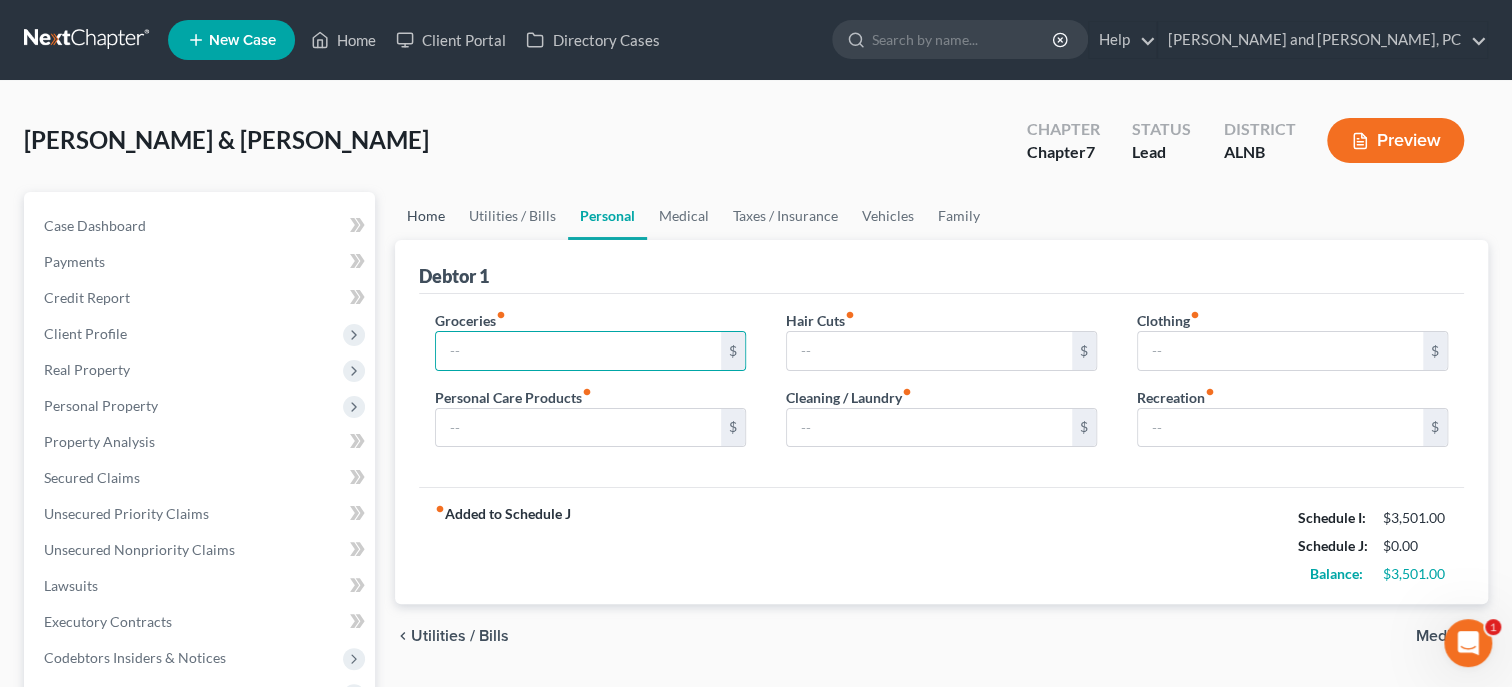 click on "Home" at bounding box center [426, 216] 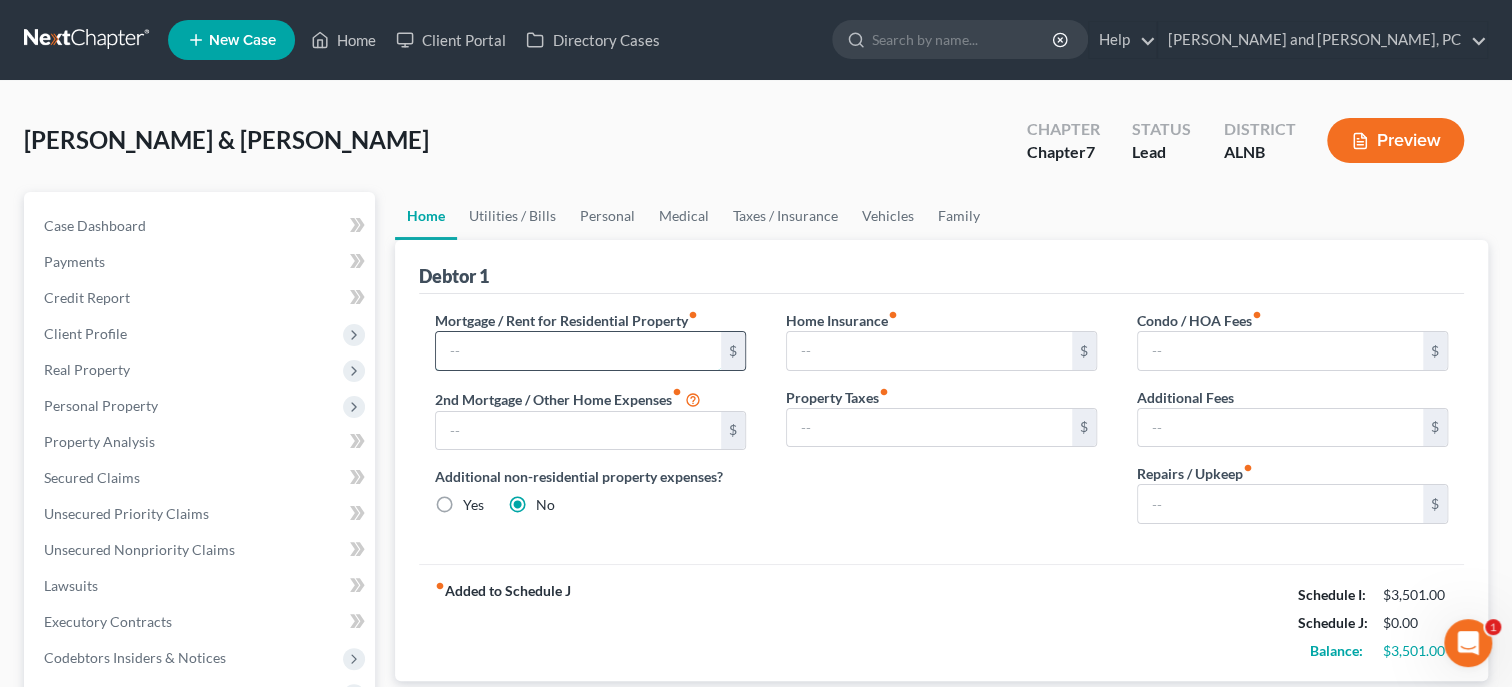 click at bounding box center [578, 351] 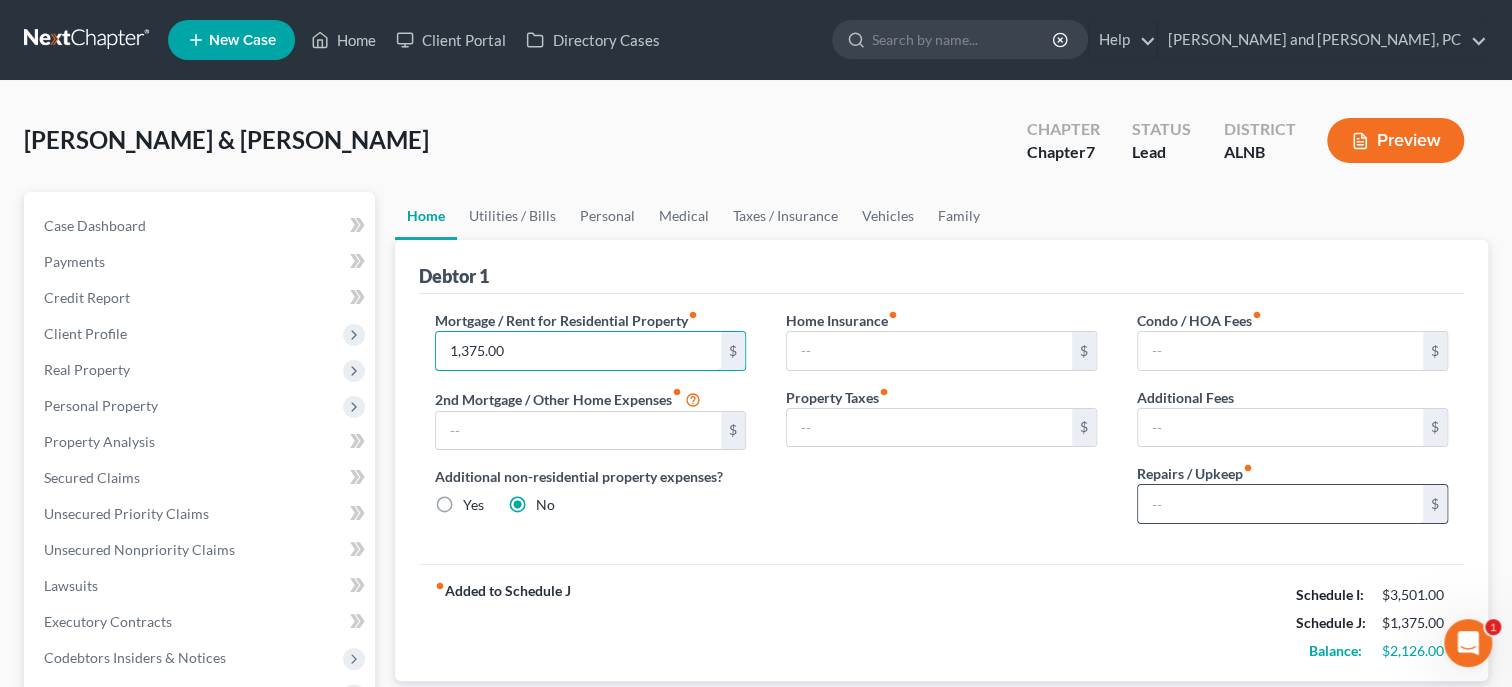 type on "1,375.00" 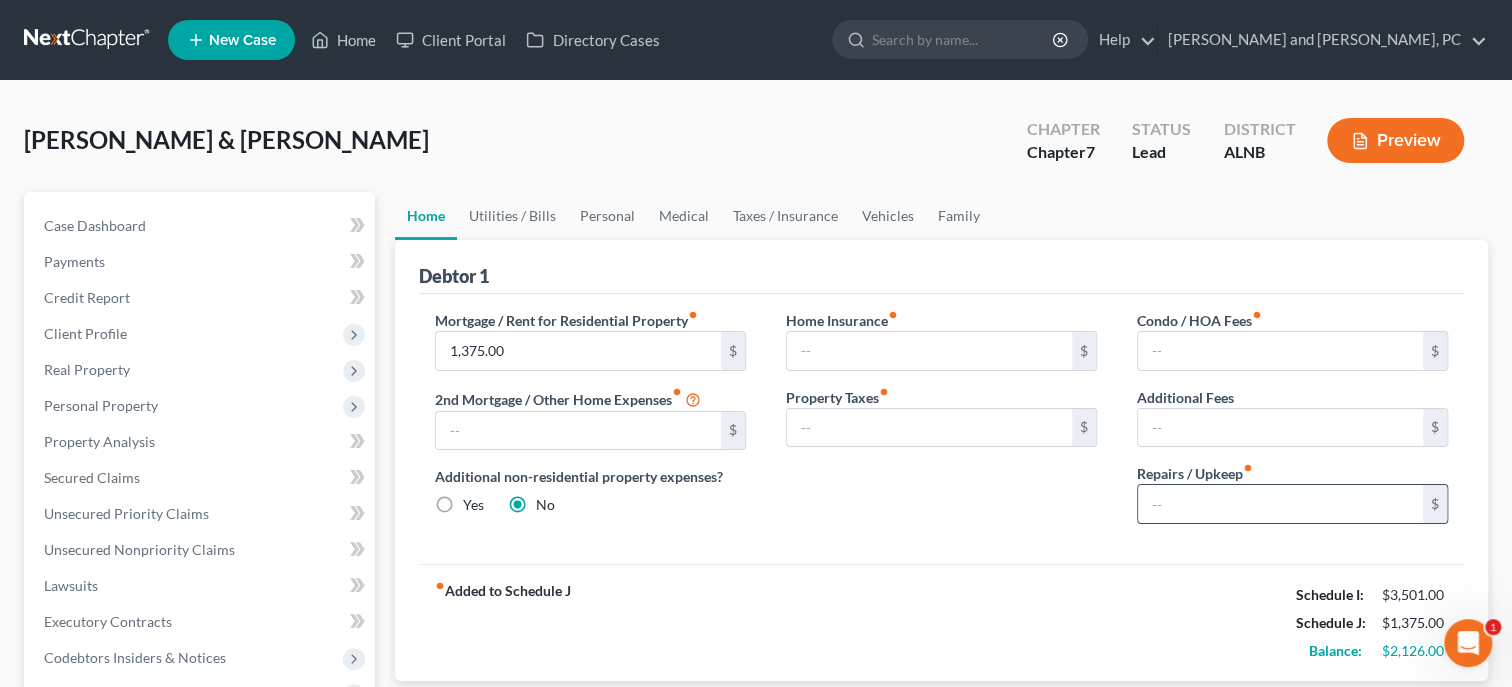 click at bounding box center [1280, 504] 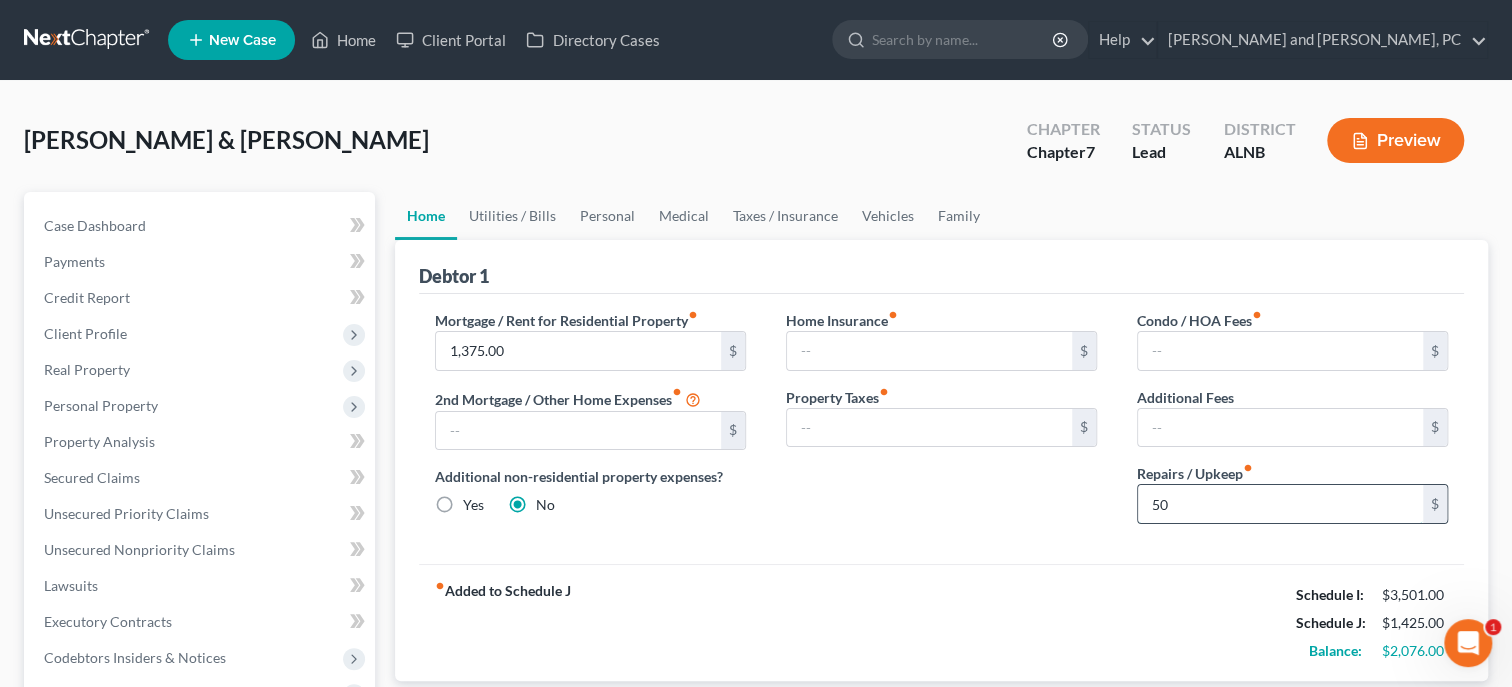 type on "5" 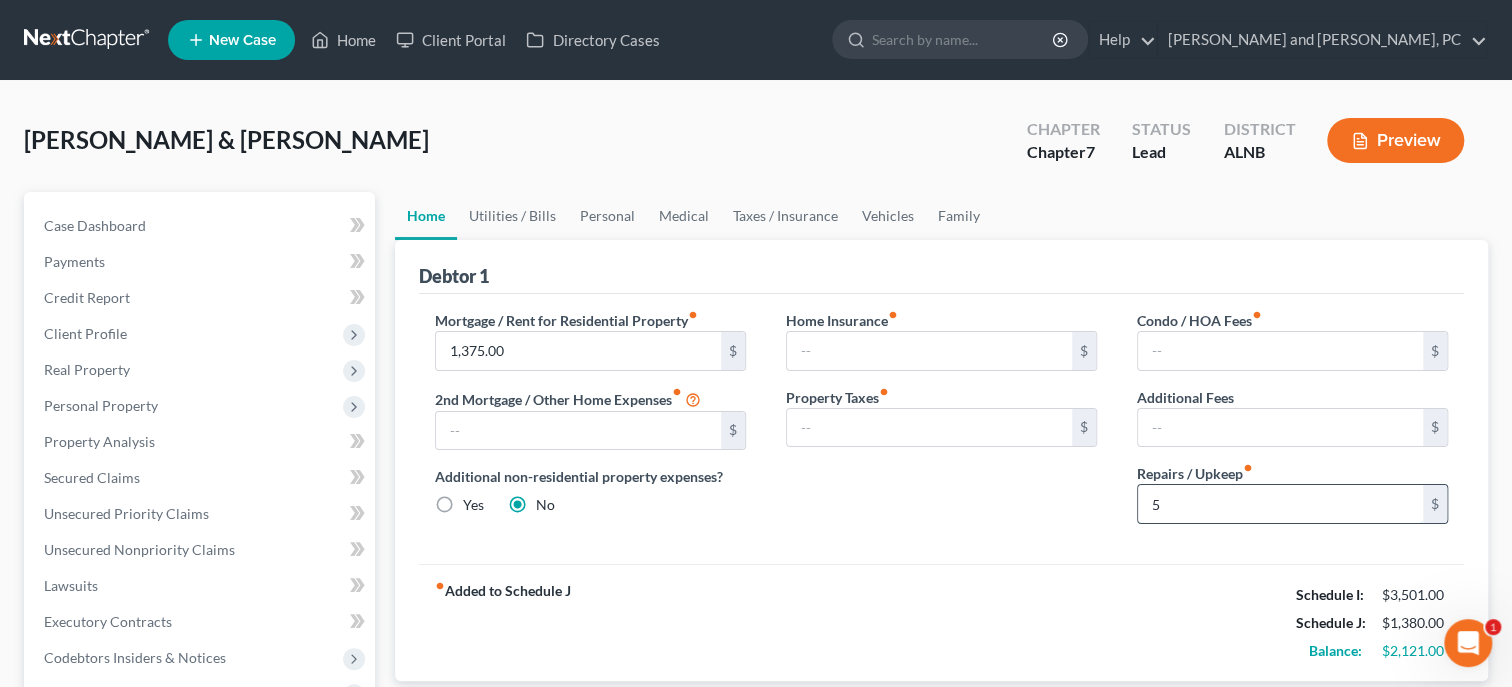 type 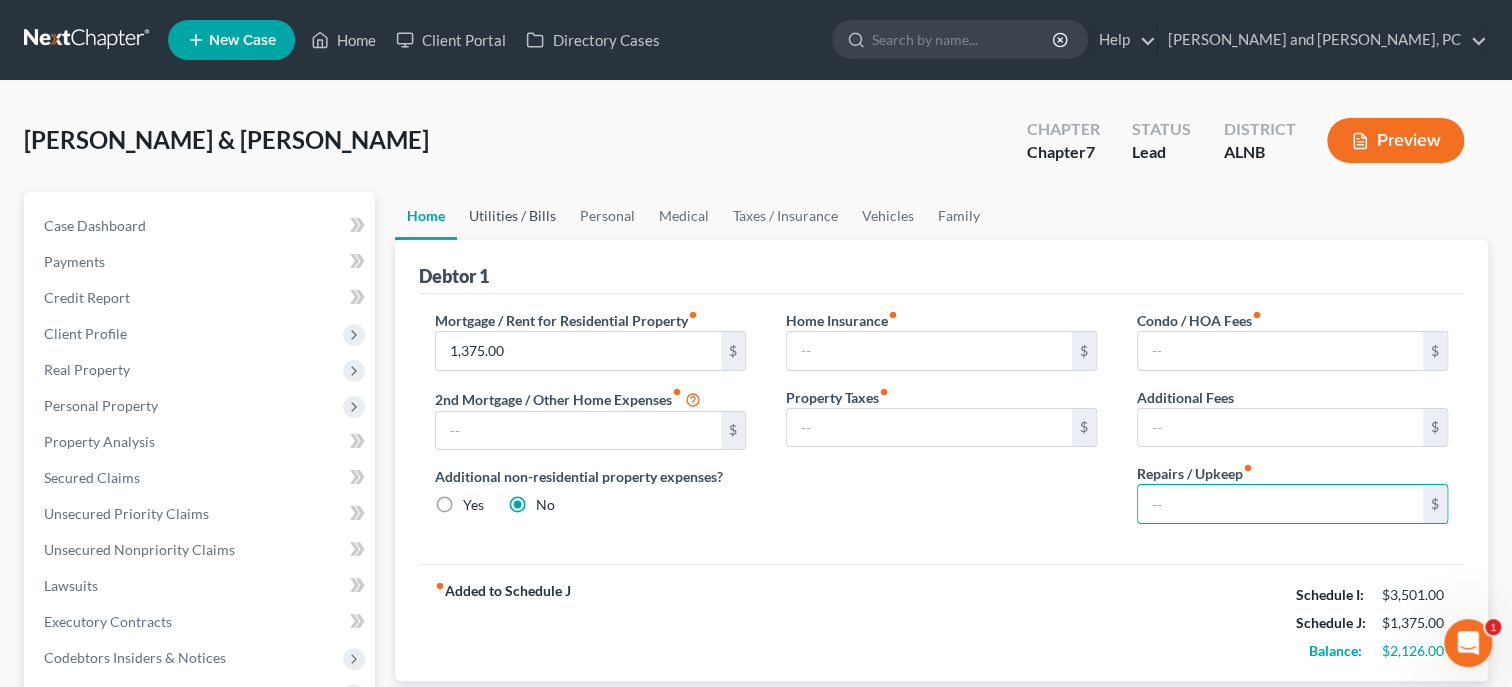 click on "Utilities / Bills" at bounding box center (512, 216) 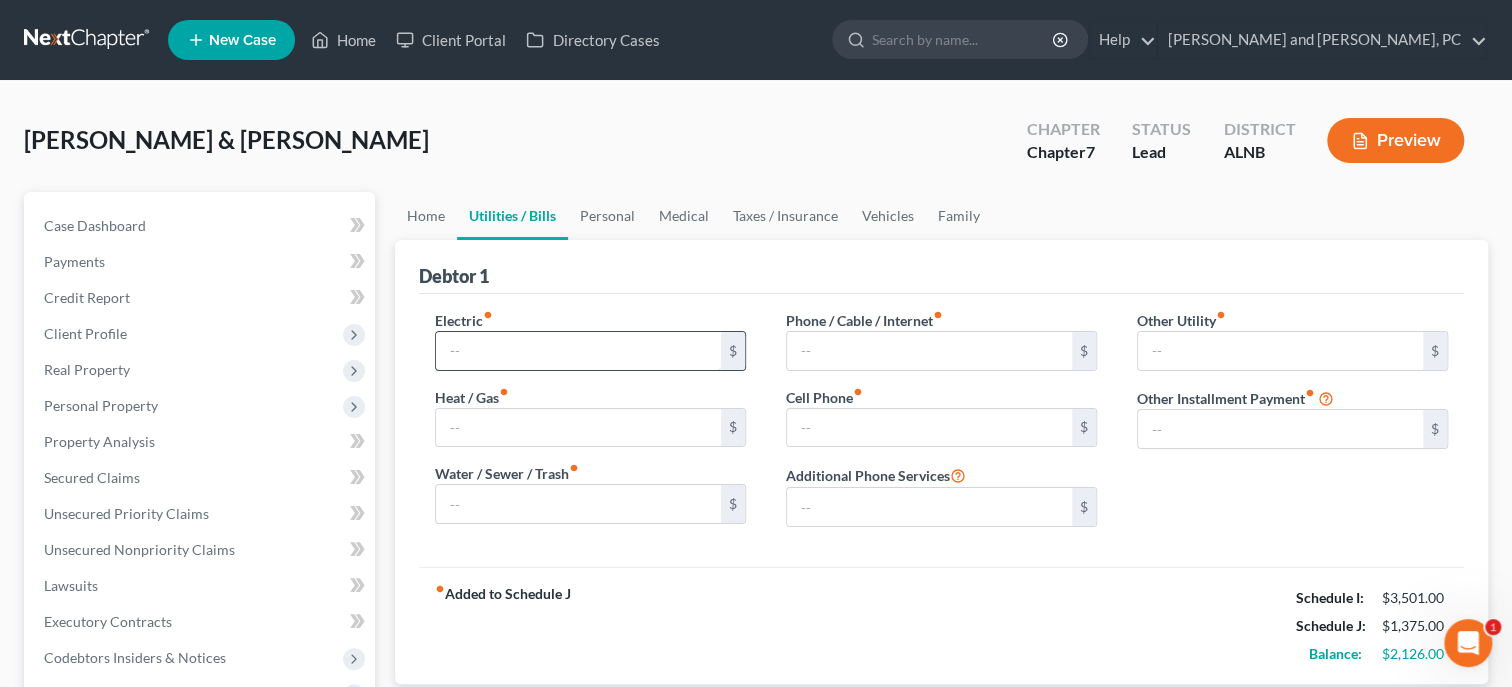 click at bounding box center [578, 351] 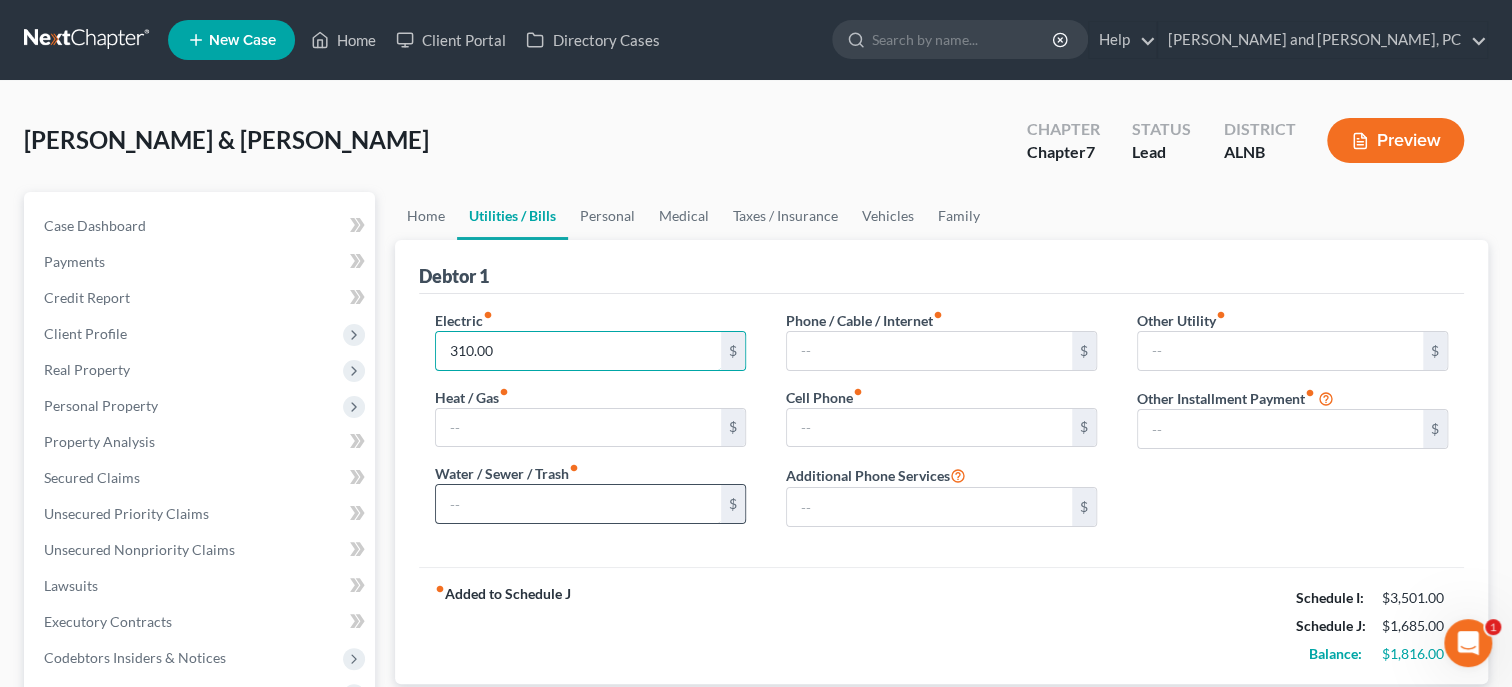 type on "310.00" 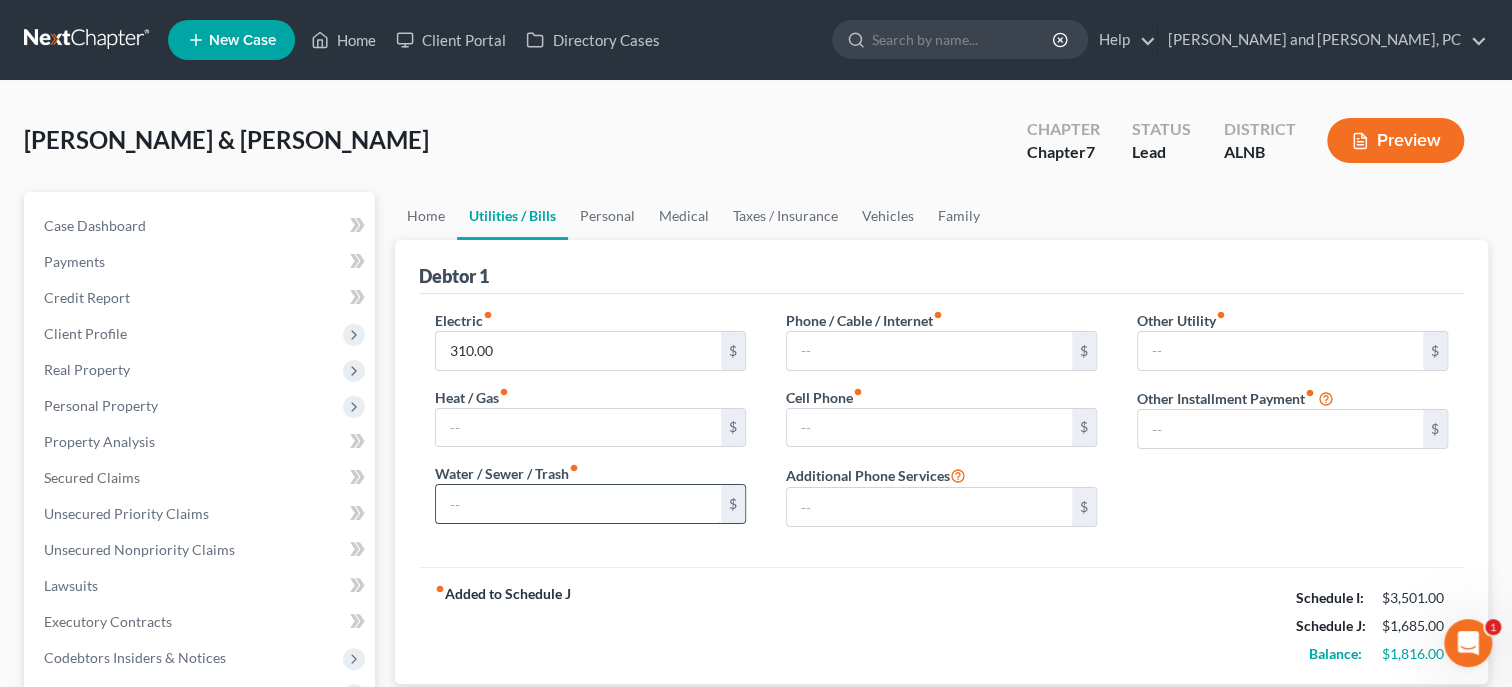click at bounding box center [578, 504] 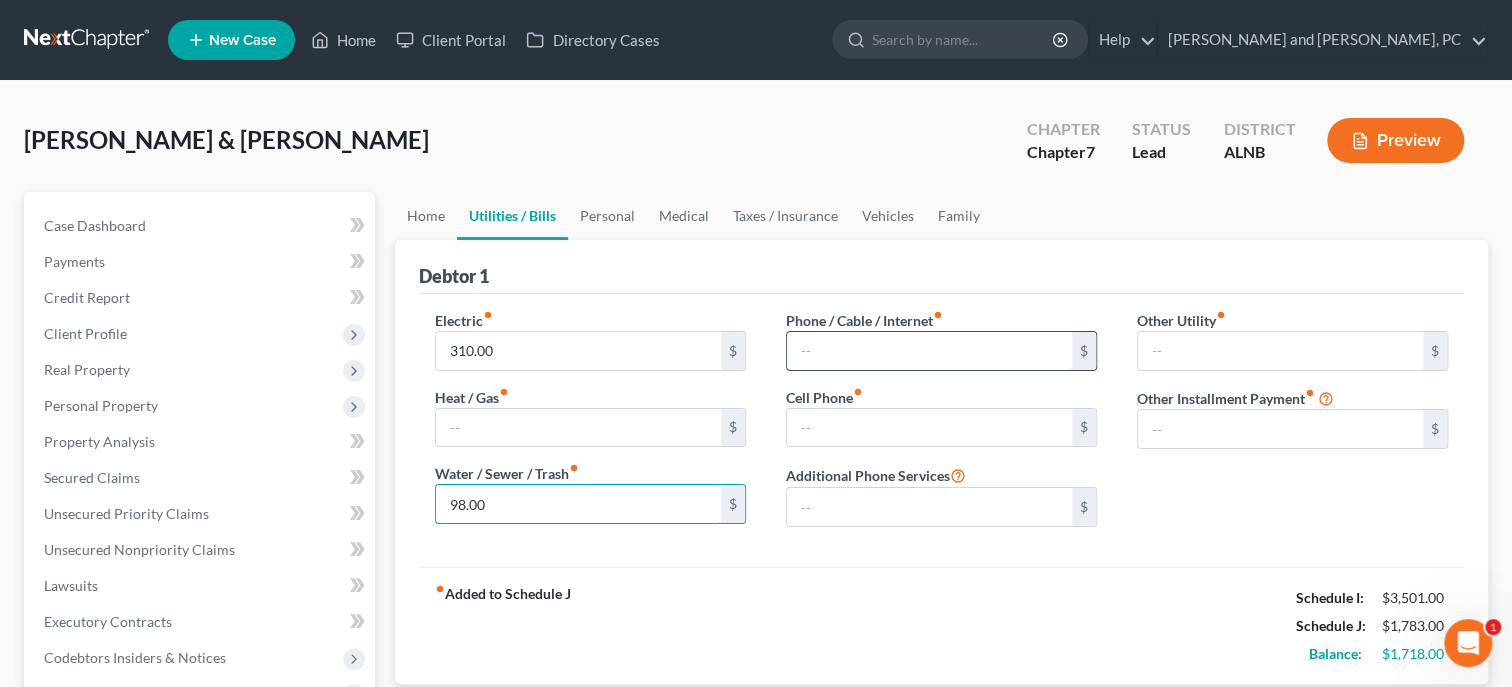 type on "98.00" 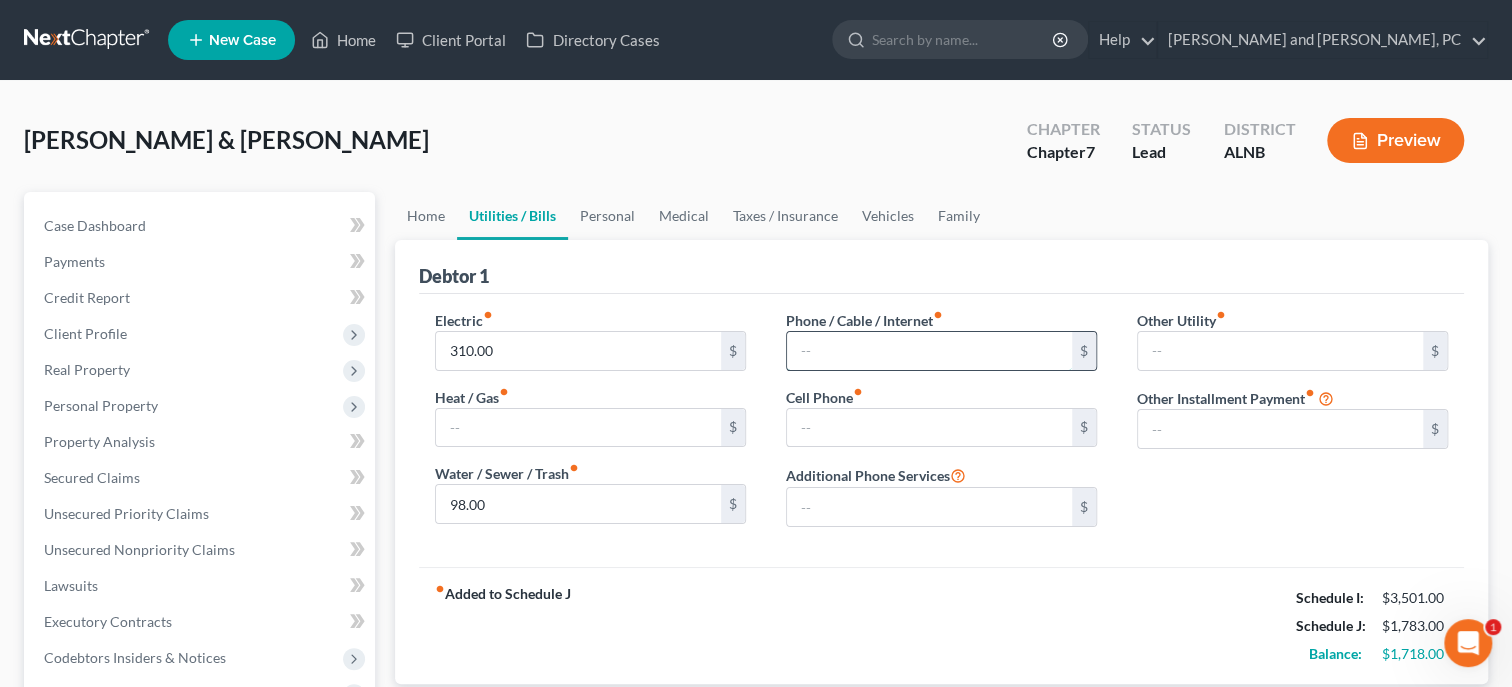 click at bounding box center [929, 351] 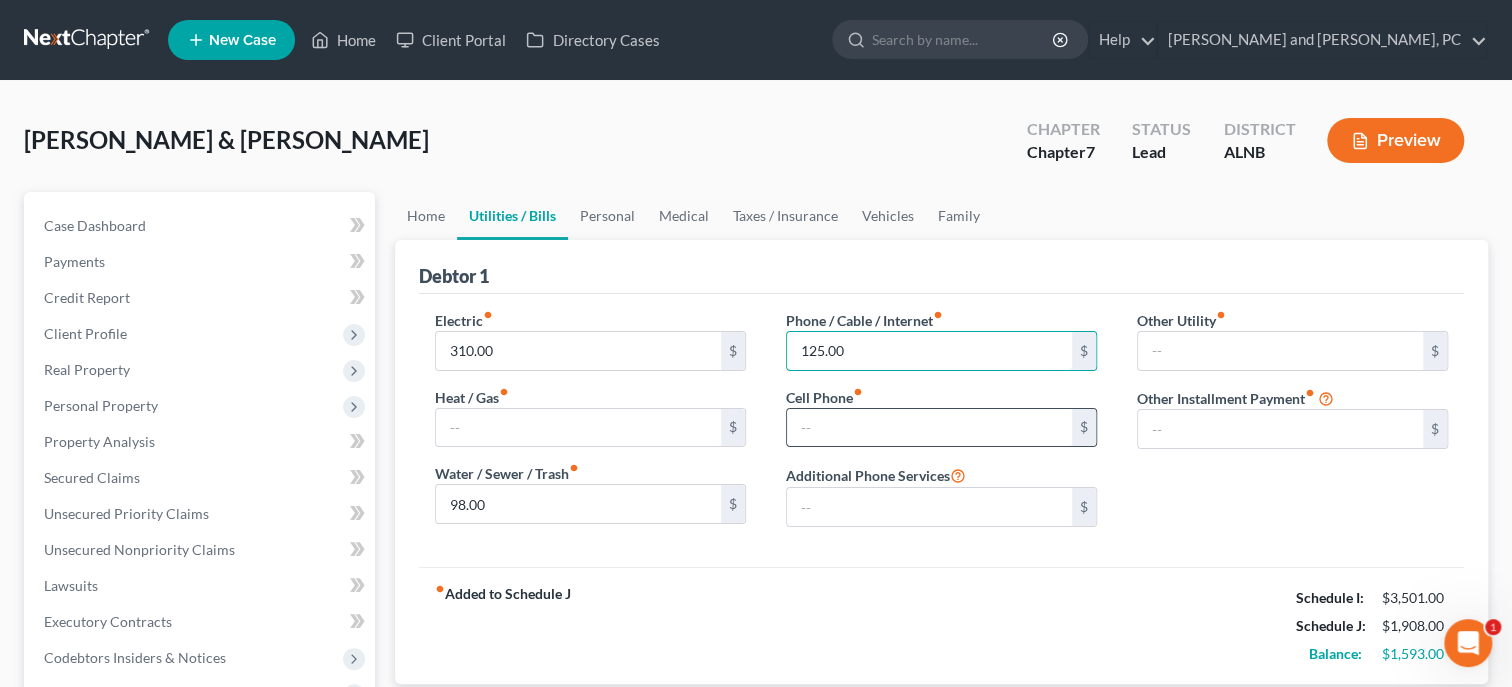 type on "125.00" 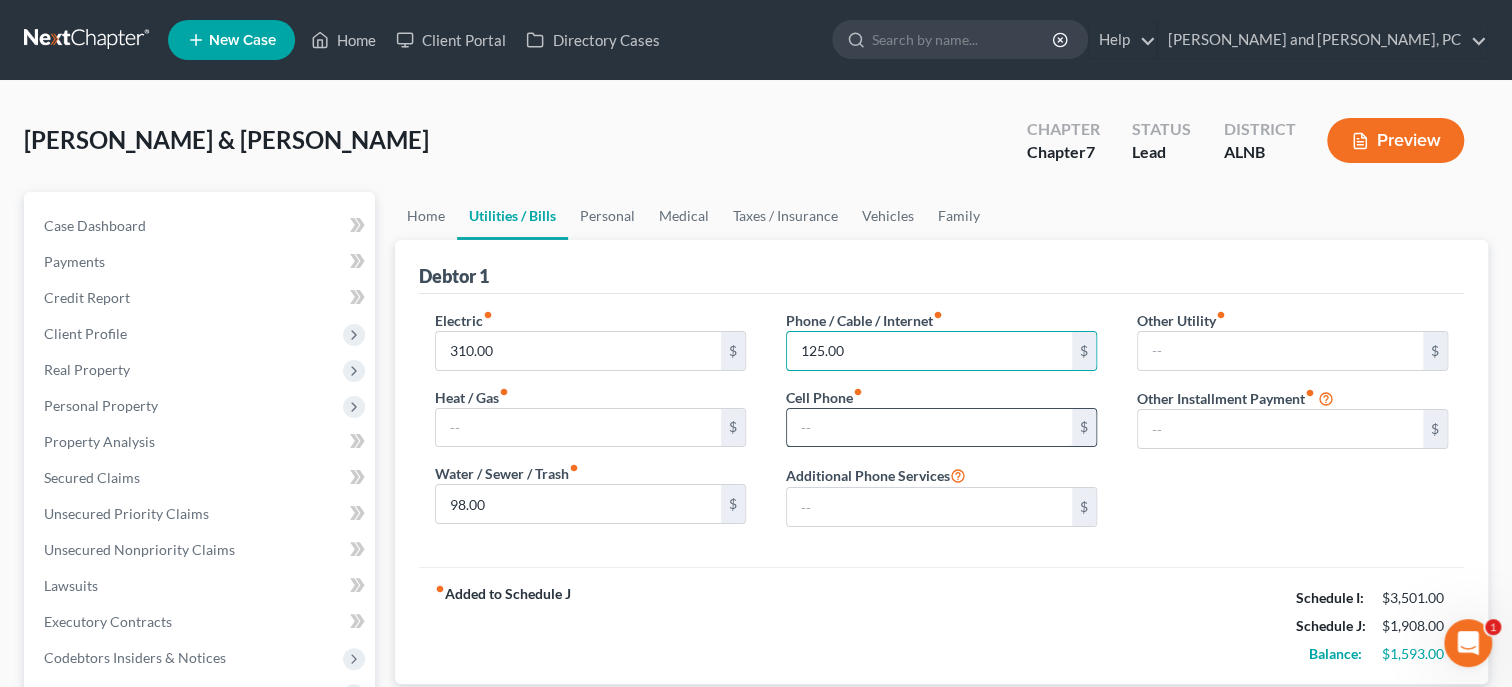 click at bounding box center (929, 428) 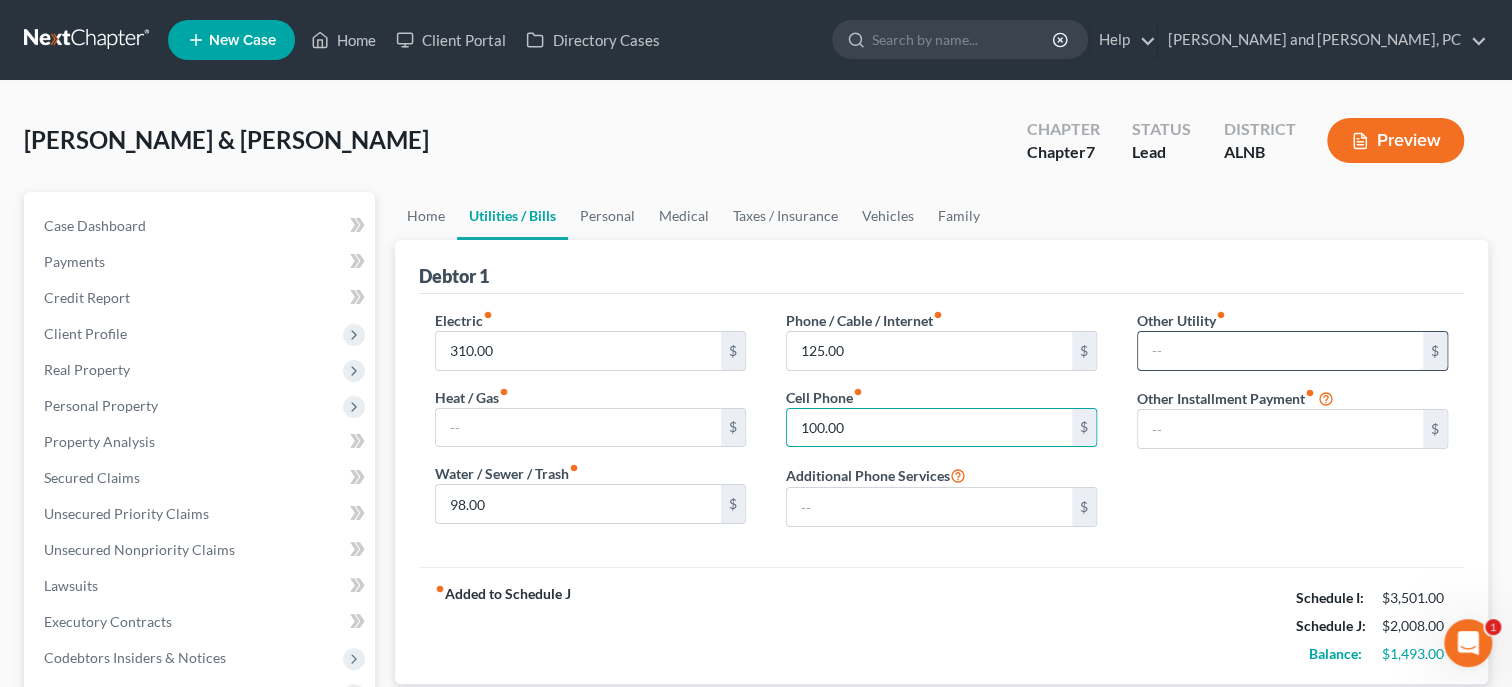type on "100.00" 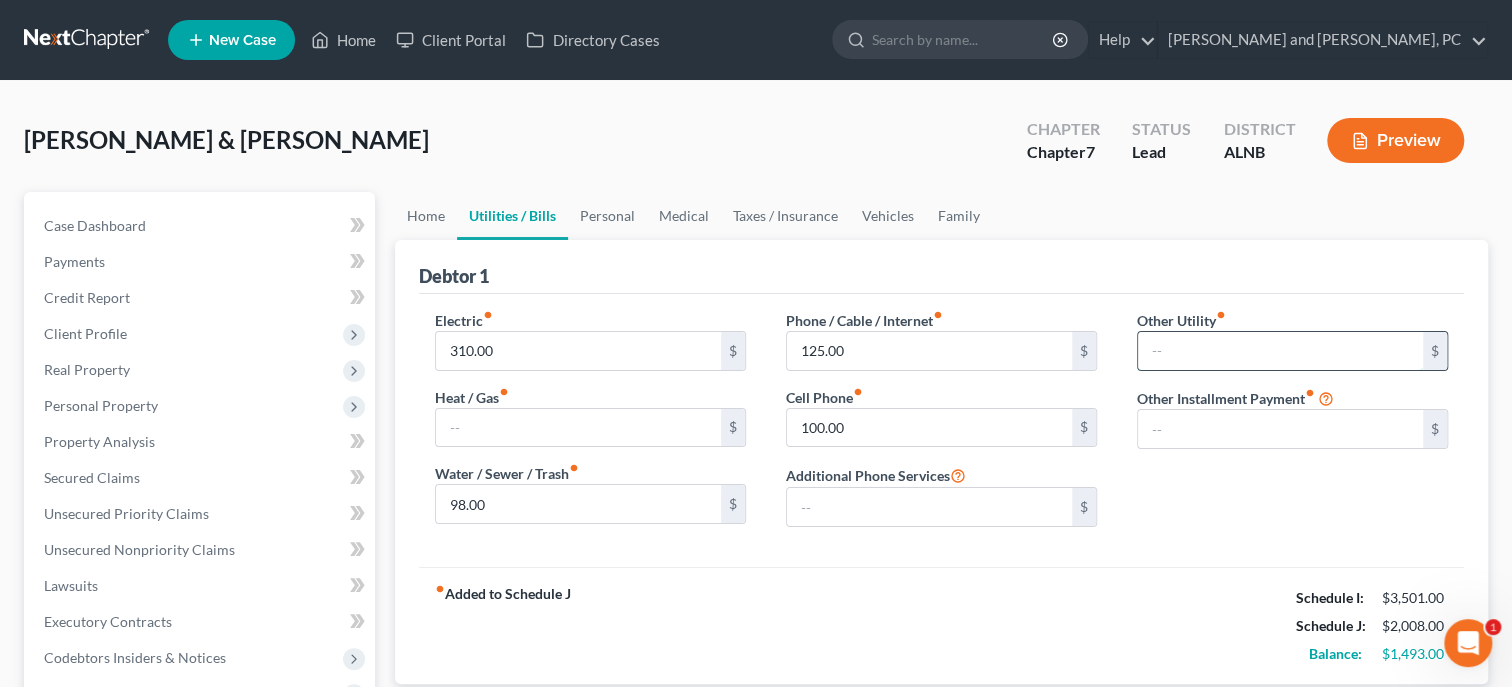 click at bounding box center (1280, 351) 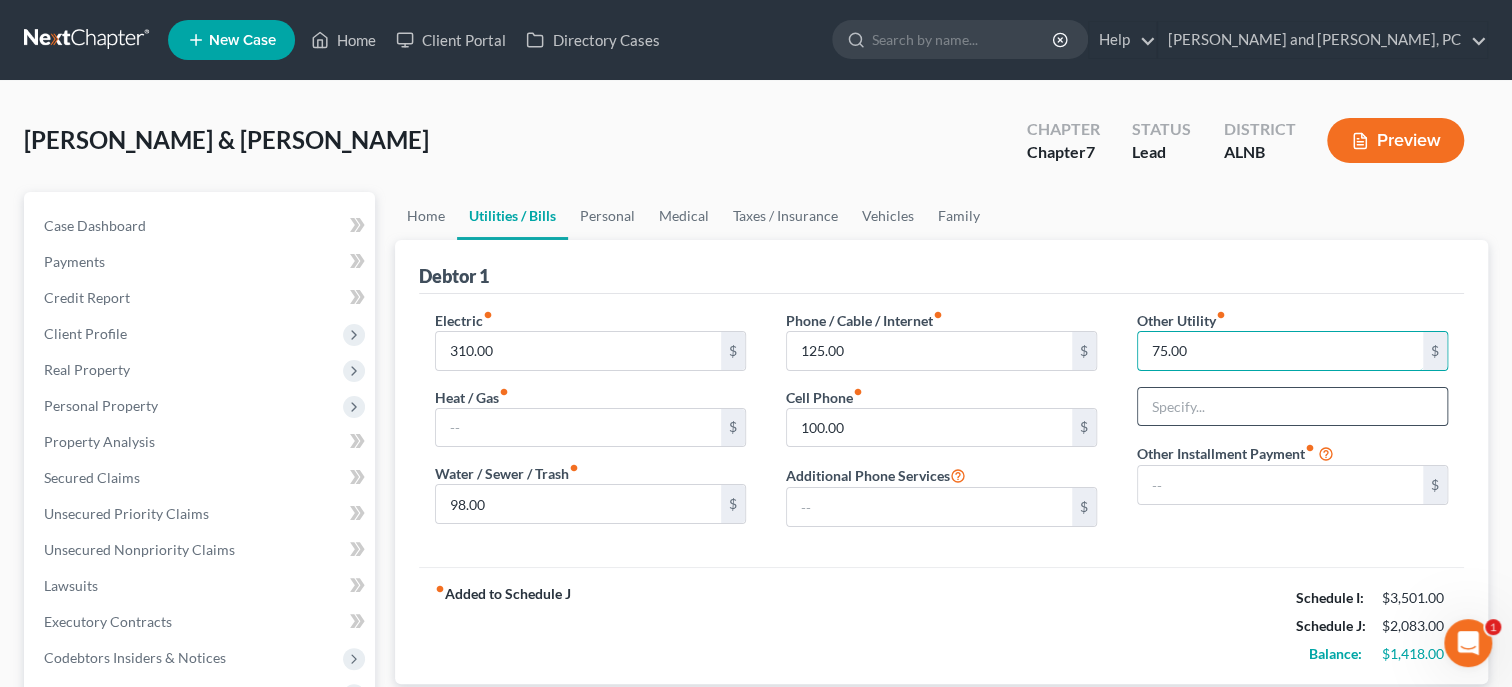 type on "75.00" 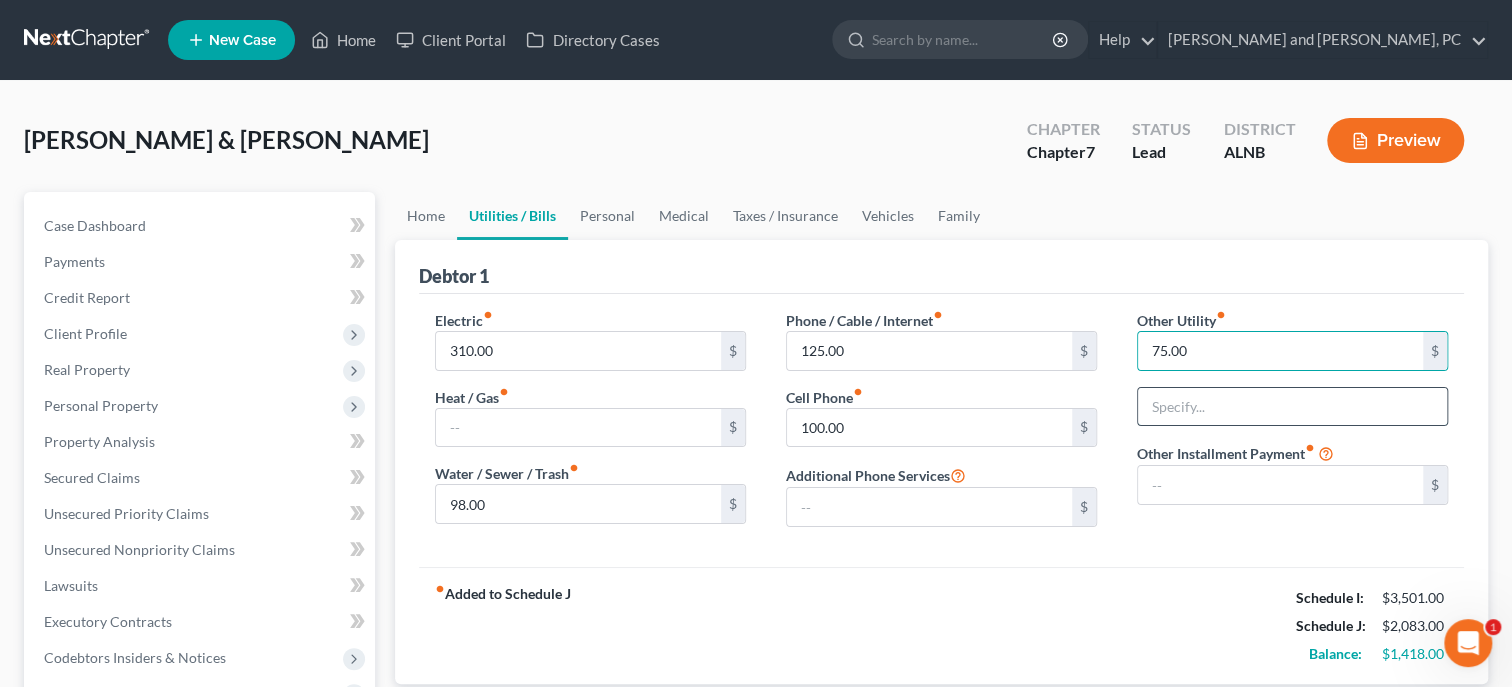 click at bounding box center [1292, 407] 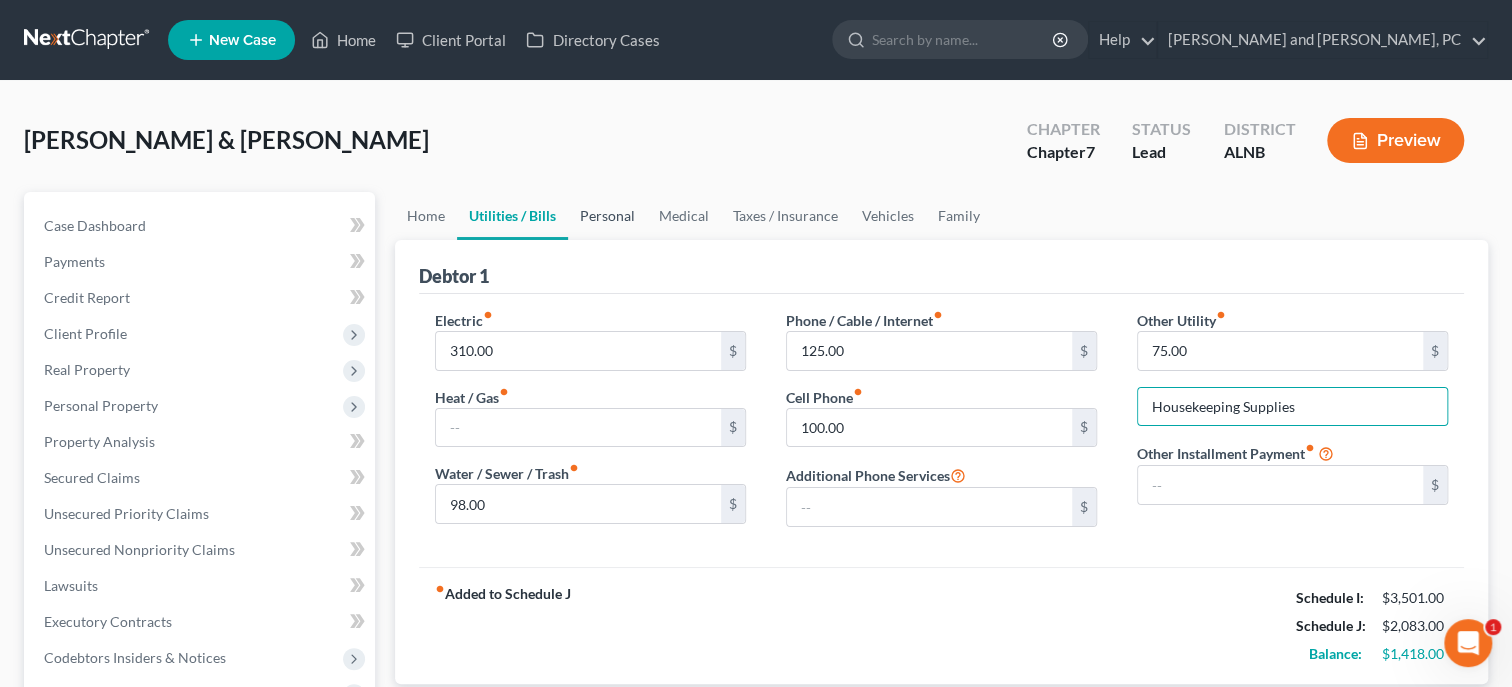 type on "Housekeeping Supplies" 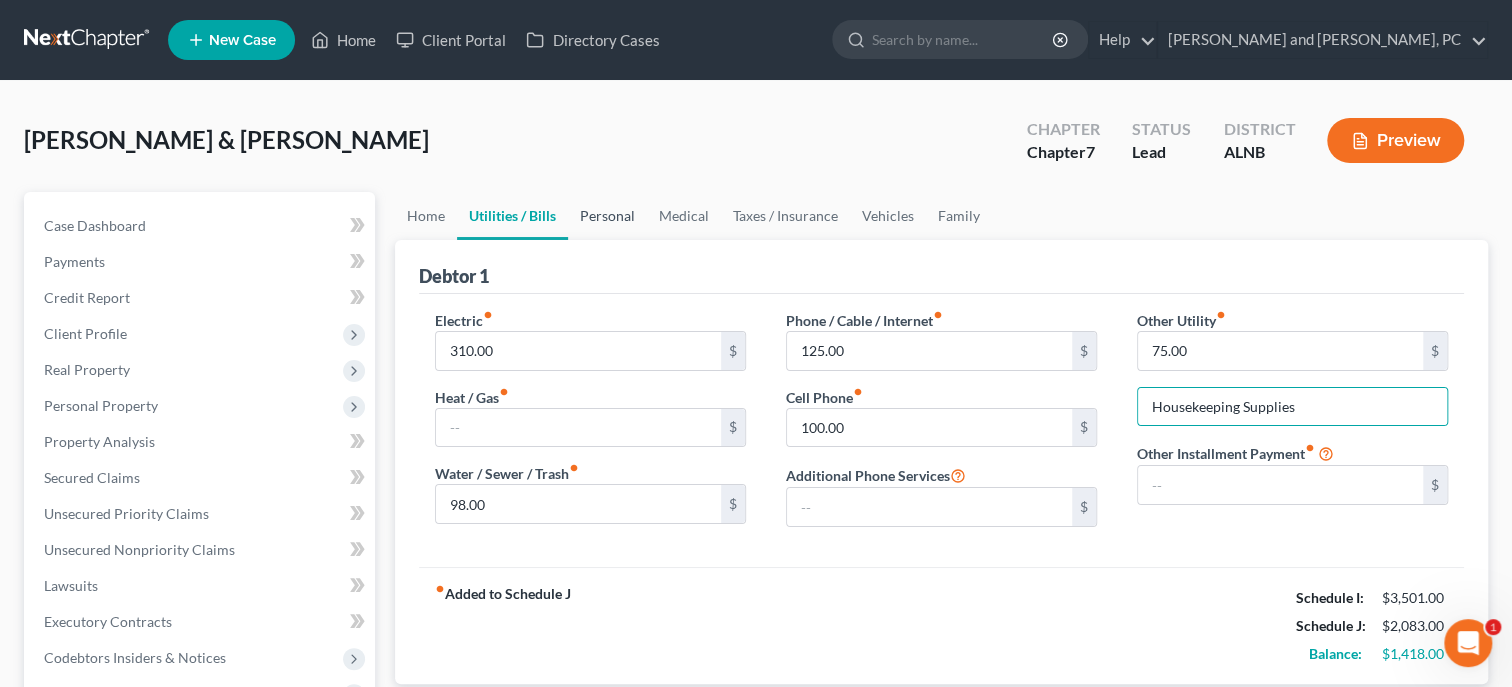 click on "Personal" at bounding box center [607, 216] 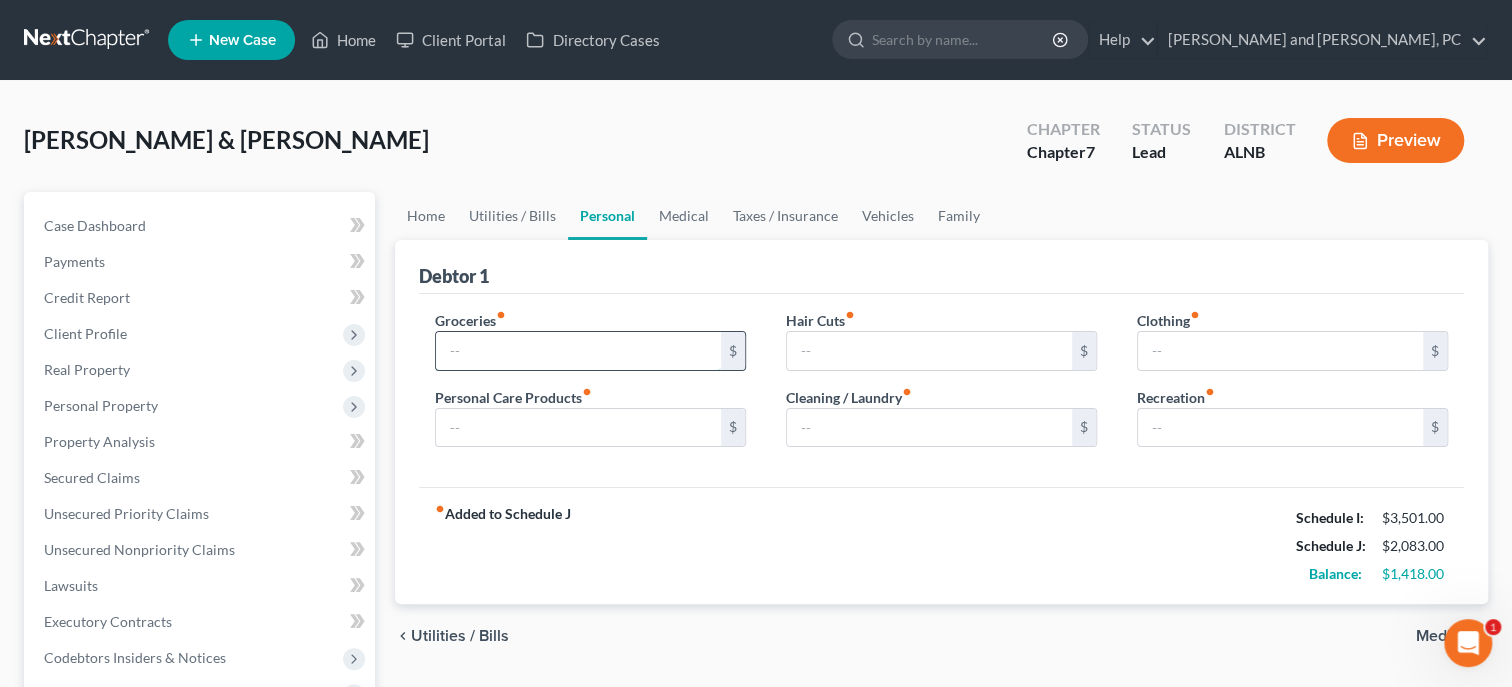 click at bounding box center (578, 351) 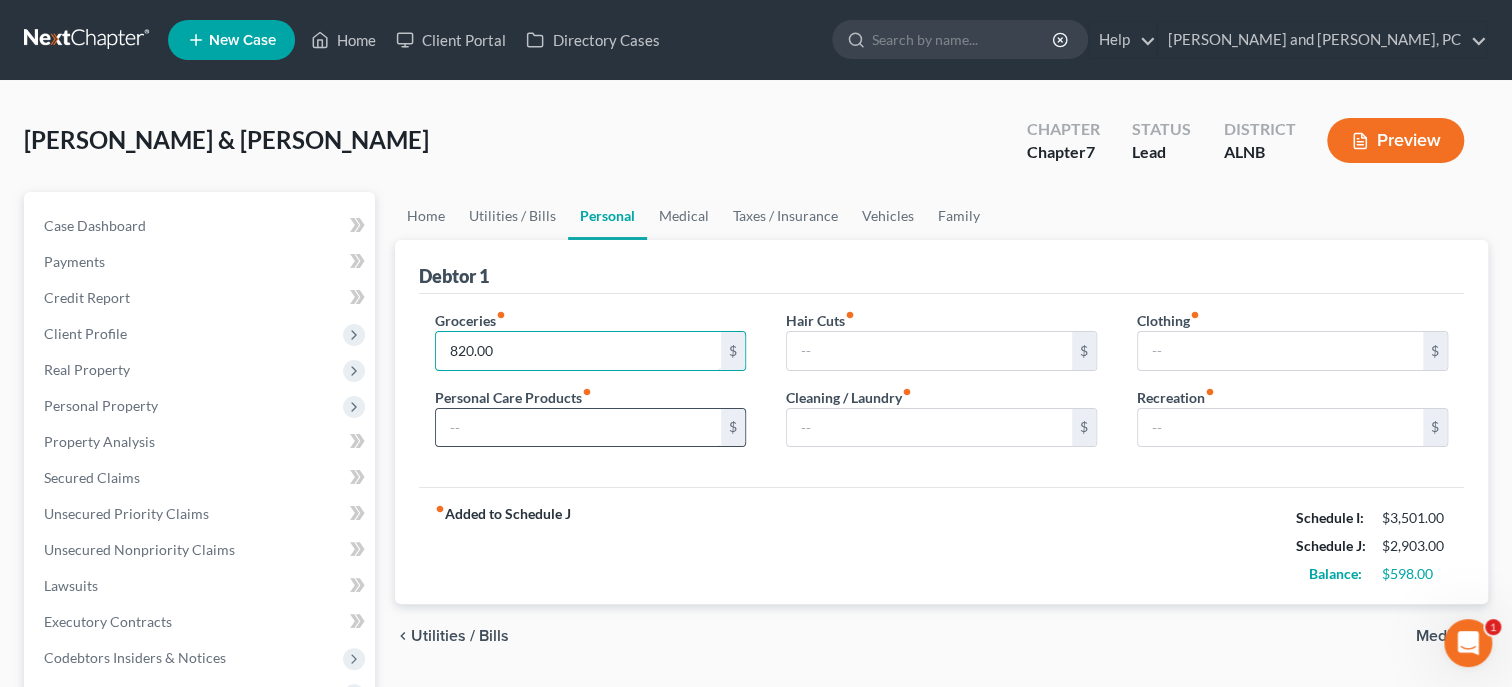 type on "820.00" 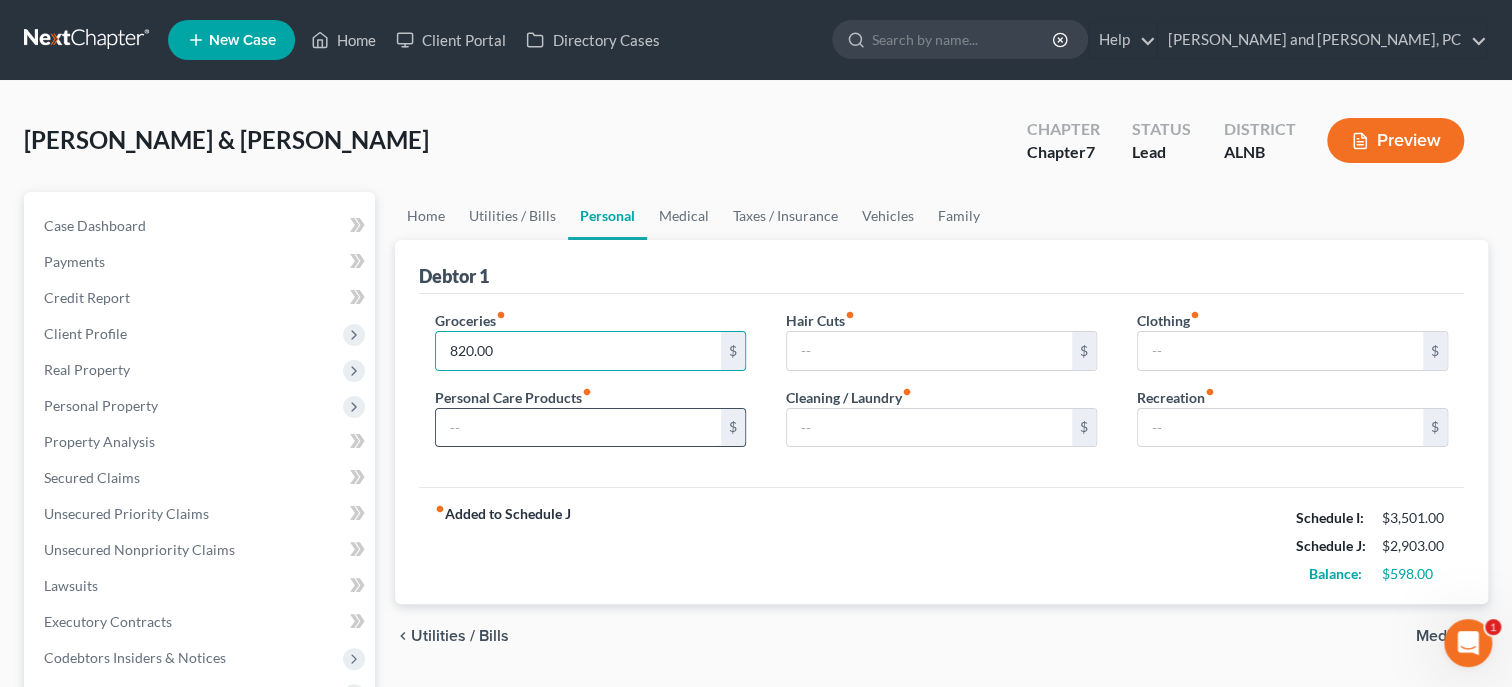 click at bounding box center [578, 428] 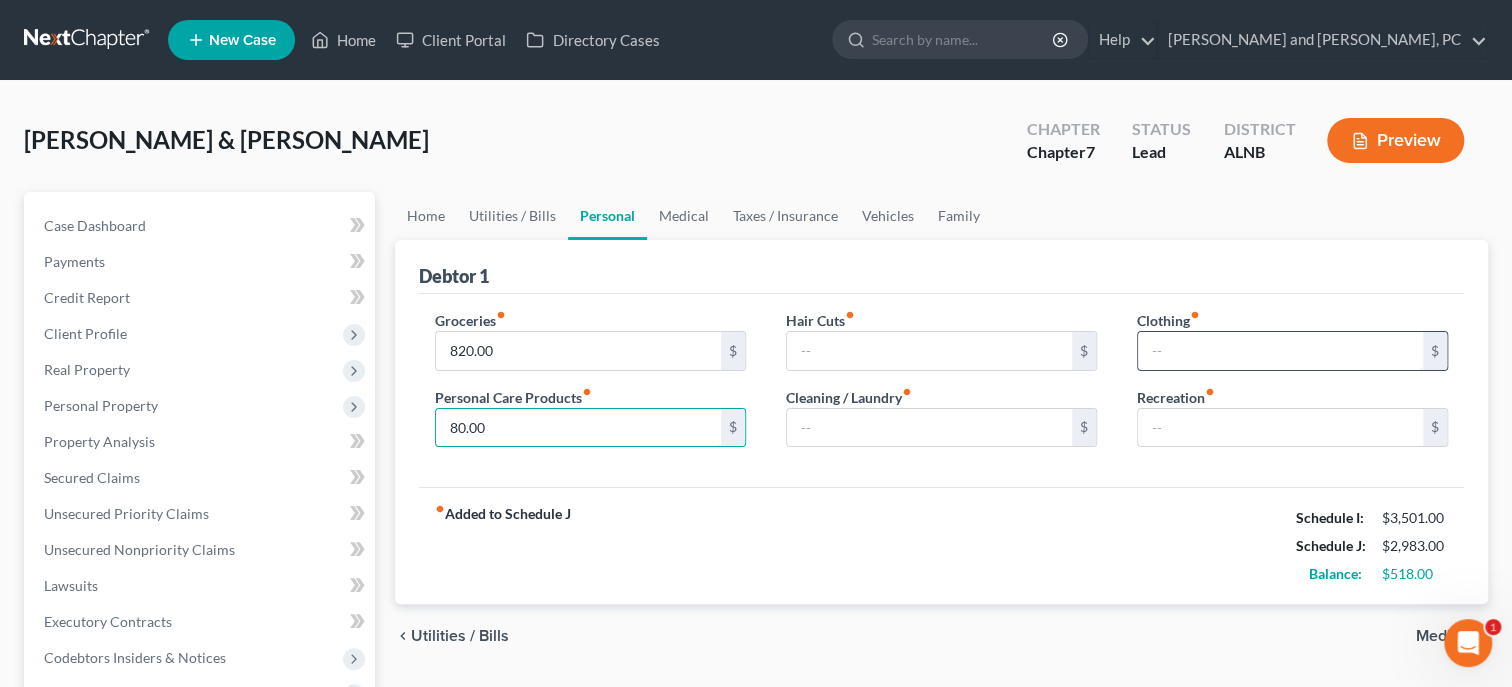 type on "80.00" 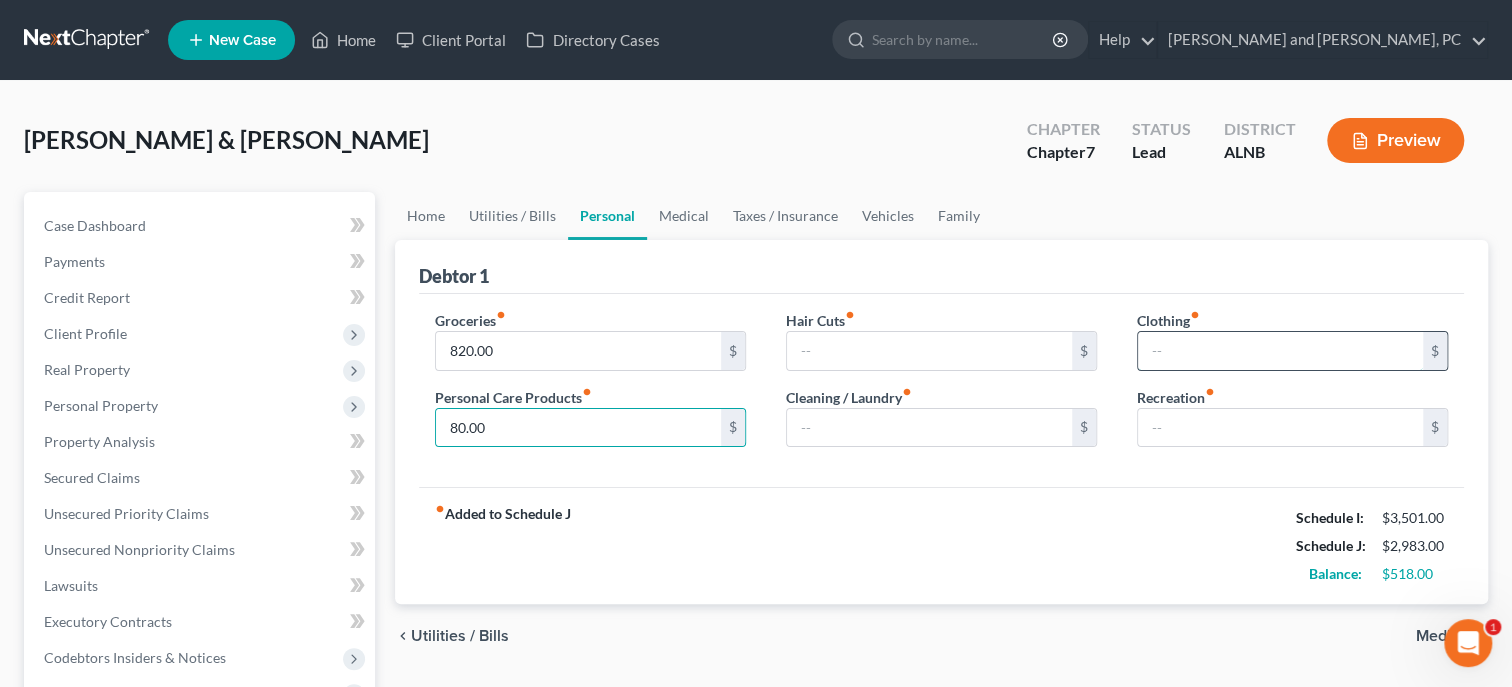 click at bounding box center (1280, 351) 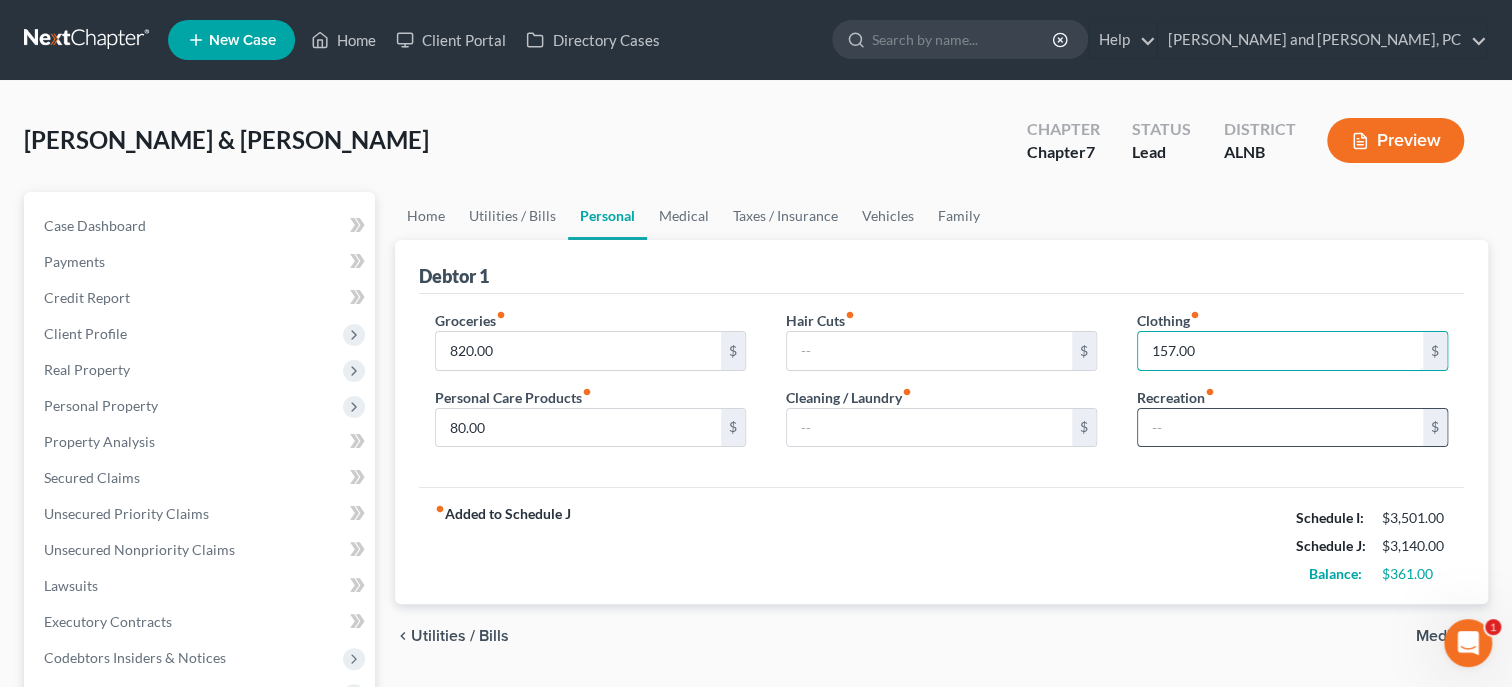 type on "157.00" 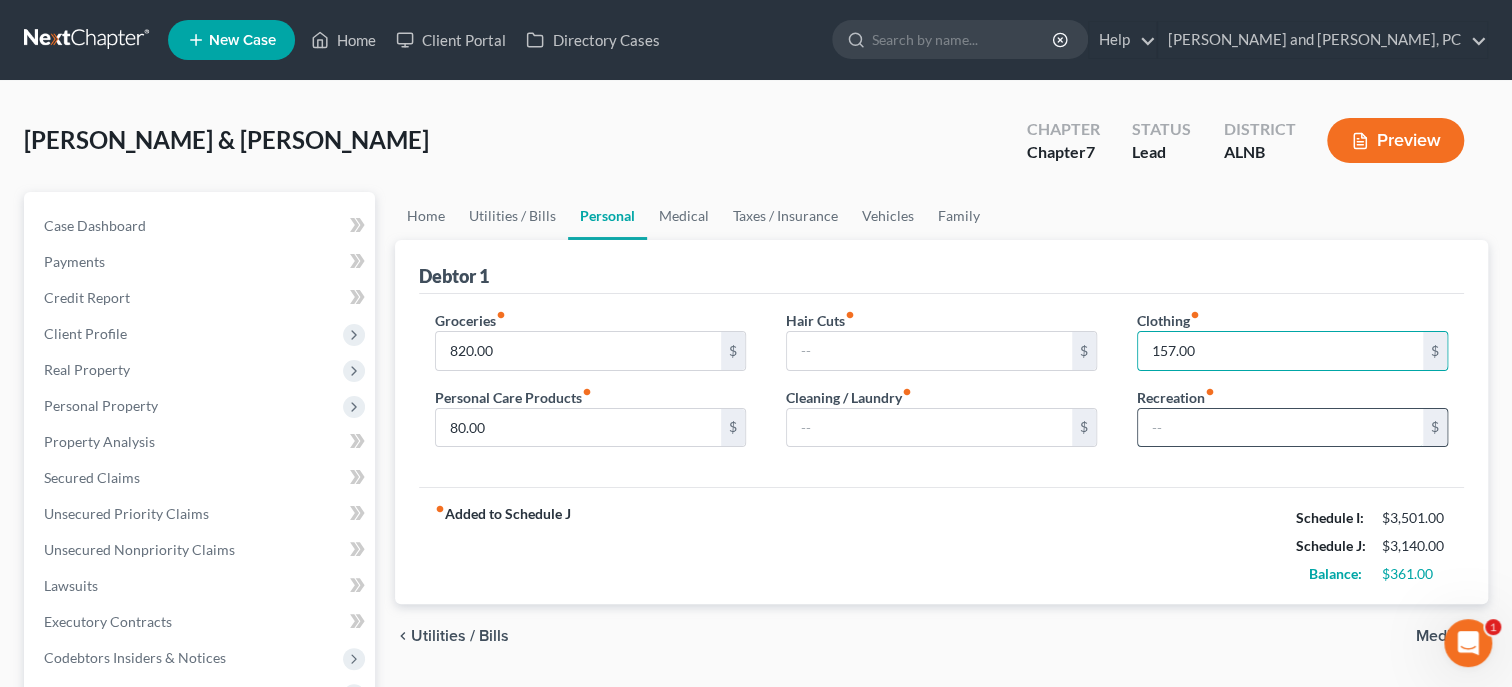 click at bounding box center (1280, 428) 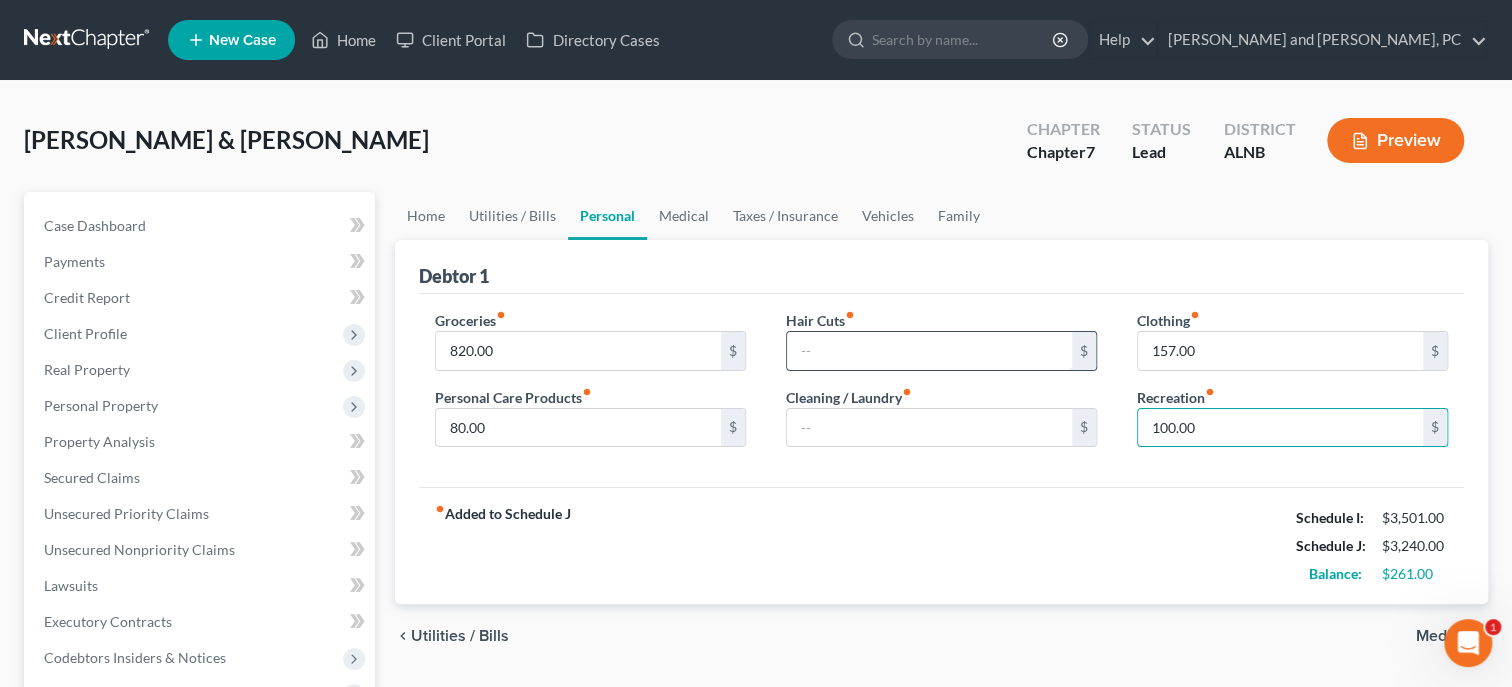 type on "100.00" 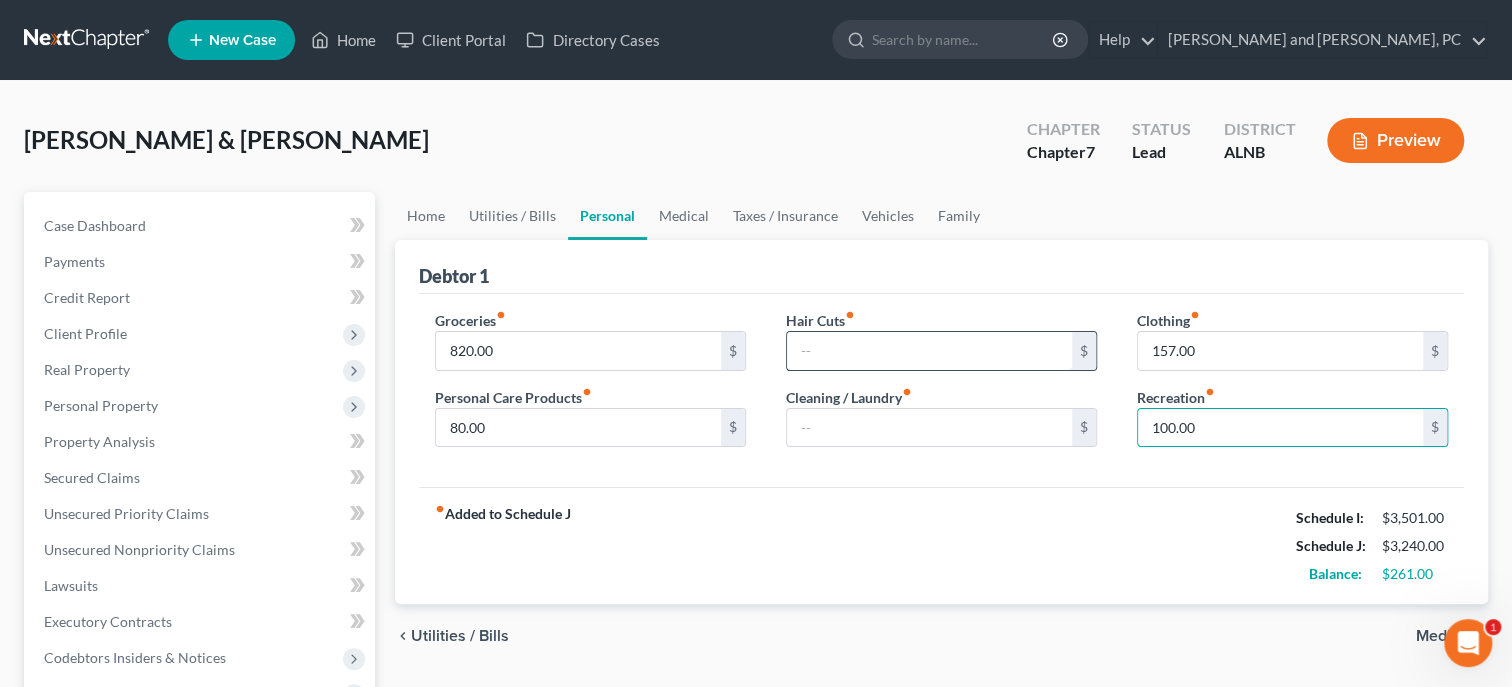 click at bounding box center (929, 351) 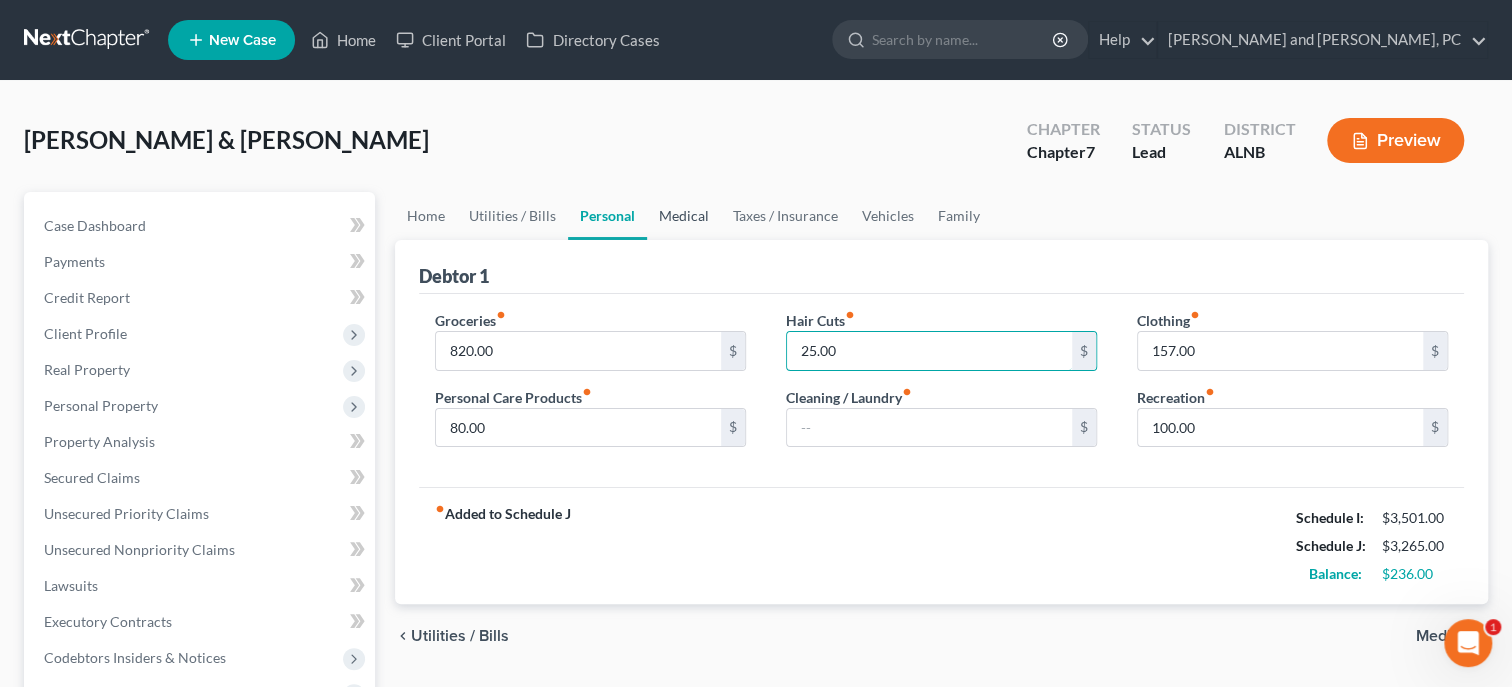 type on "25.00" 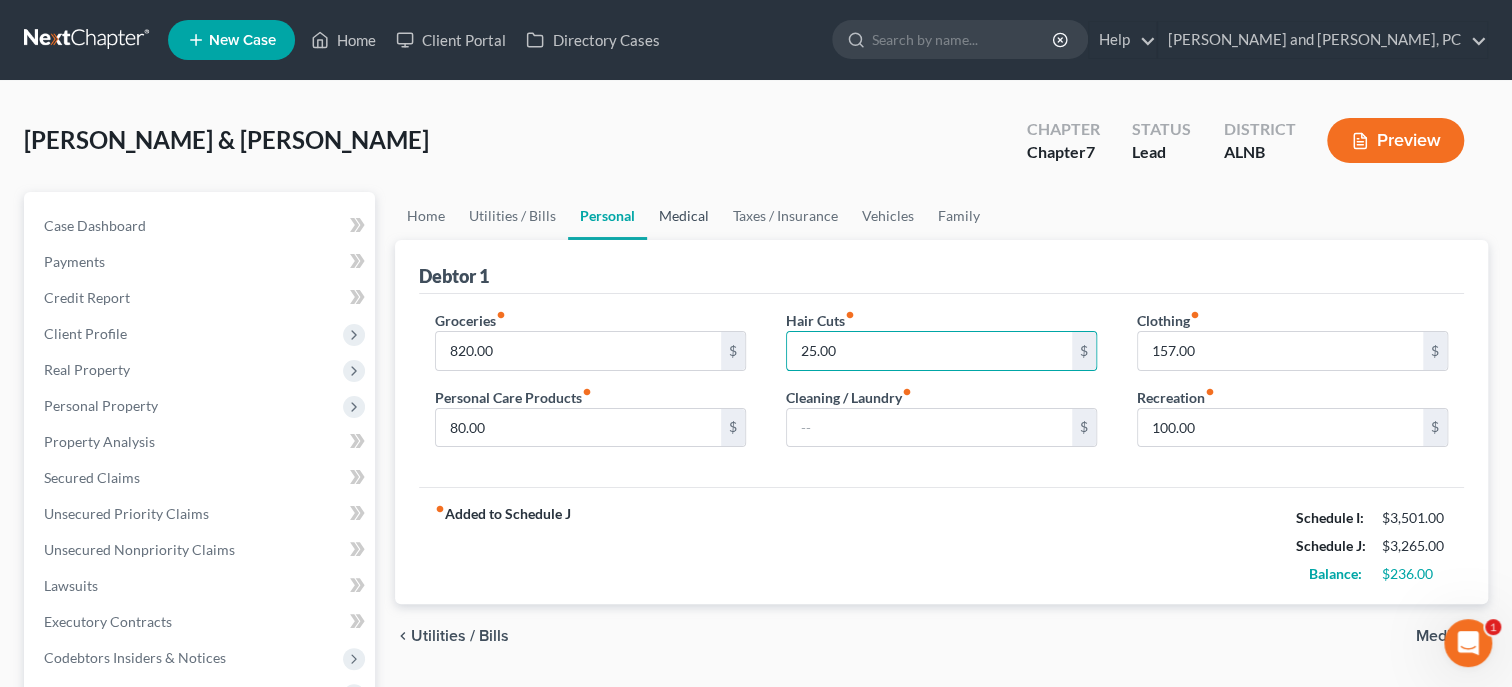 click on "Medical" at bounding box center [684, 216] 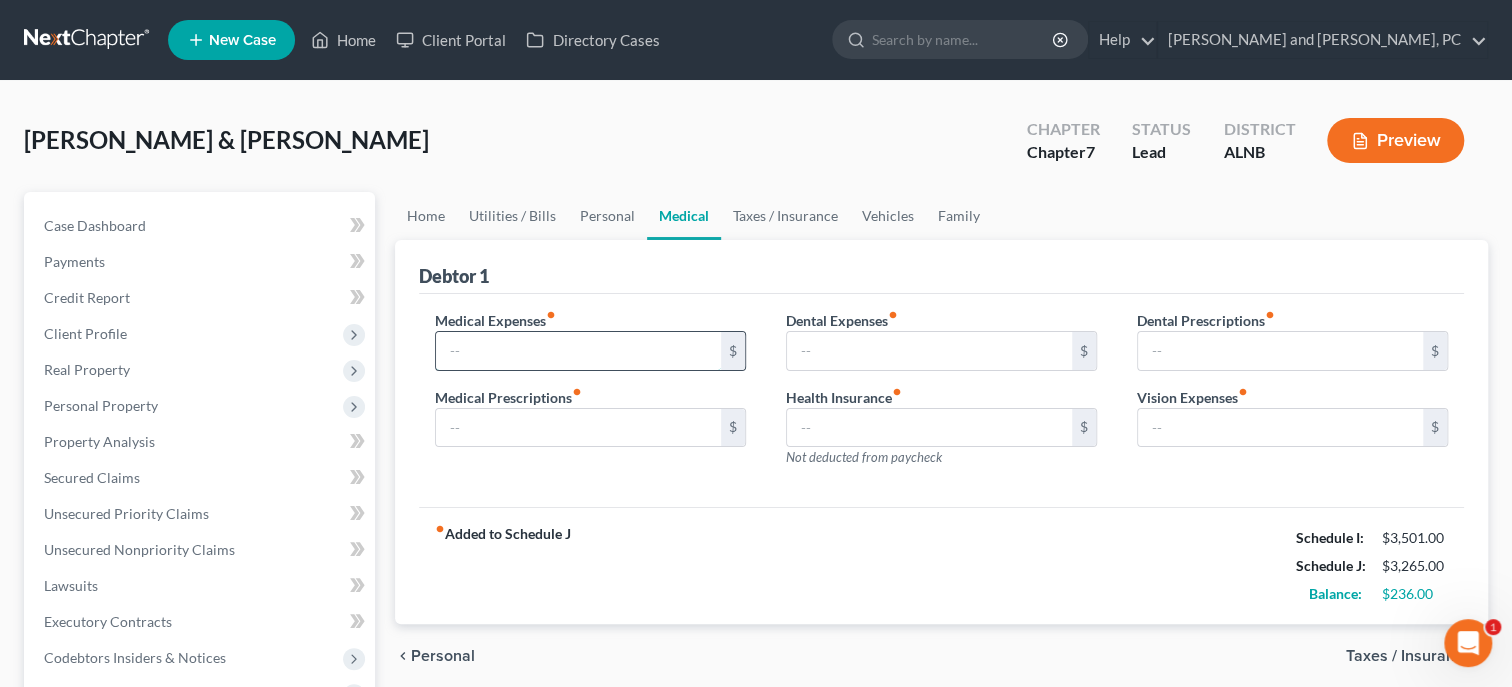 click at bounding box center (578, 351) 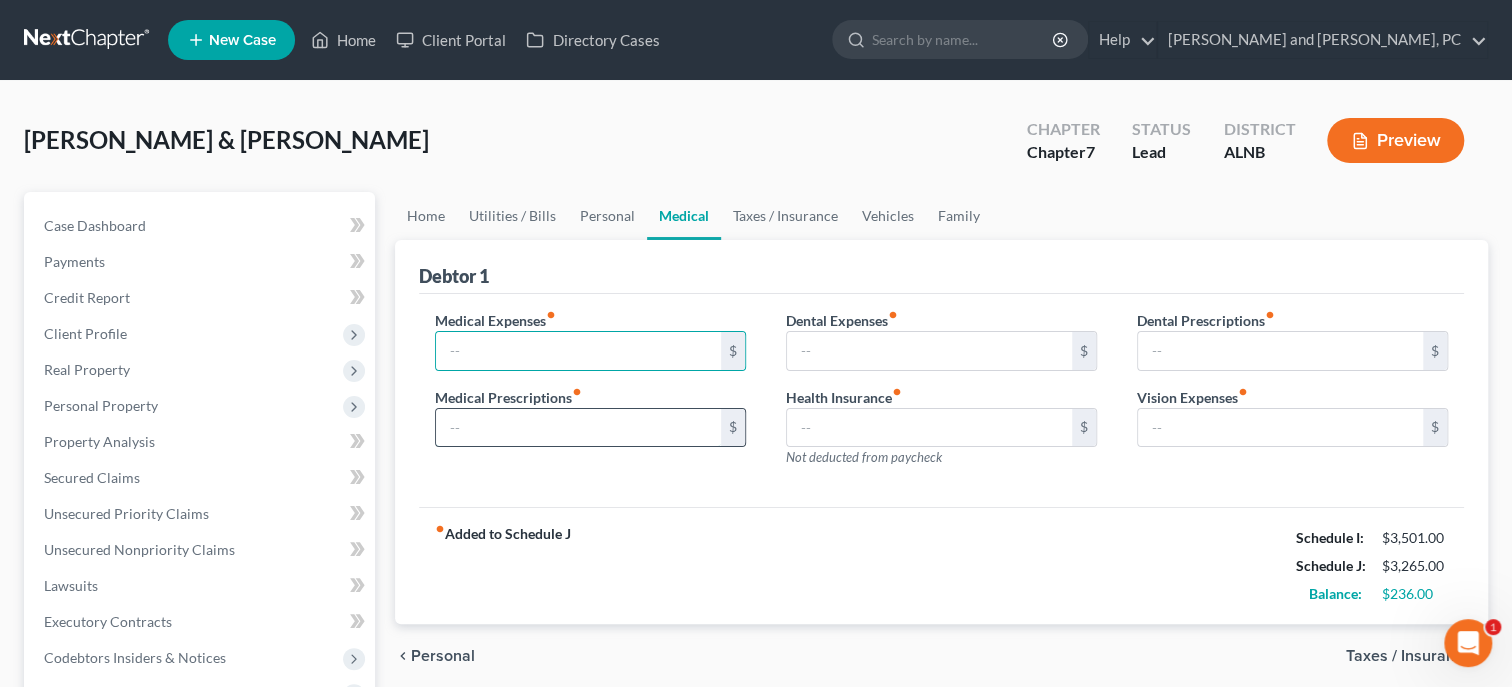 click at bounding box center [578, 428] 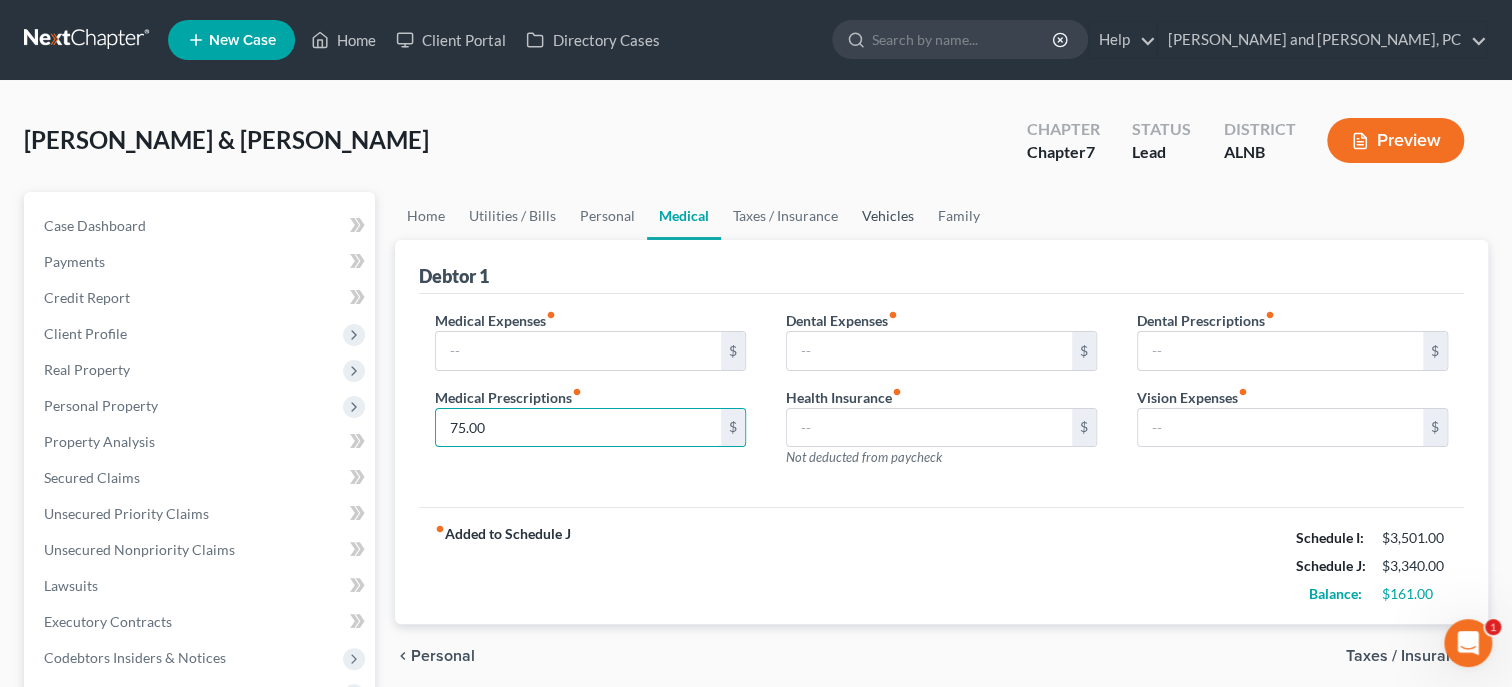 type on "75.00" 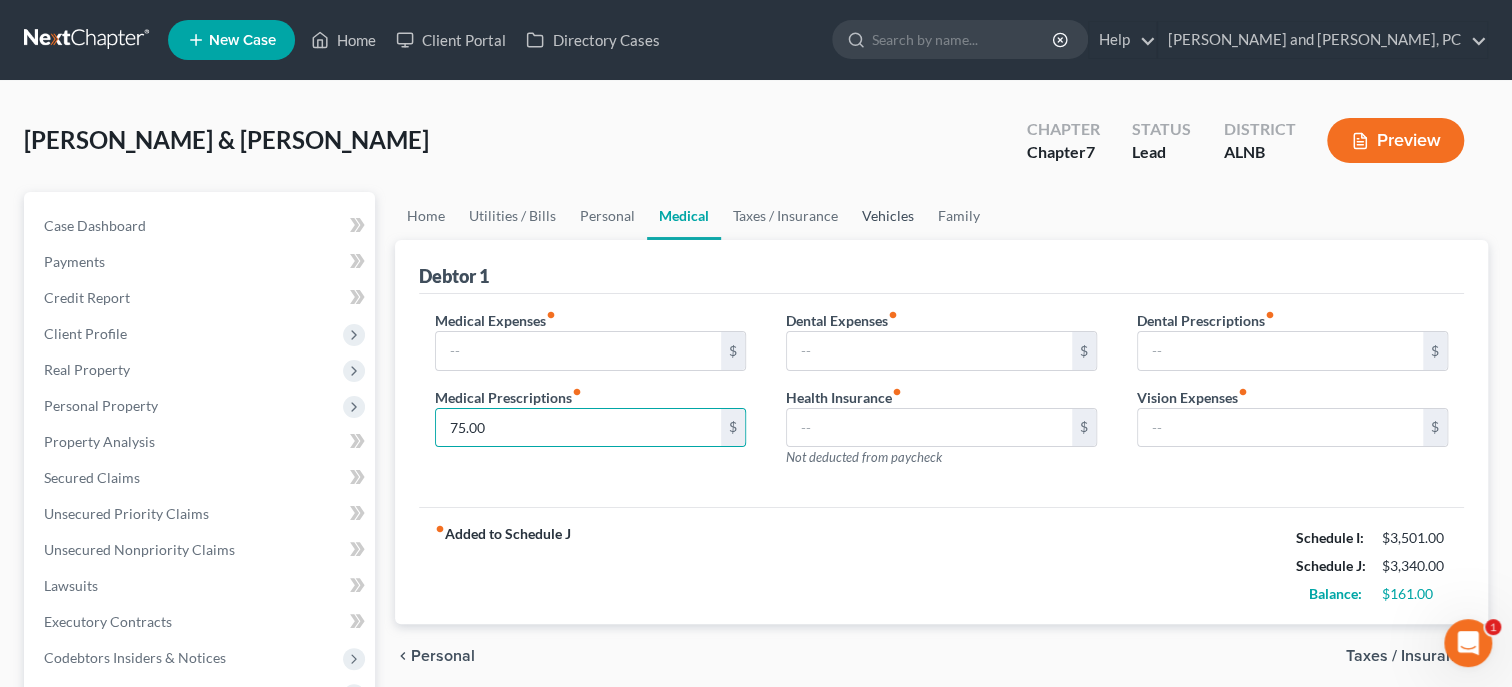 click on "Vehicles" at bounding box center (888, 216) 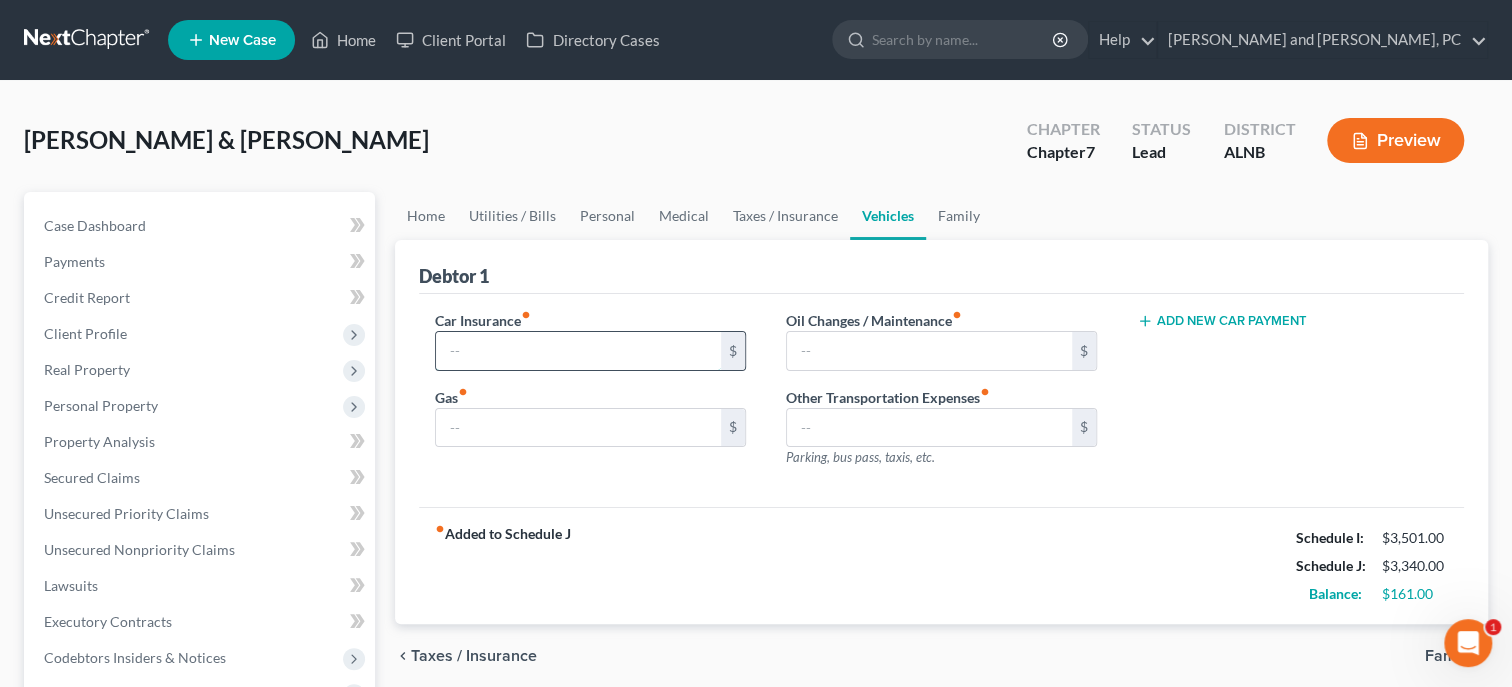 click at bounding box center (578, 351) 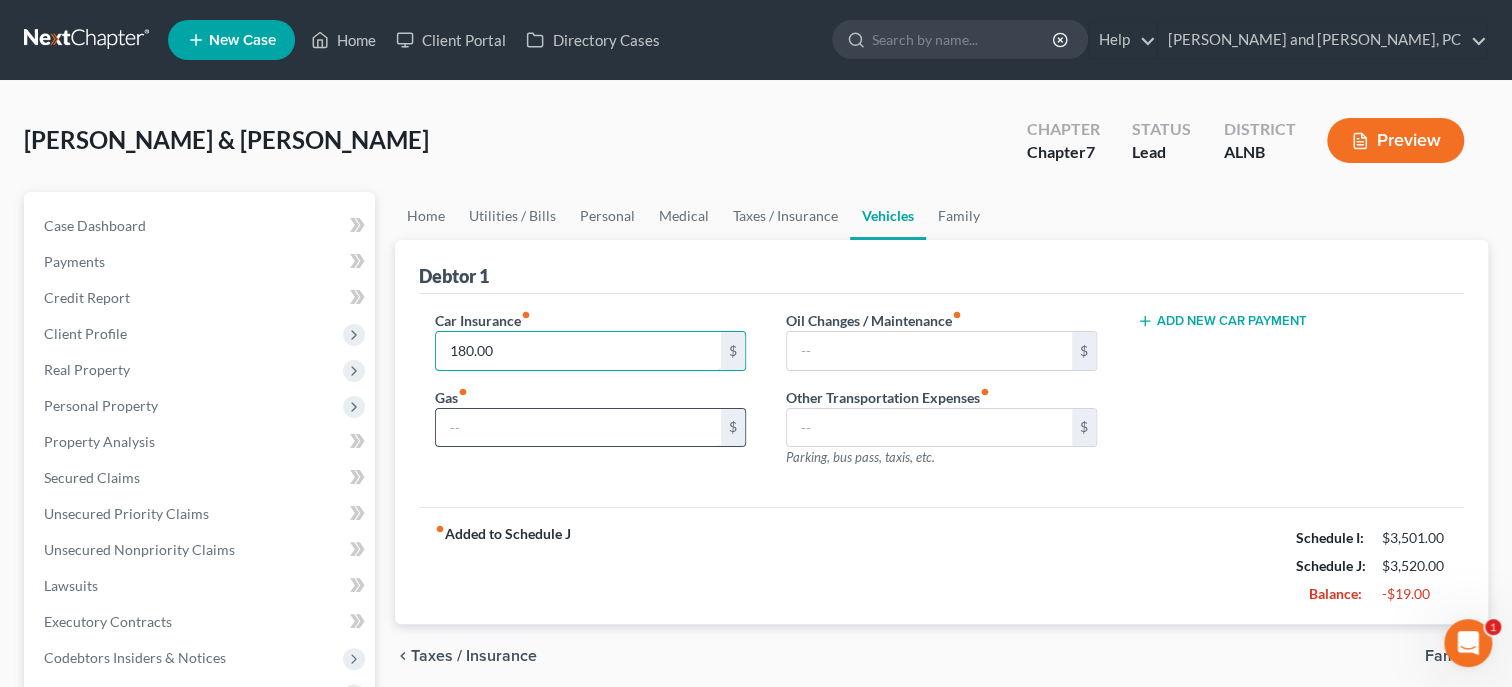 type on "180.00" 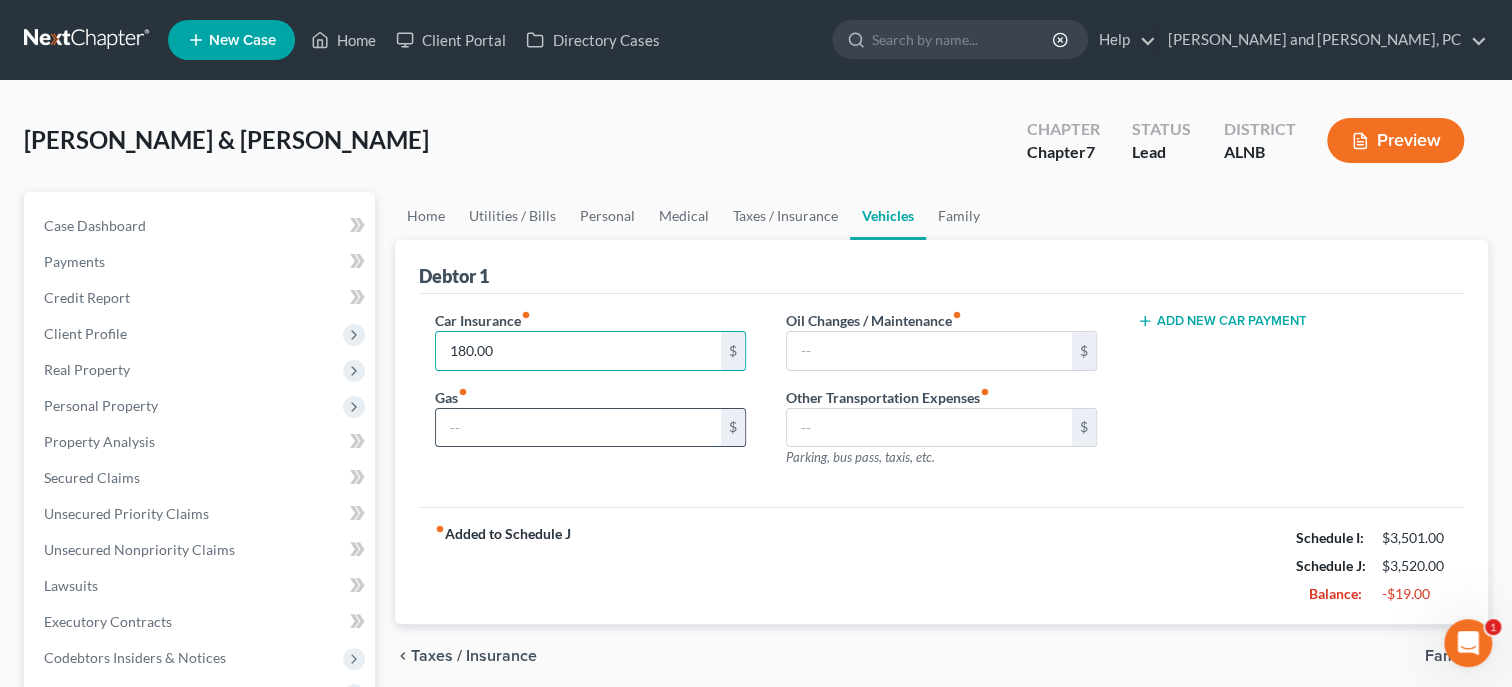 click at bounding box center [578, 428] 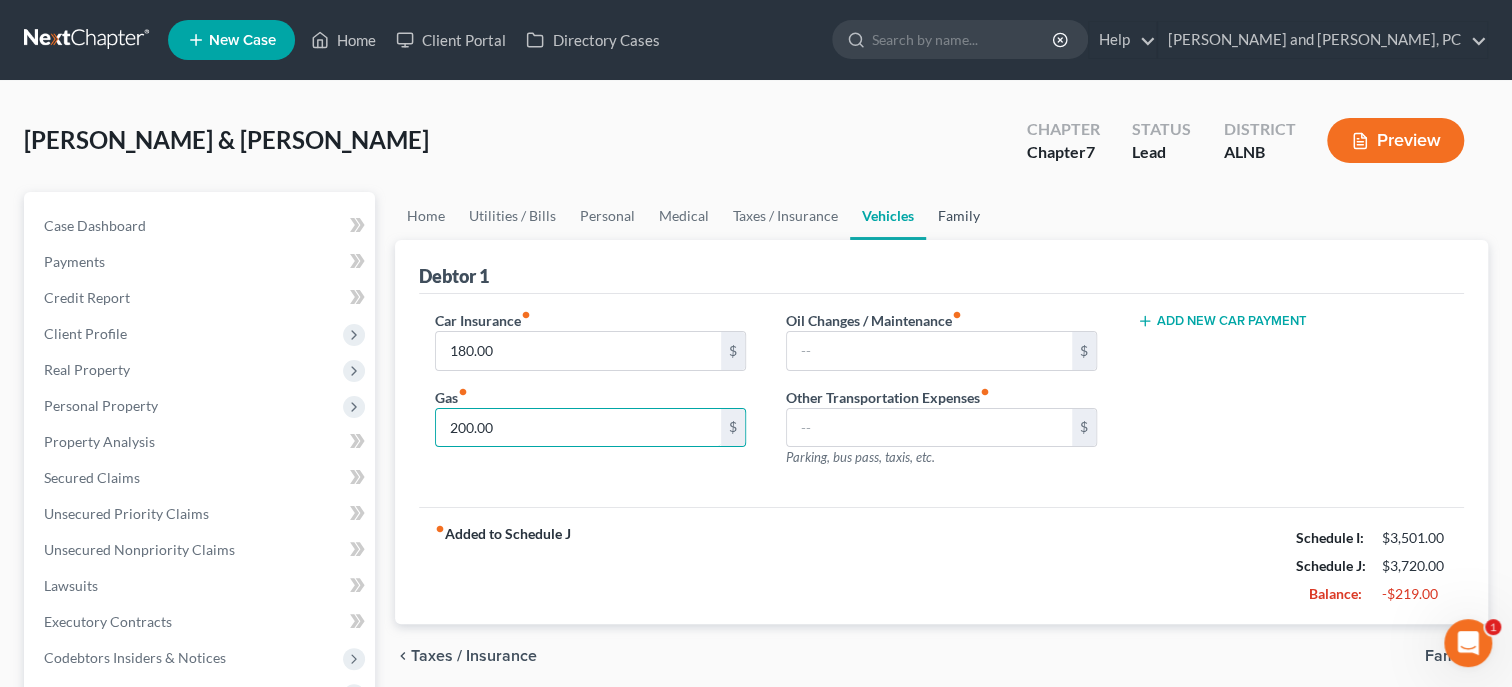 type on "200.00" 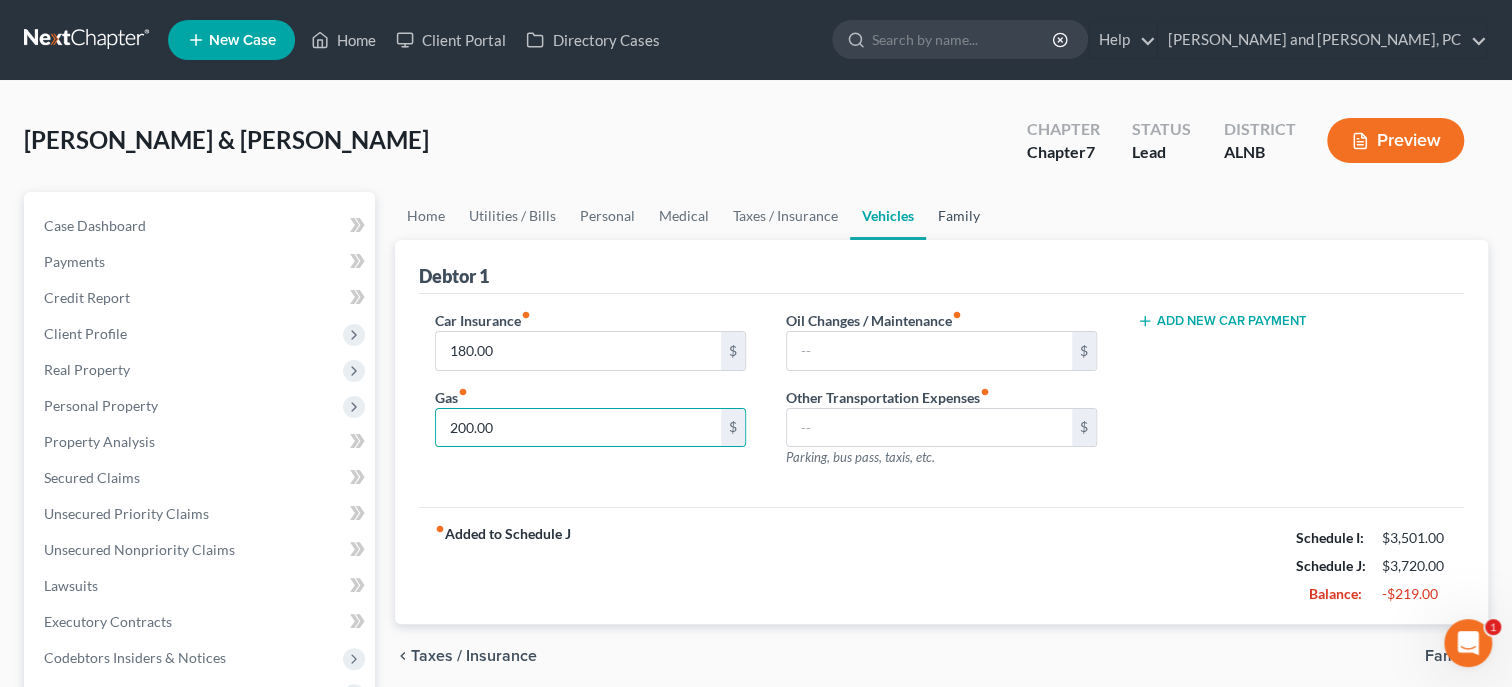 click on "Family" at bounding box center (959, 216) 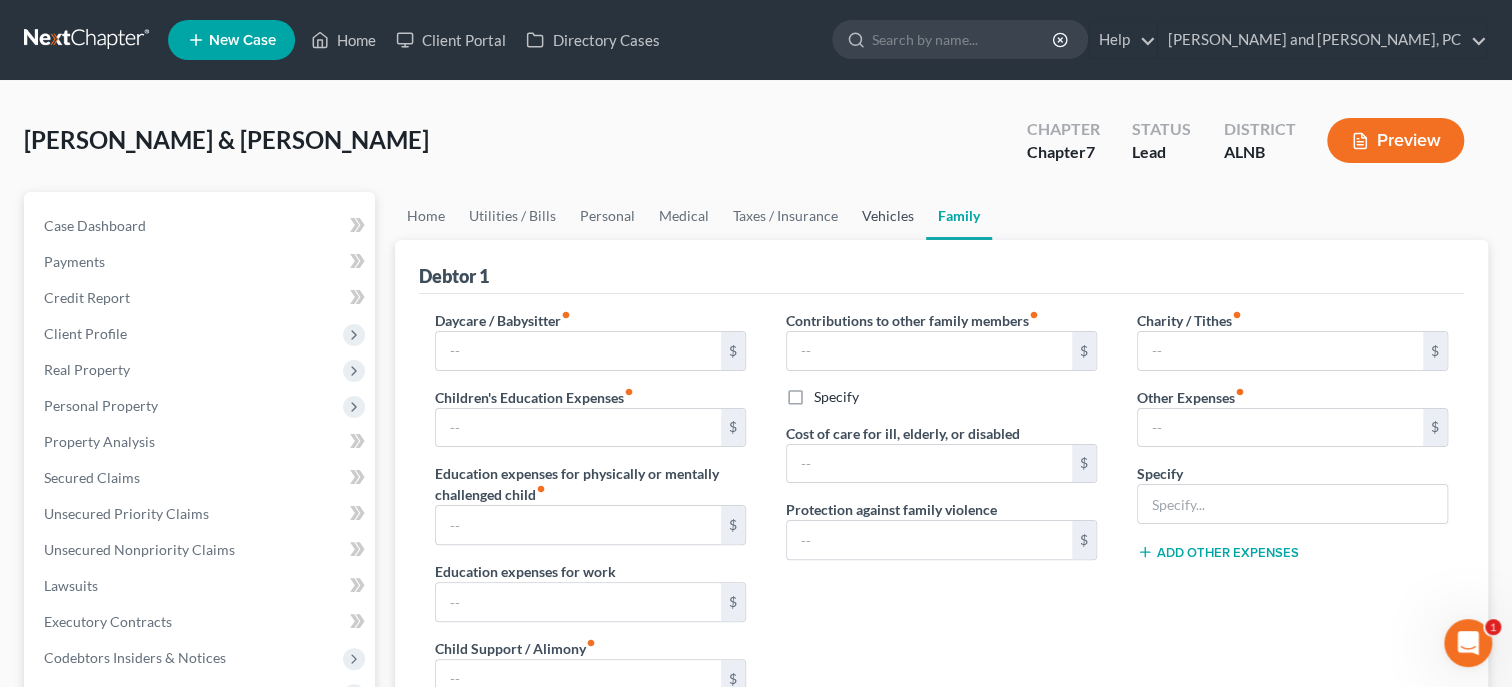 click on "Vehicles" at bounding box center [888, 216] 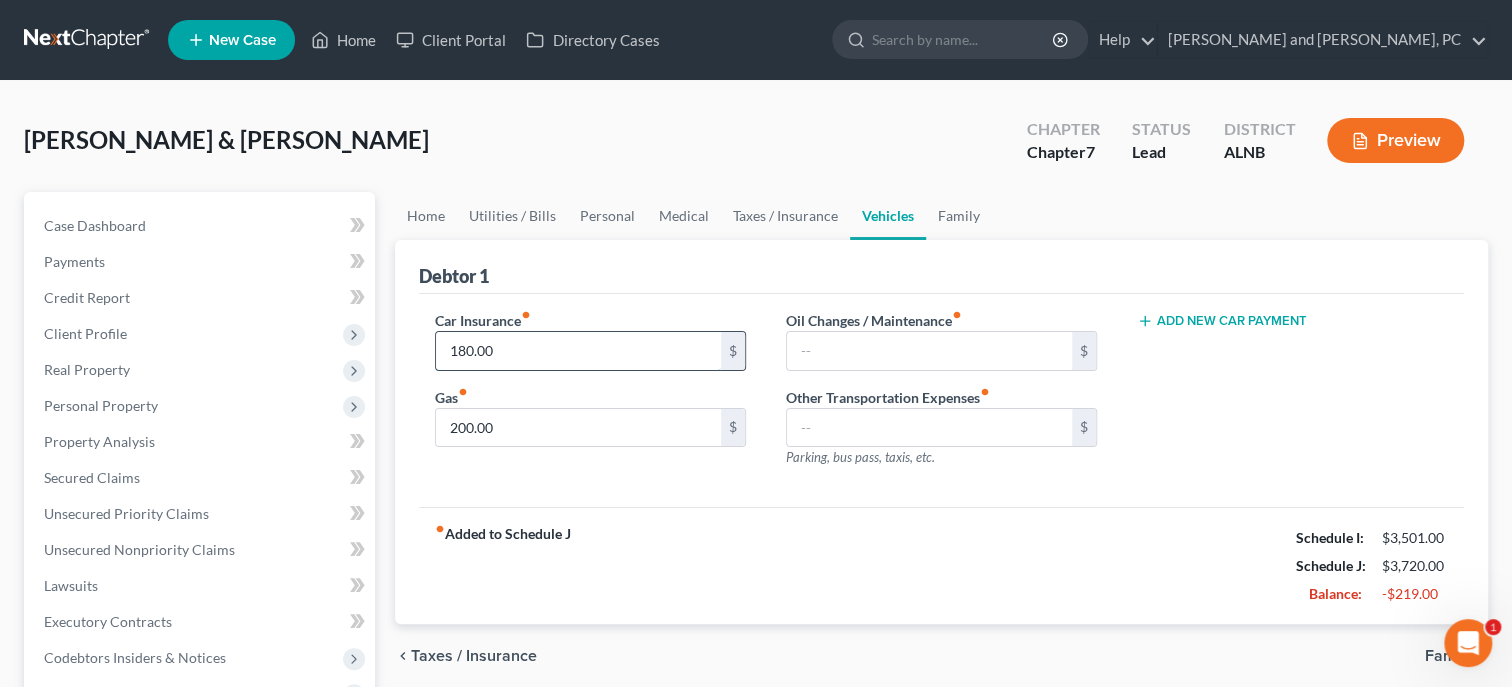 click on "180.00" at bounding box center (578, 351) 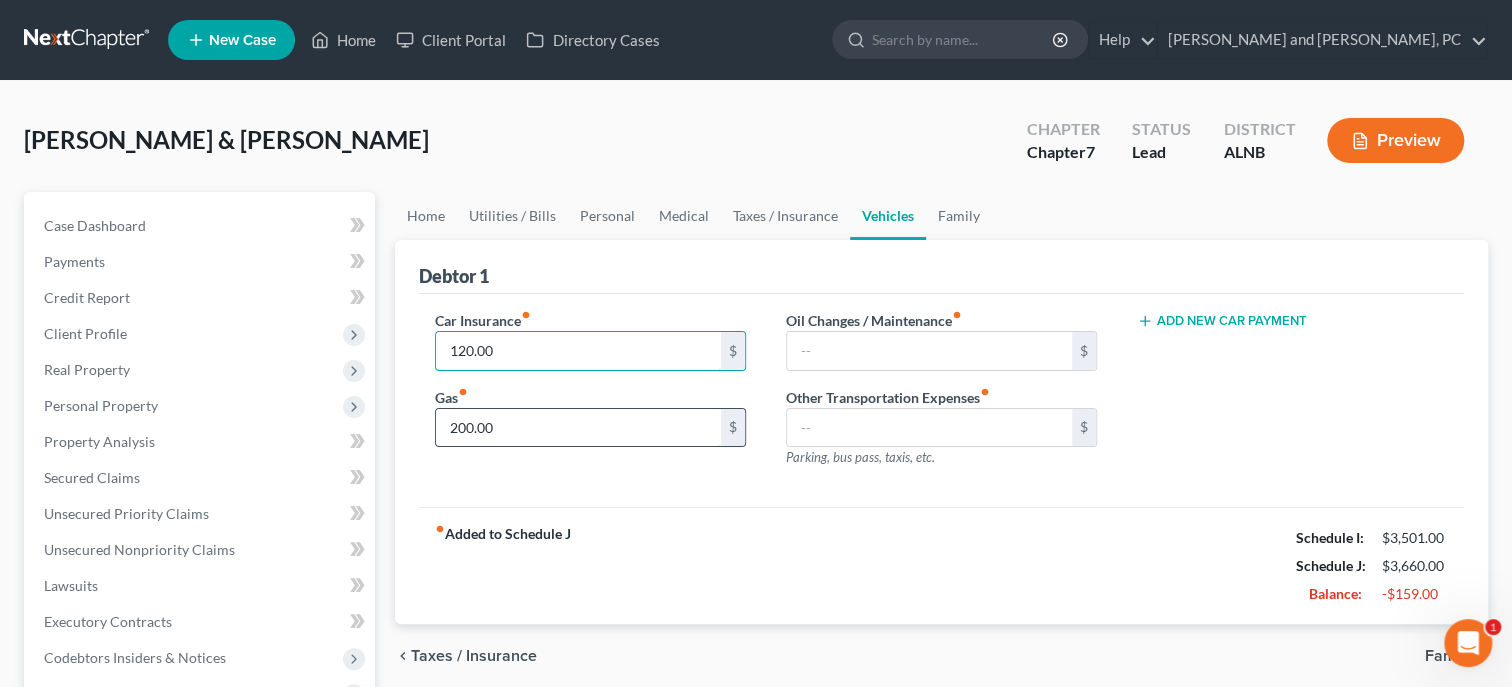 type on "120.00" 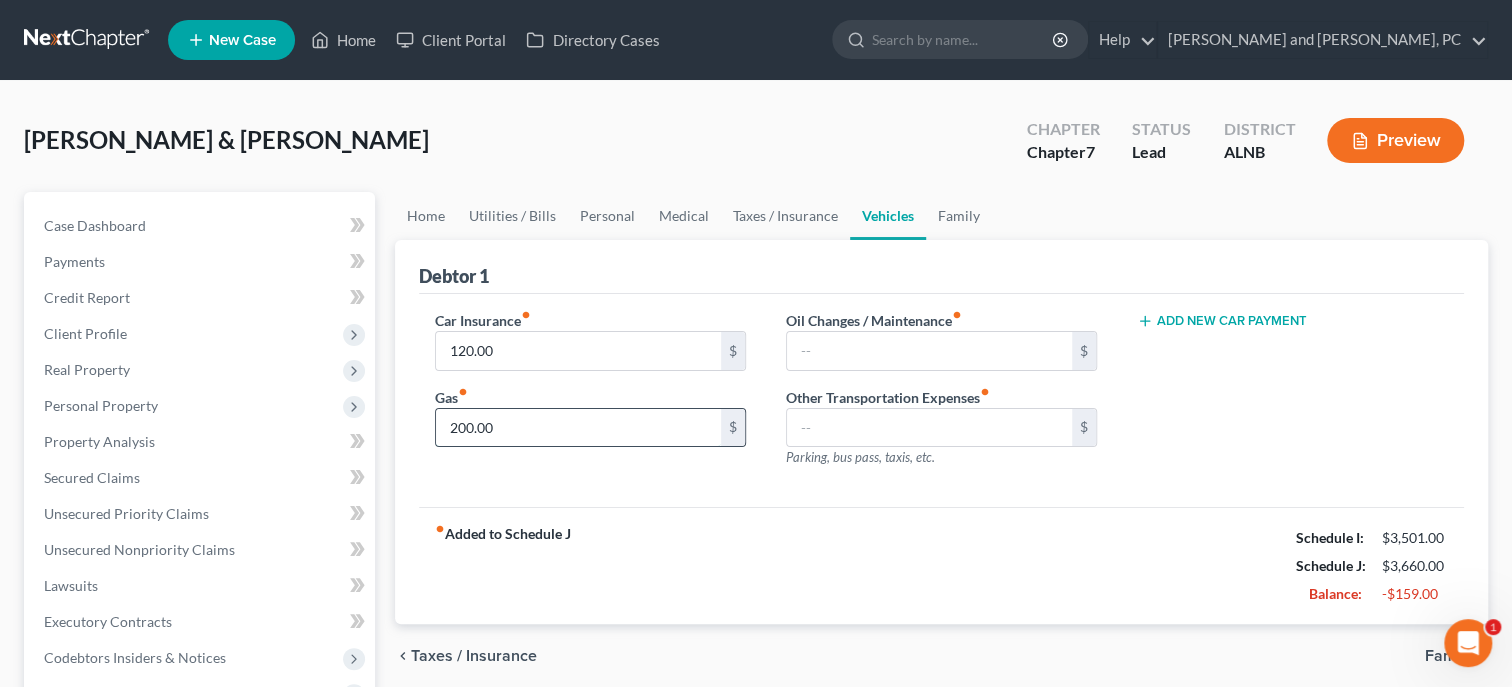 click on "200.00" at bounding box center [578, 428] 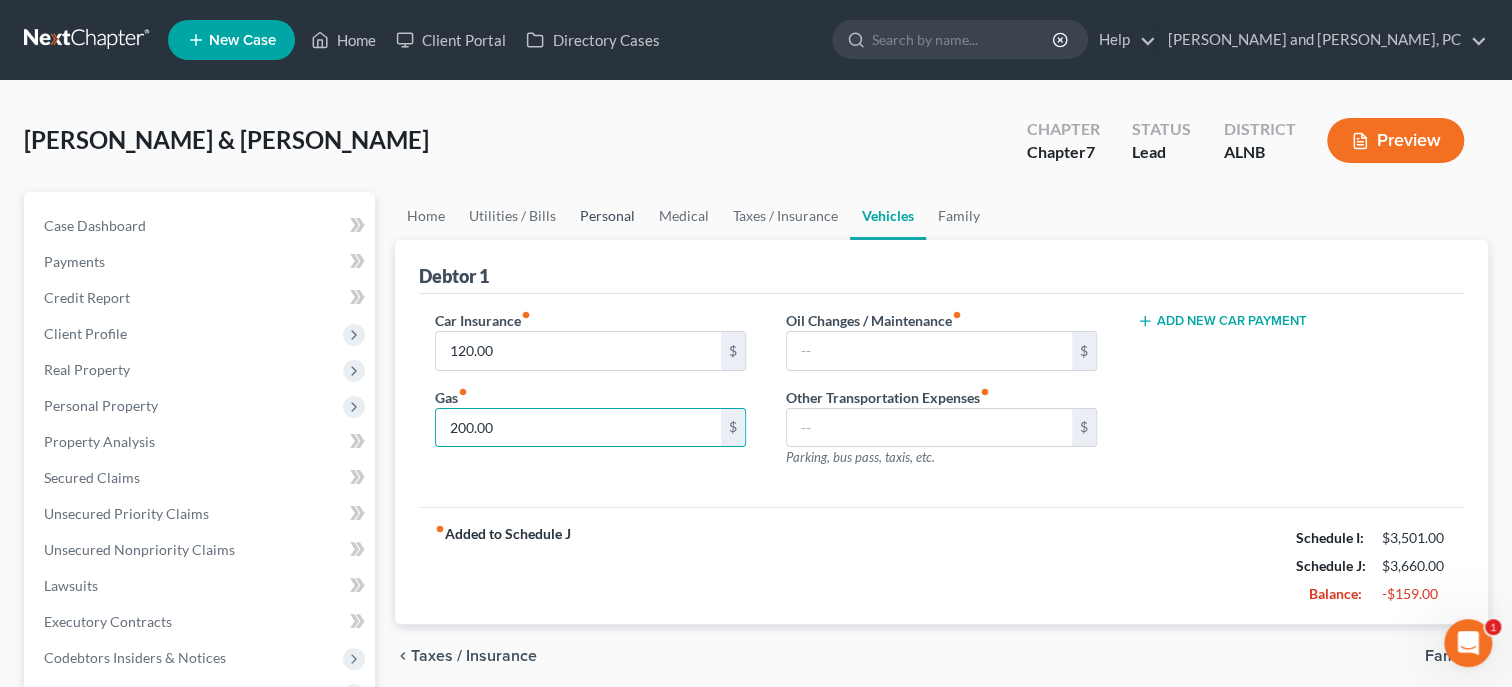 click on "Personal" at bounding box center [607, 216] 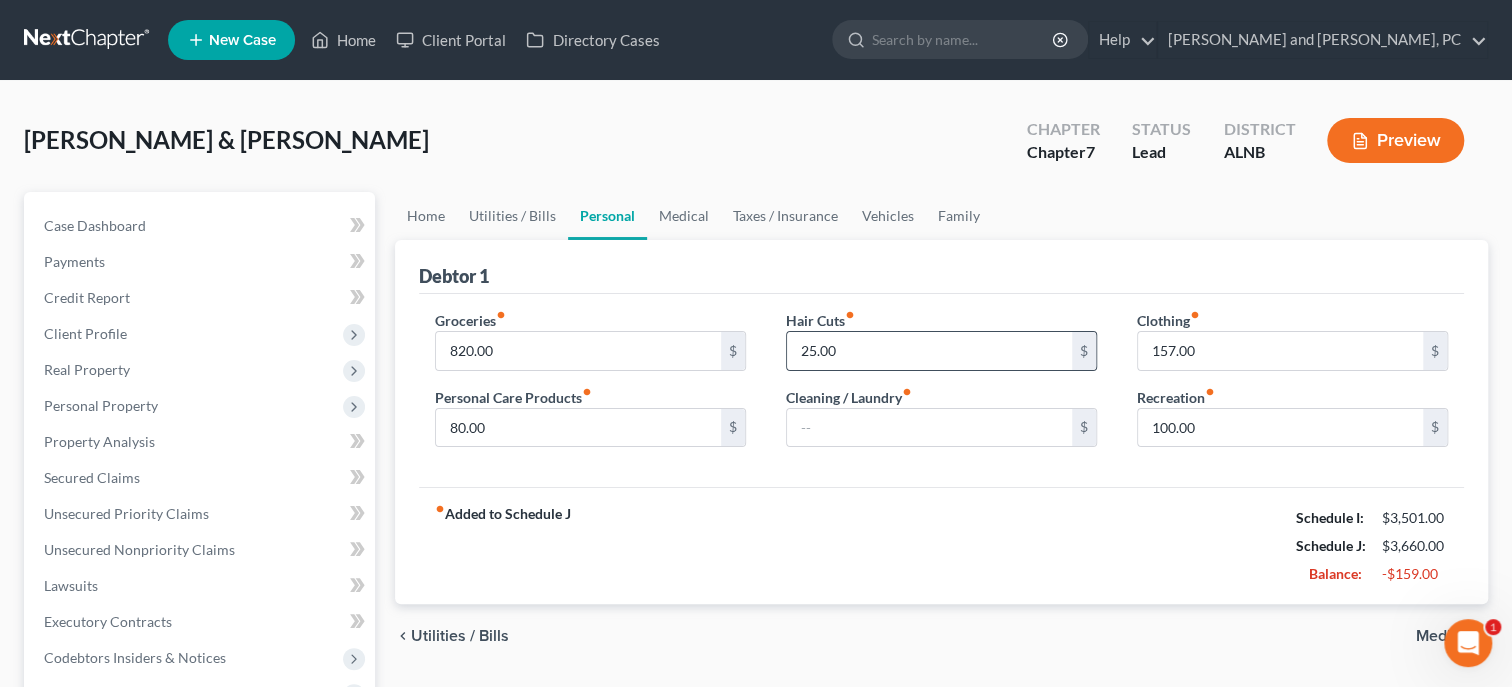drag, startPoint x: 888, startPoint y: 368, endPoint x: 814, endPoint y: 368, distance: 74 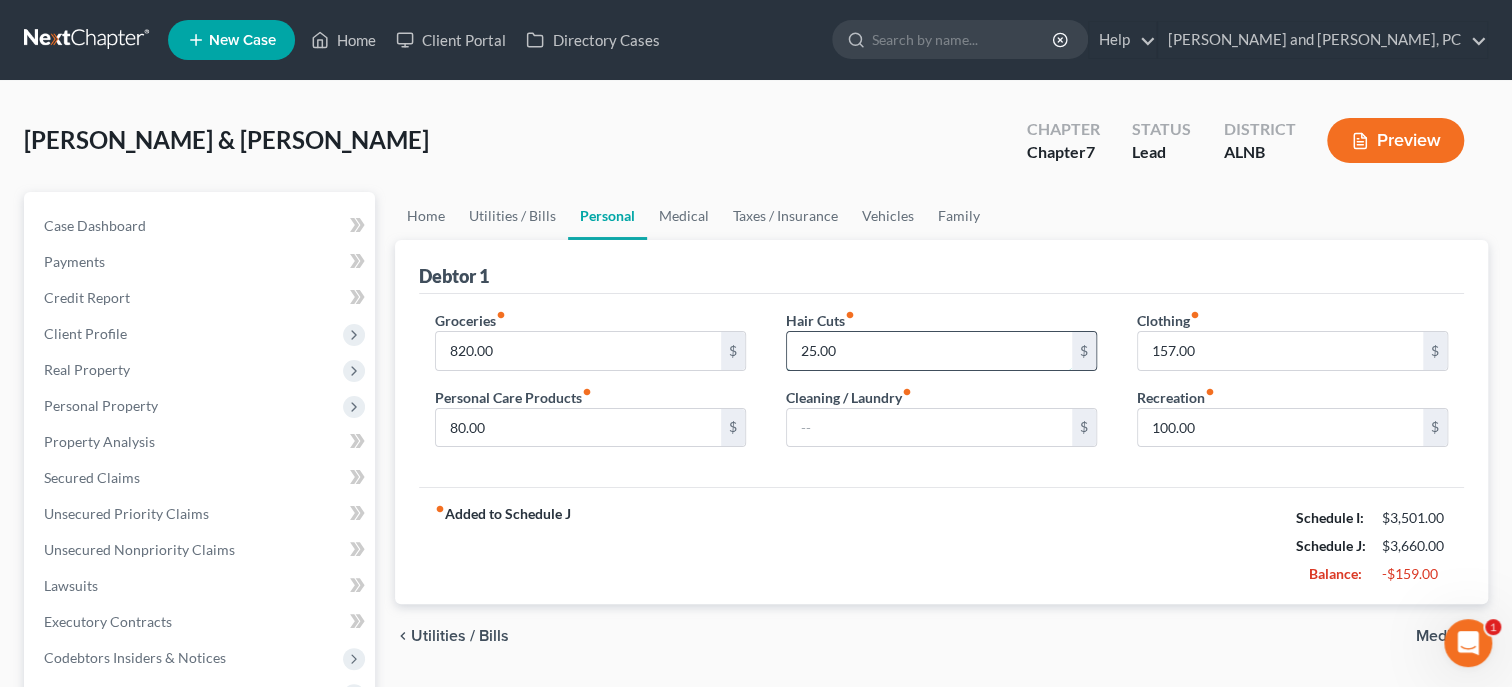 click on "25.00" at bounding box center [929, 351] 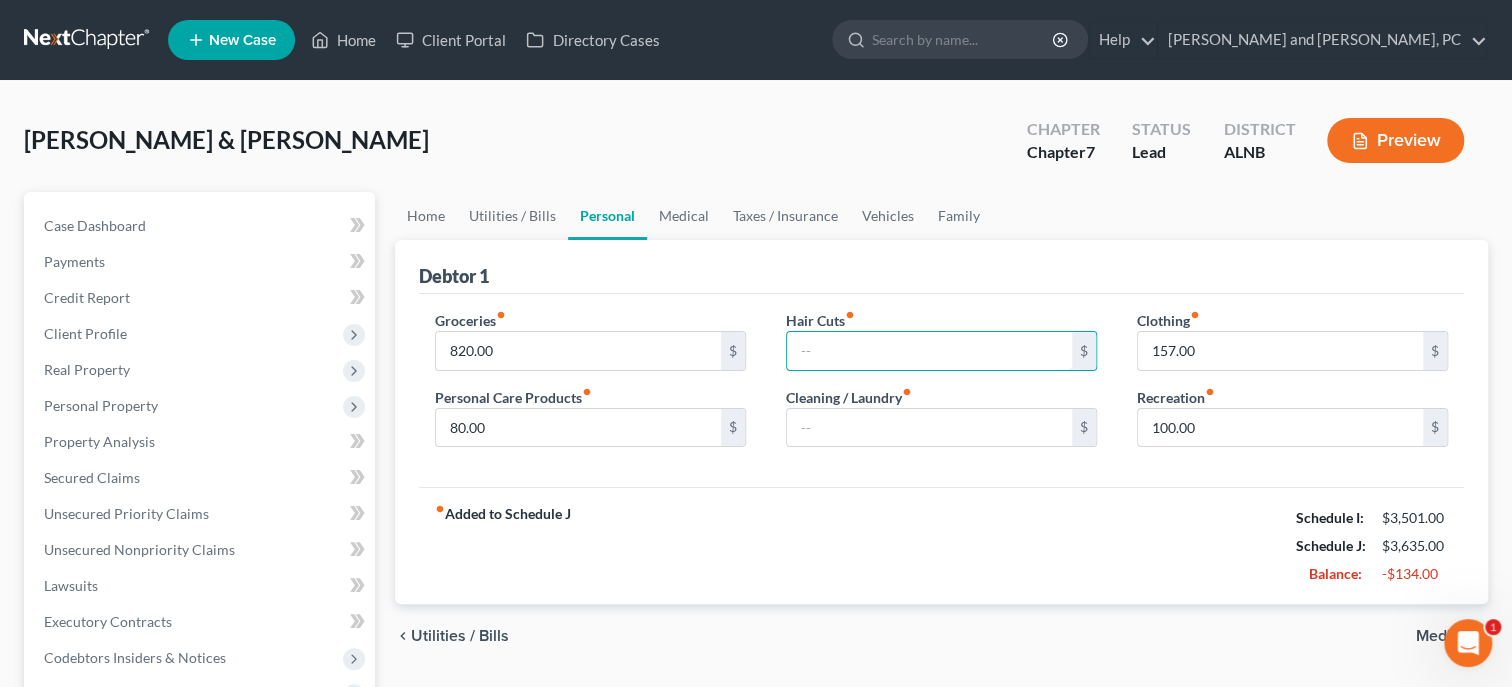 type 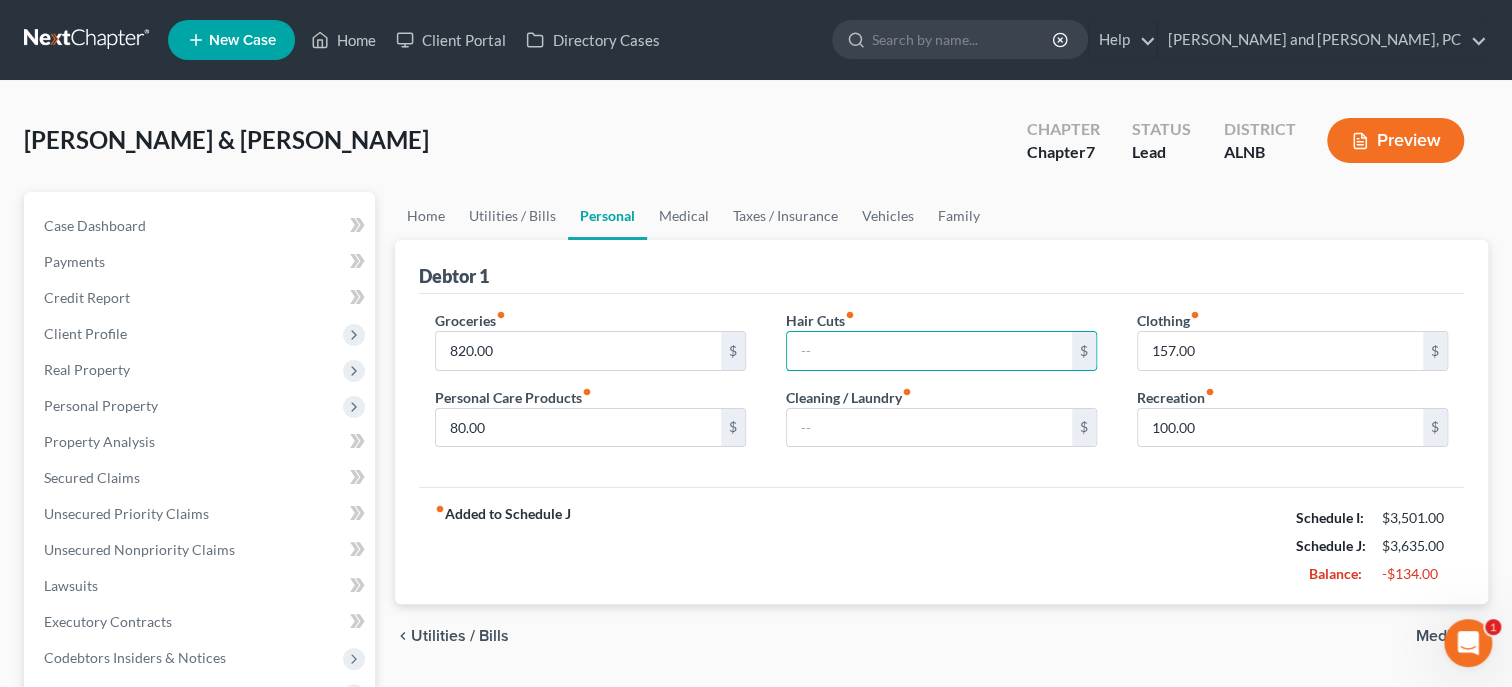 click on "Groceries  fiber_manual_record 820.00 $ Personal Care Products  fiber_manual_record 80.00 $ Hair Cuts  fiber_manual_record $ Cleaning / Laundry  fiber_manual_record $ Clothing  fiber_manual_record 157.00 $ Recreation  fiber_manual_record 100.00 $" at bounding box center (941, 391) 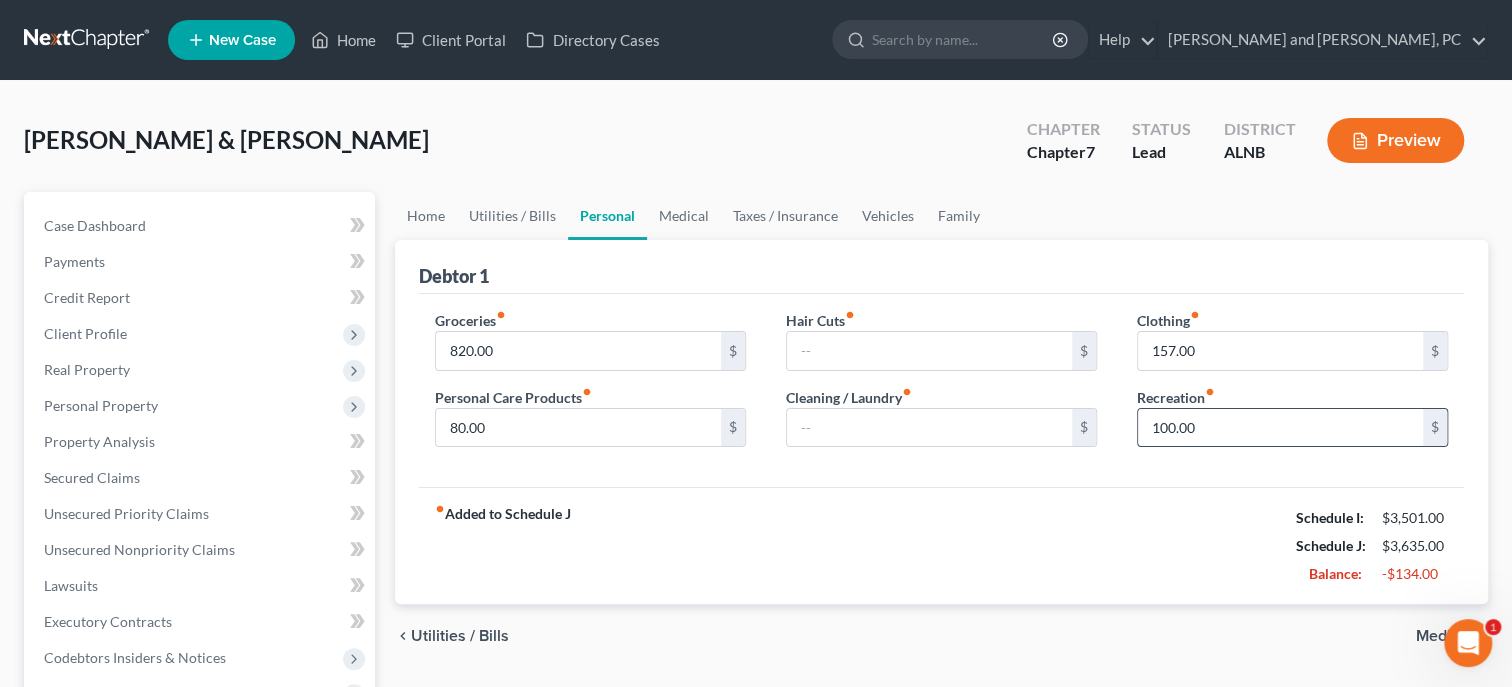 click on "100.00" at bounding box center (1280, 428) 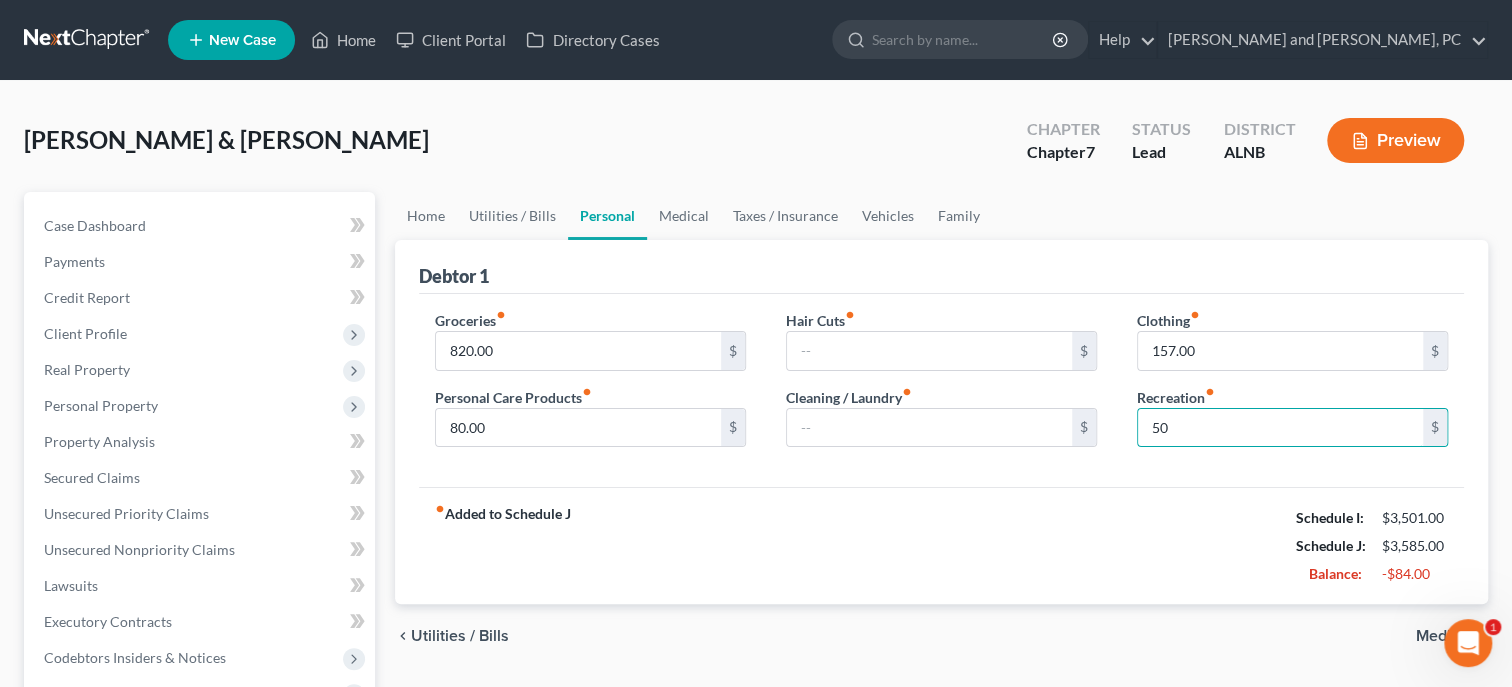 type on "5" 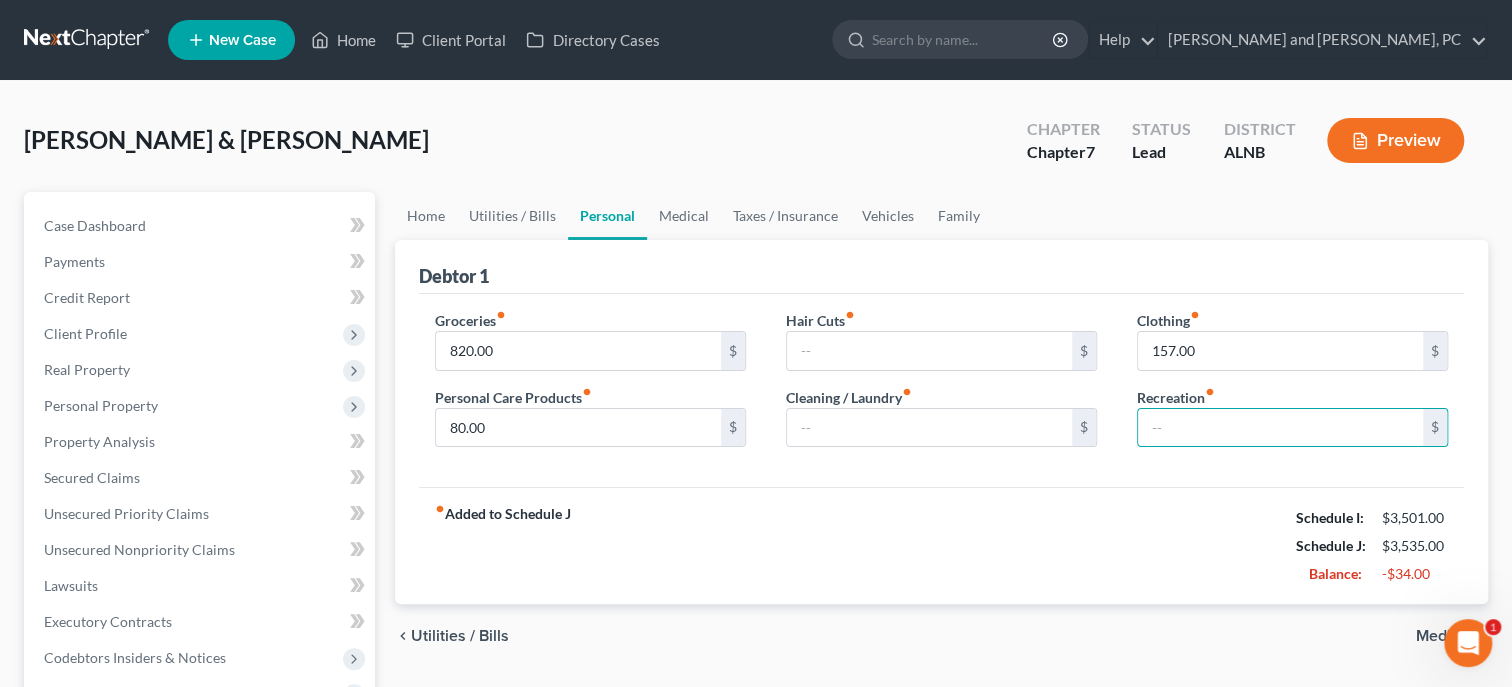 type 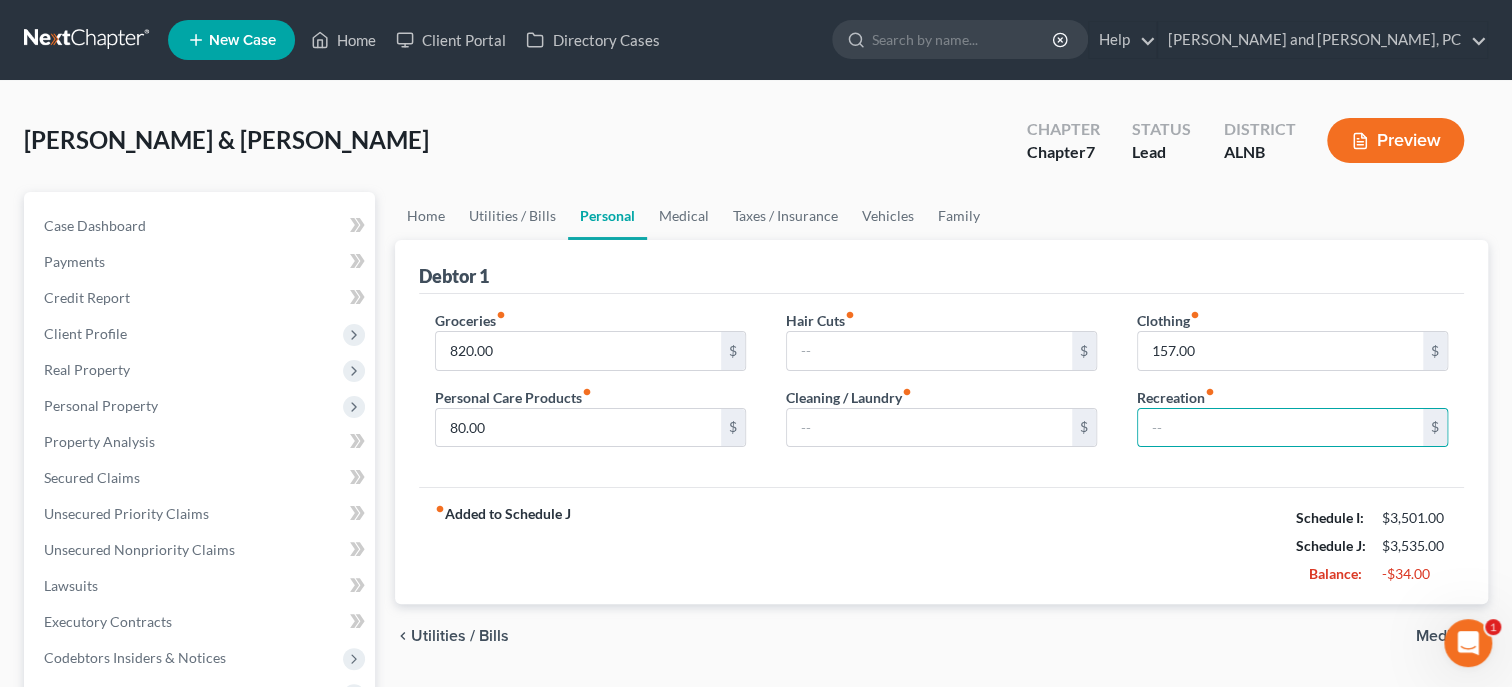click on "fiber_manual_record  Added to Schedule J Schedule I: $3,501.00 Schedule J: $3,535.00 Balance: -$34.00" at bounding box center [941, 545] 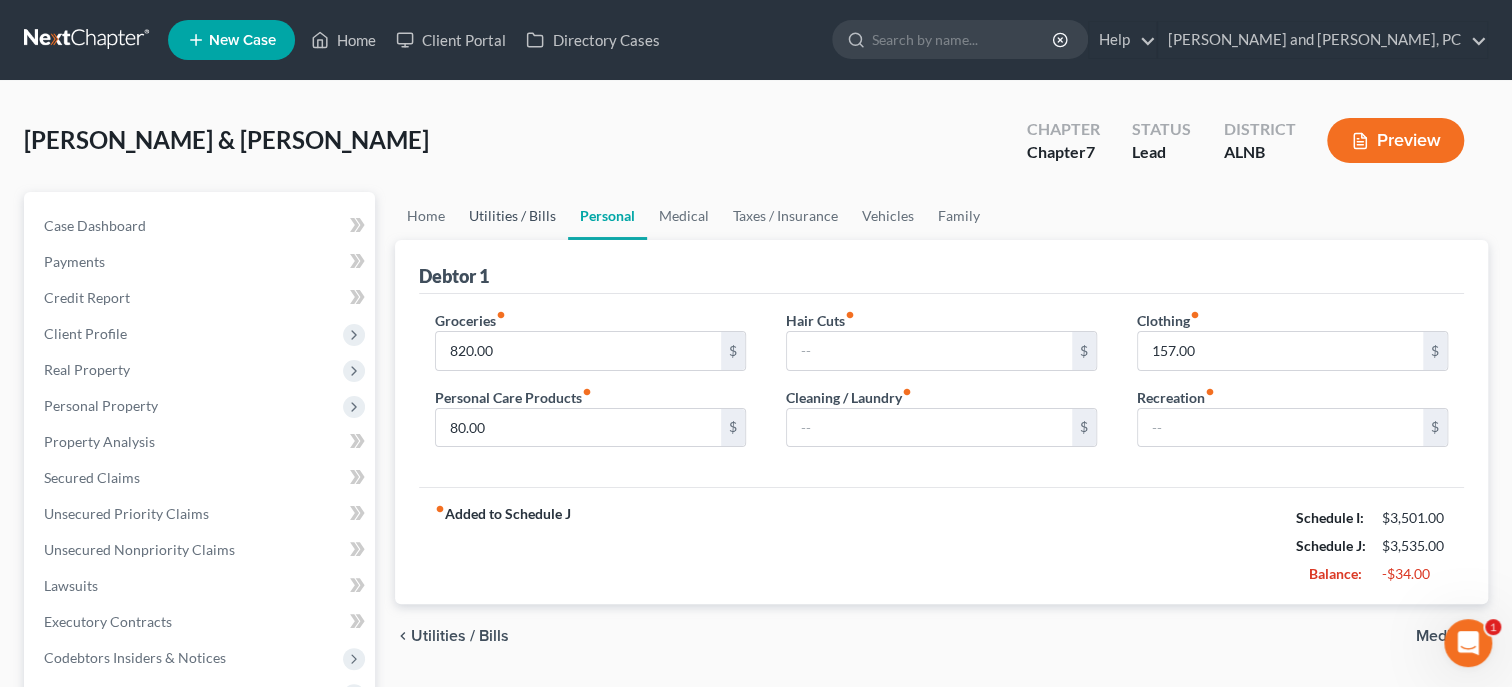 click on "Utilities / Bills" at bounding box center (512, 216) 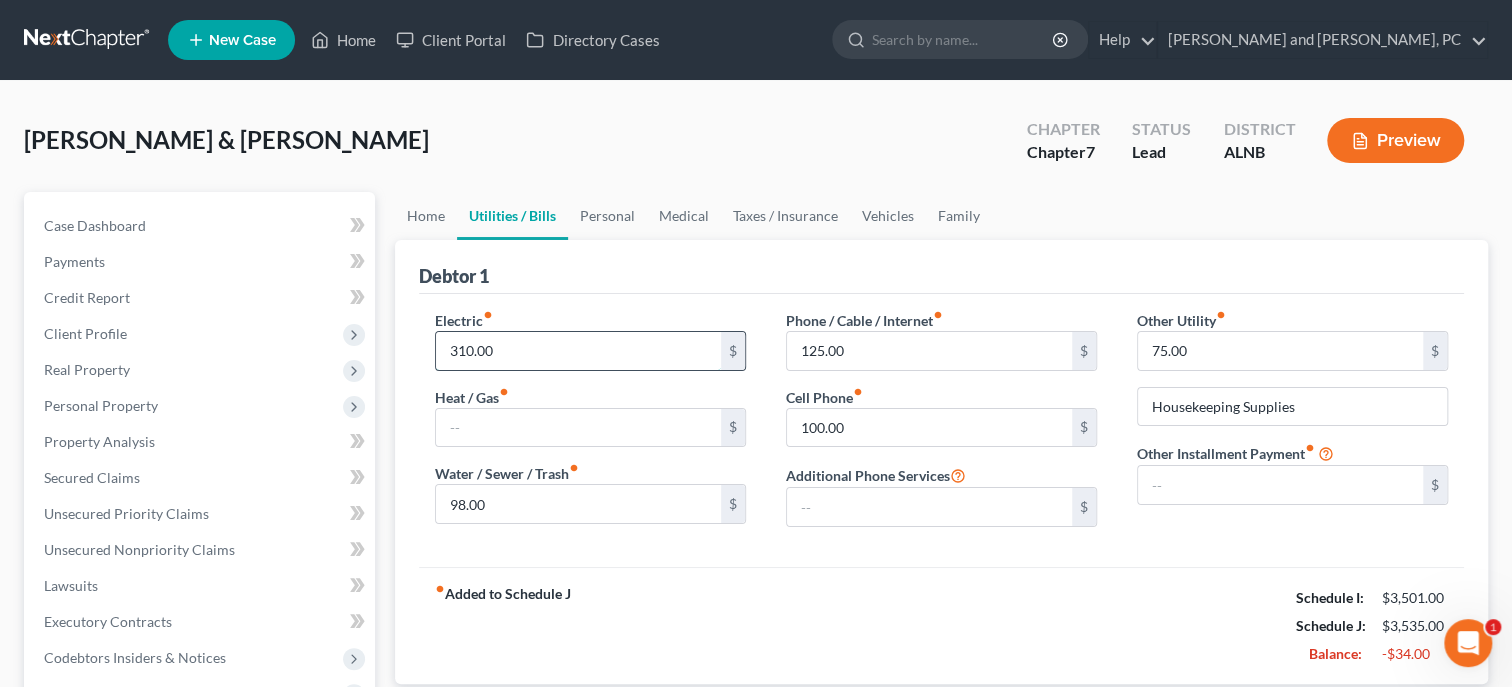 click on "310.00" at bounding box center [578, 351] 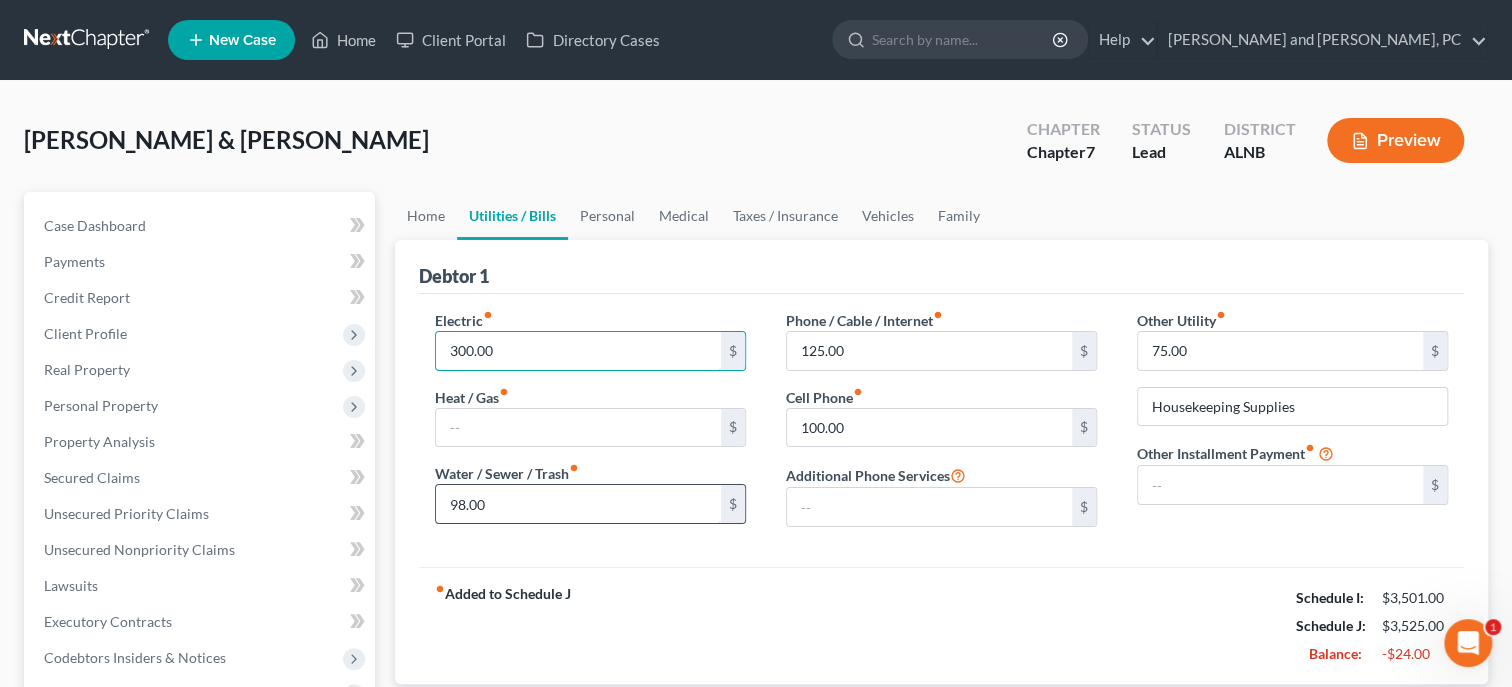 type on "300.00" 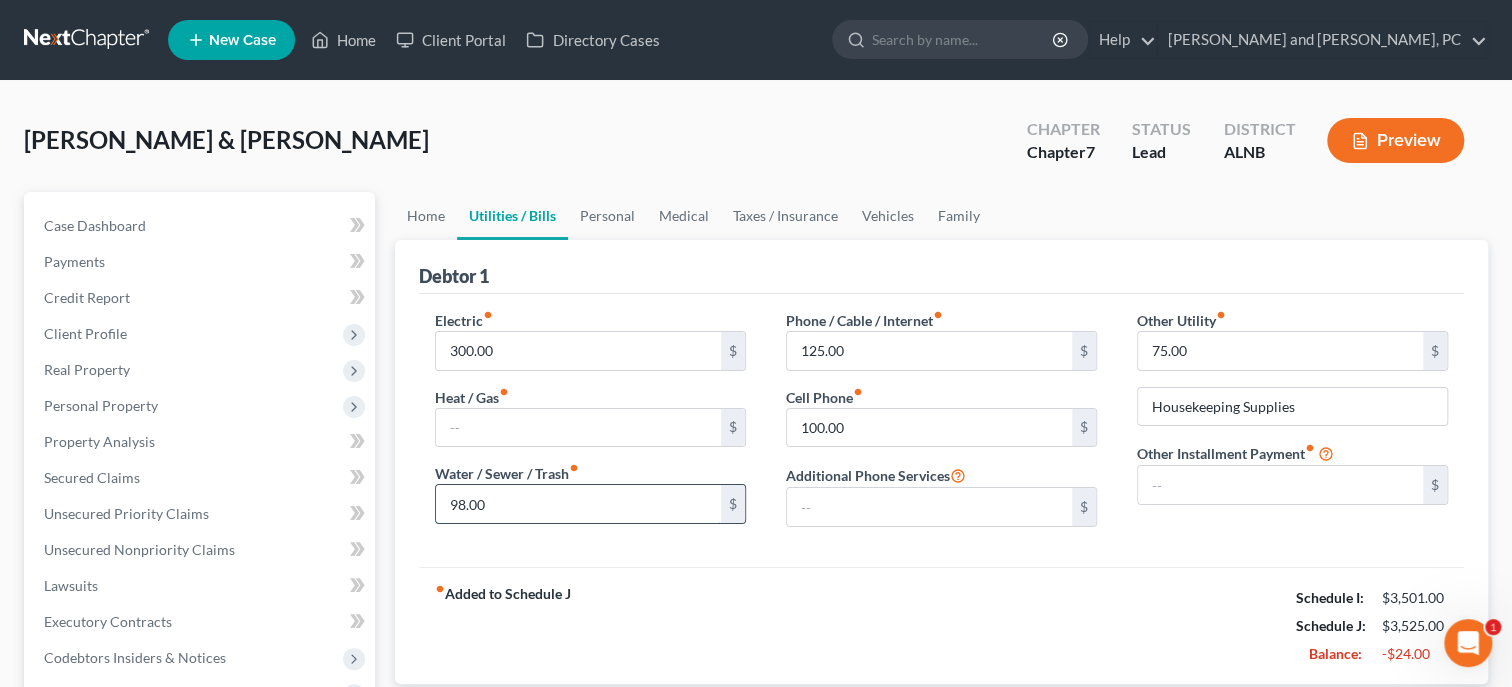 click on "98.00" at bounding box center [578, 504] 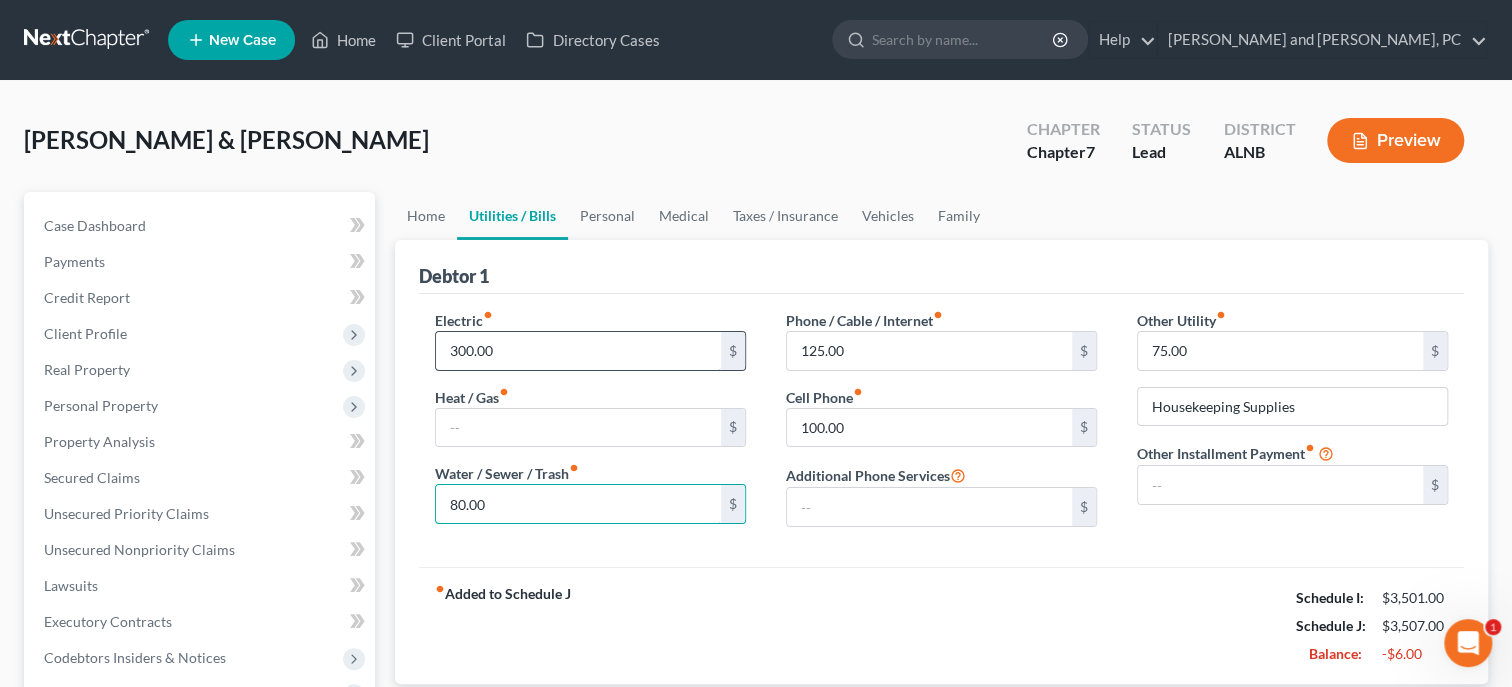 type on "80.00" 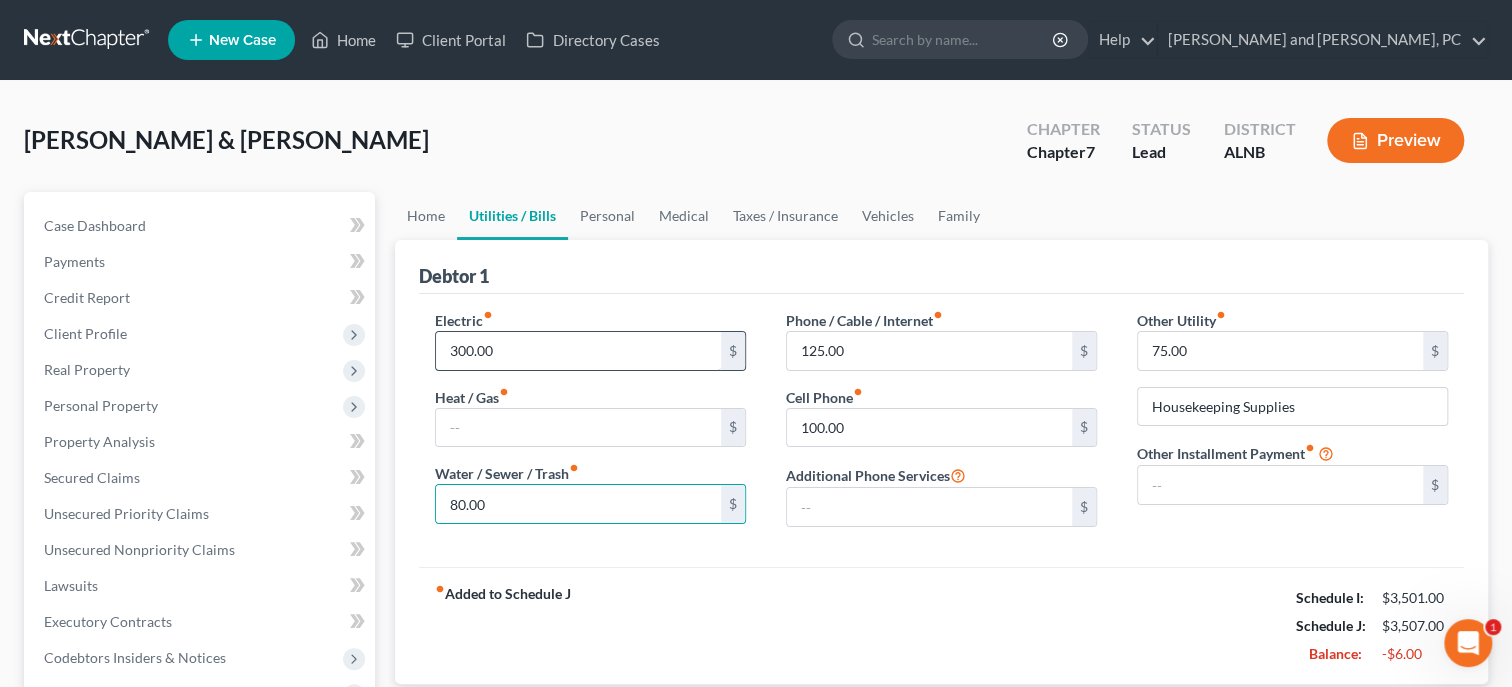 click on "300.00" at bounding box center (578, 351) 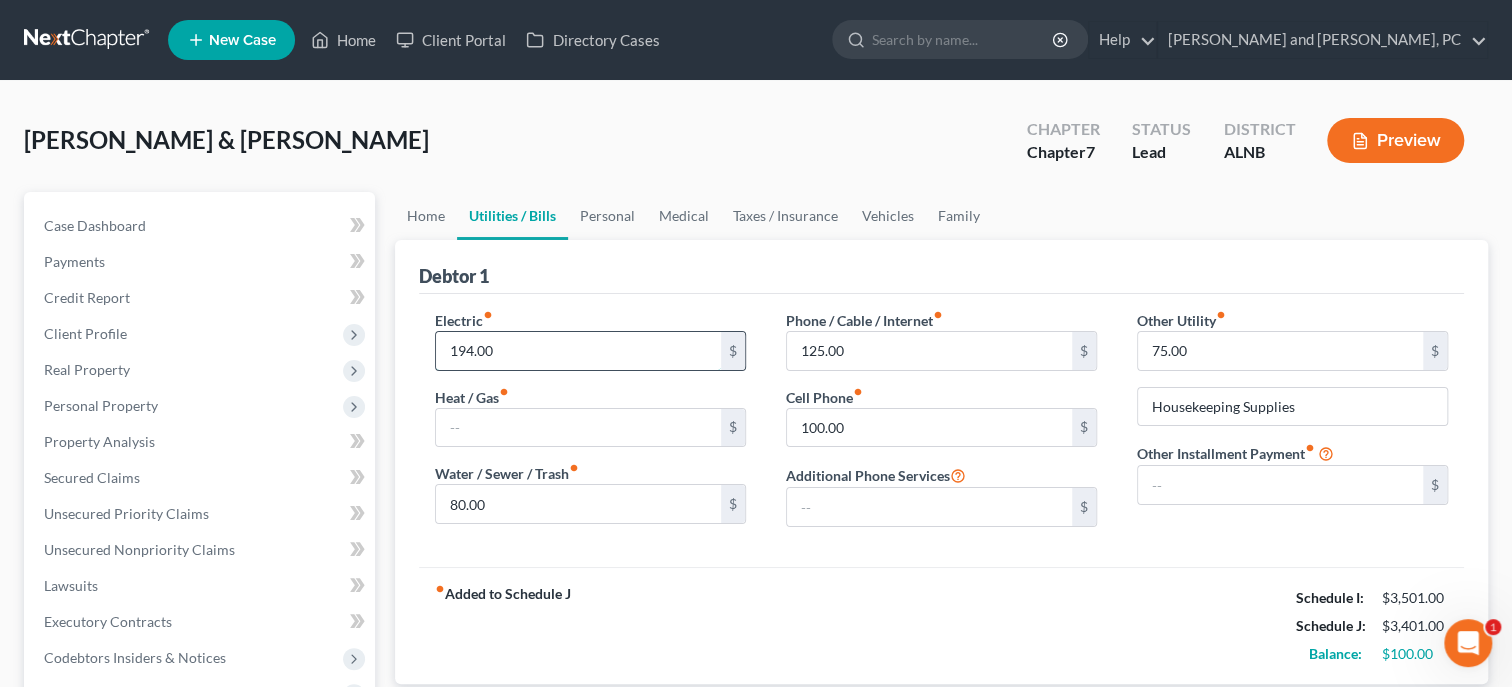 click on "194.00" at bounding box center [578, 351] 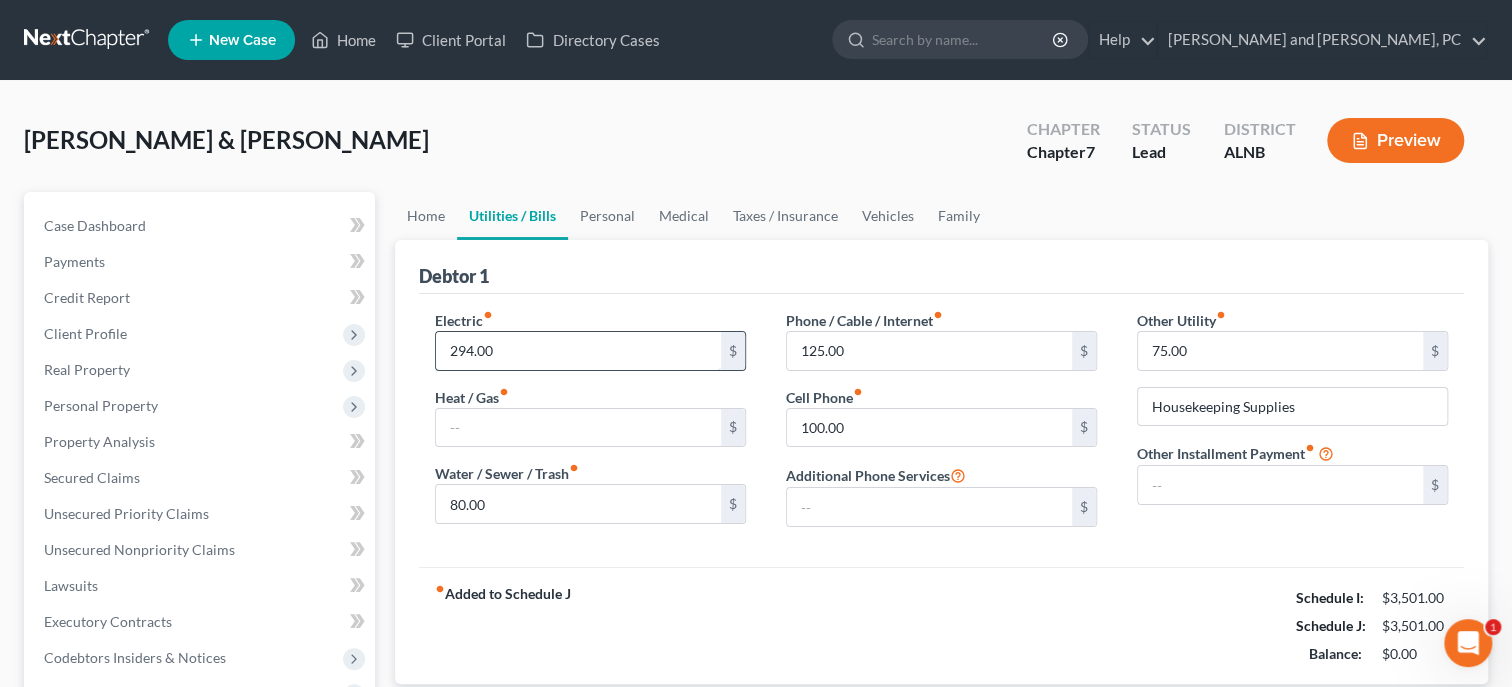 click on "294.00" at bounding box center (578, 351) 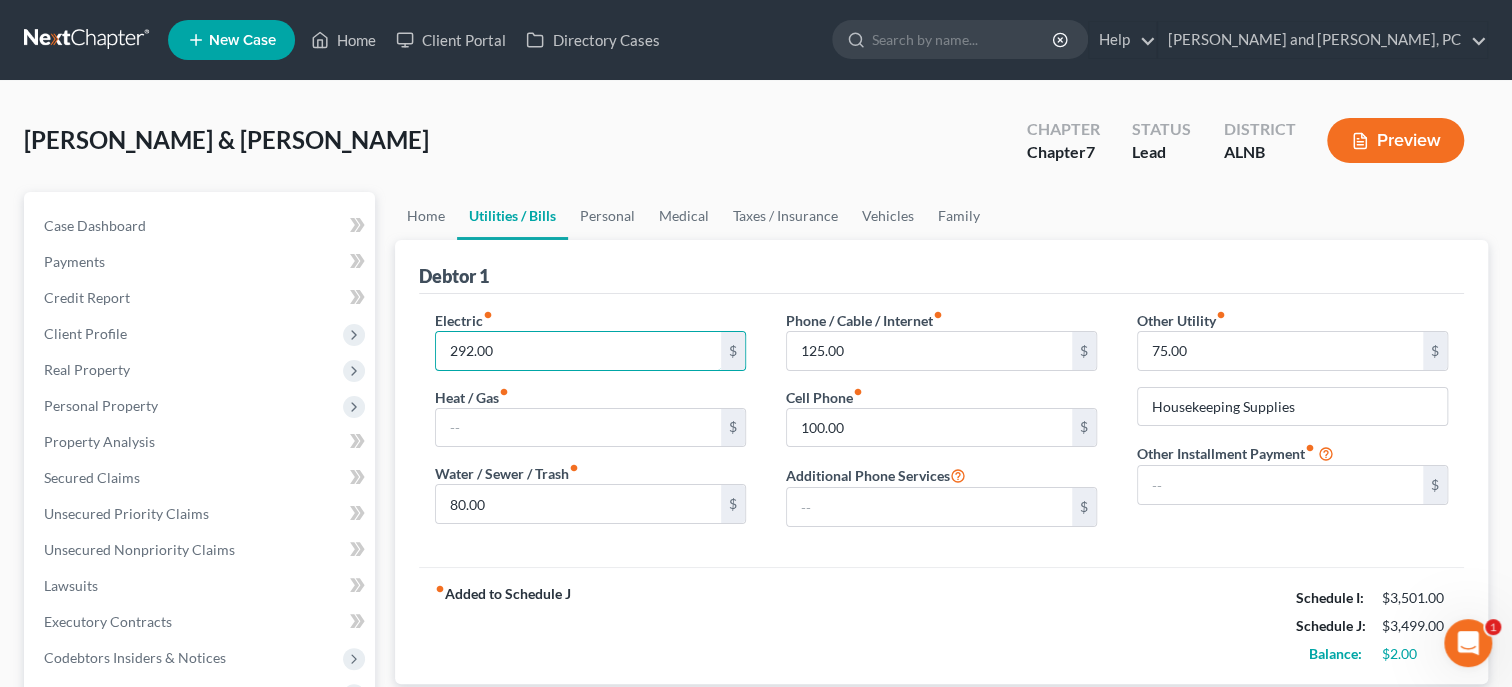 type on "292.00" 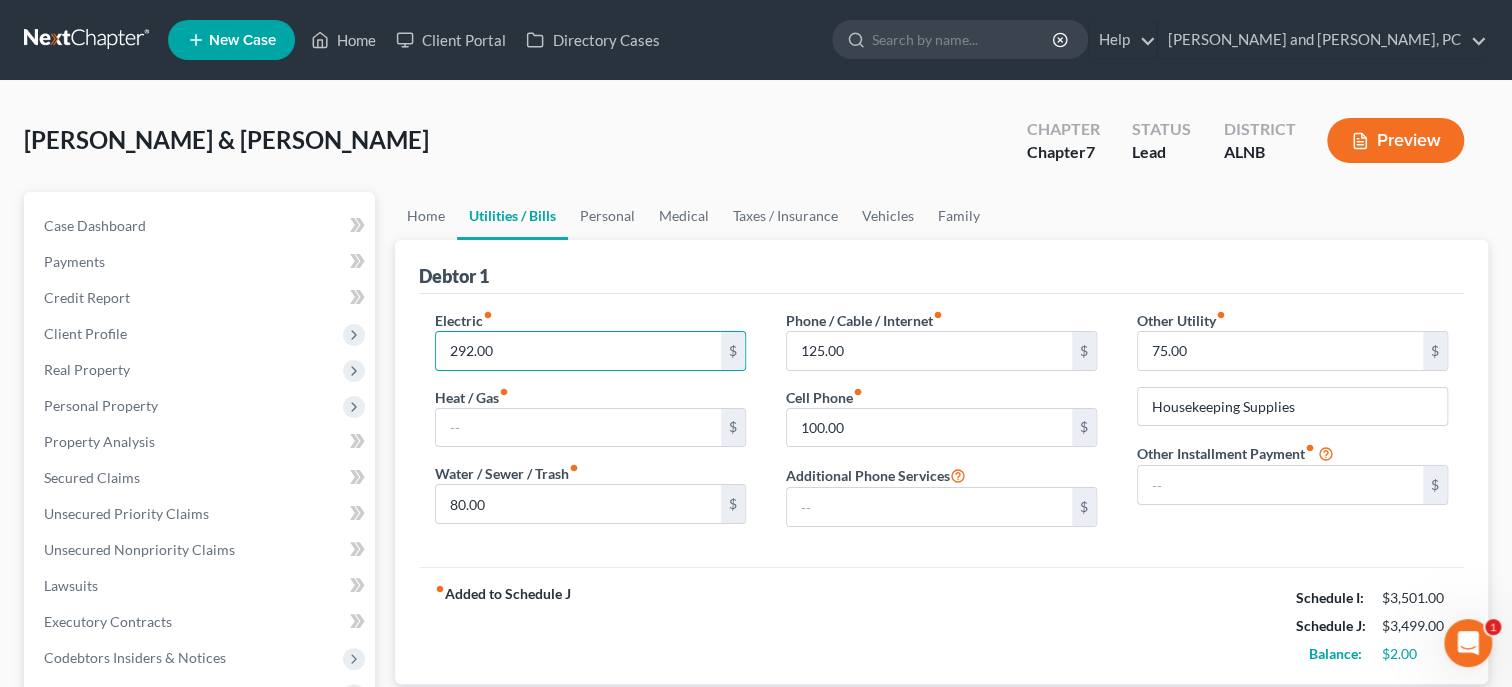 click on "fiber_manual_record  Added to Schedule J Schedule I: $3,501.00 Schedule J: $3,499.00 Balance: $2.00" at bounding box center [941, 625] 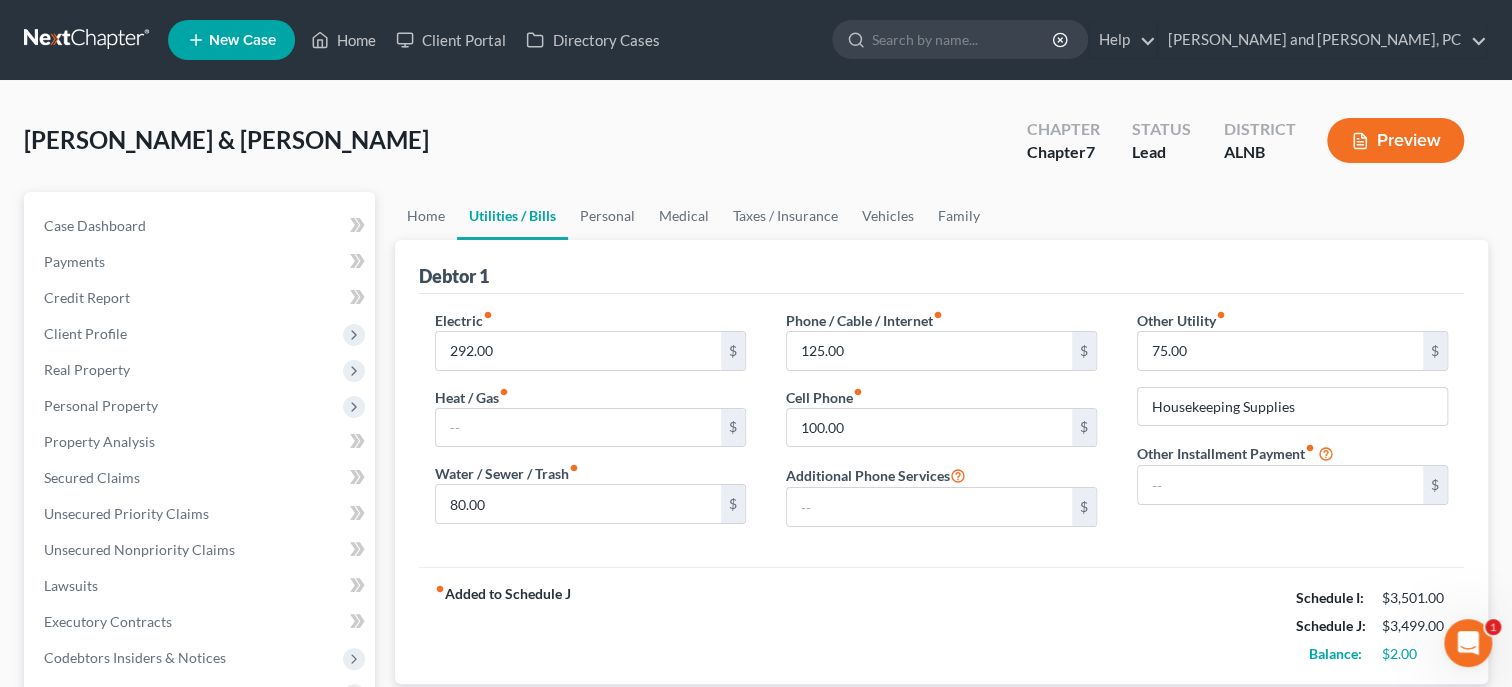 scroll, scrollTop: 411, scrollLeft: 0, axis: vertical 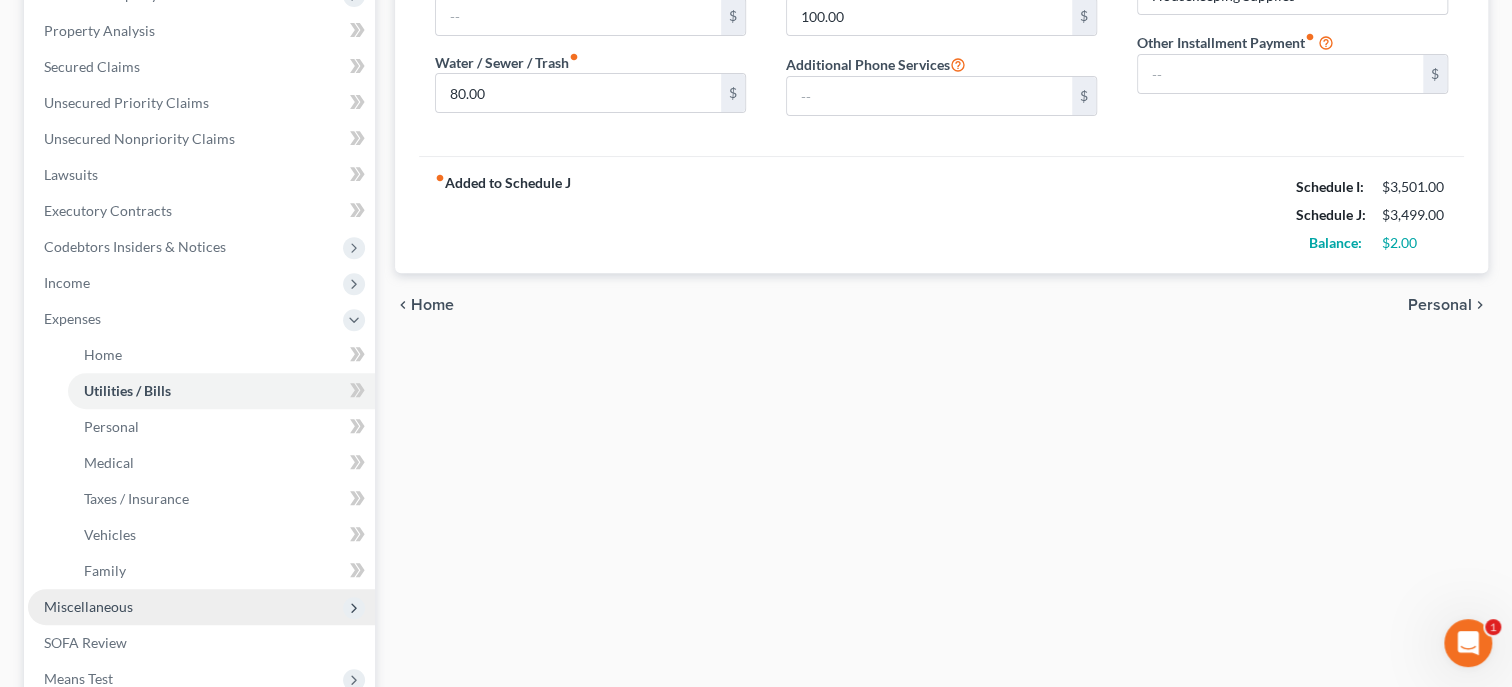 click on "Miscellaneous" at bounding box center [201, 607] 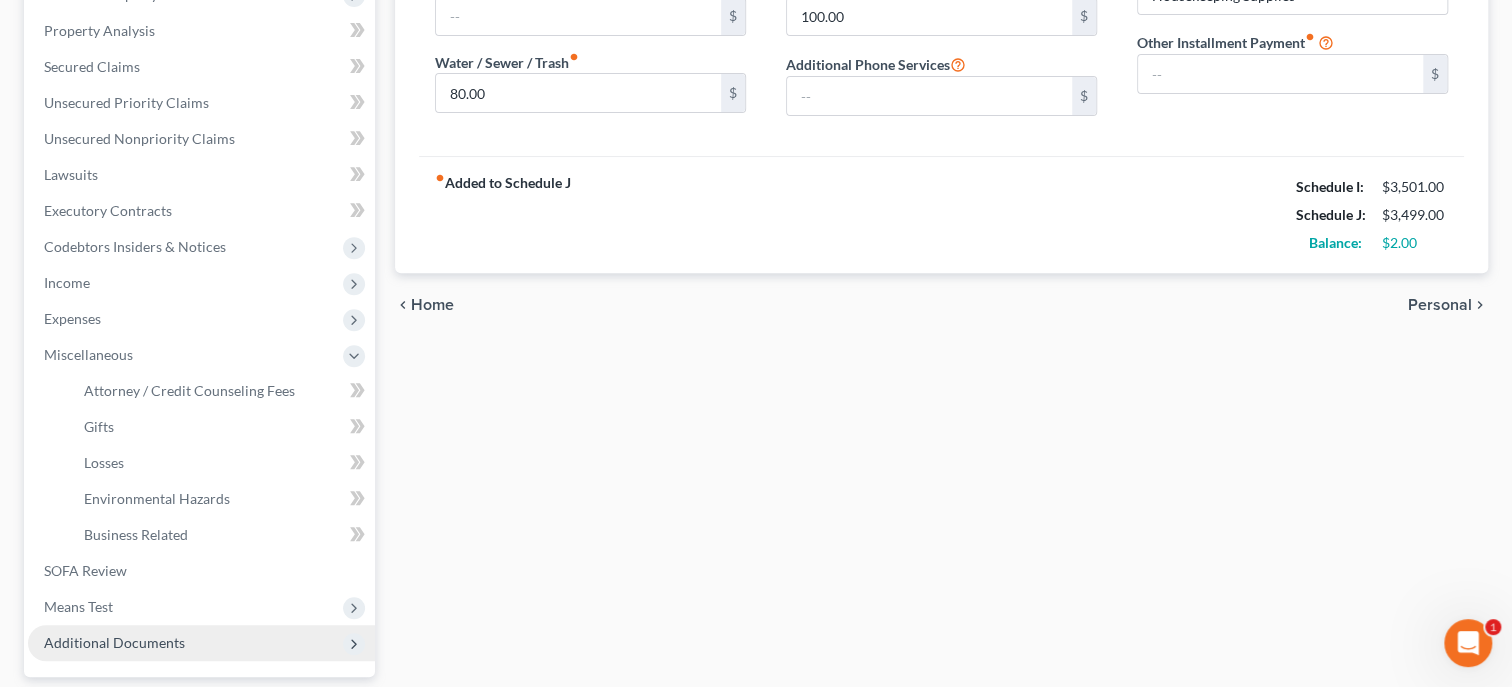 scroll, scrollTop: 514, scrollLeft: 0, axis: vertical 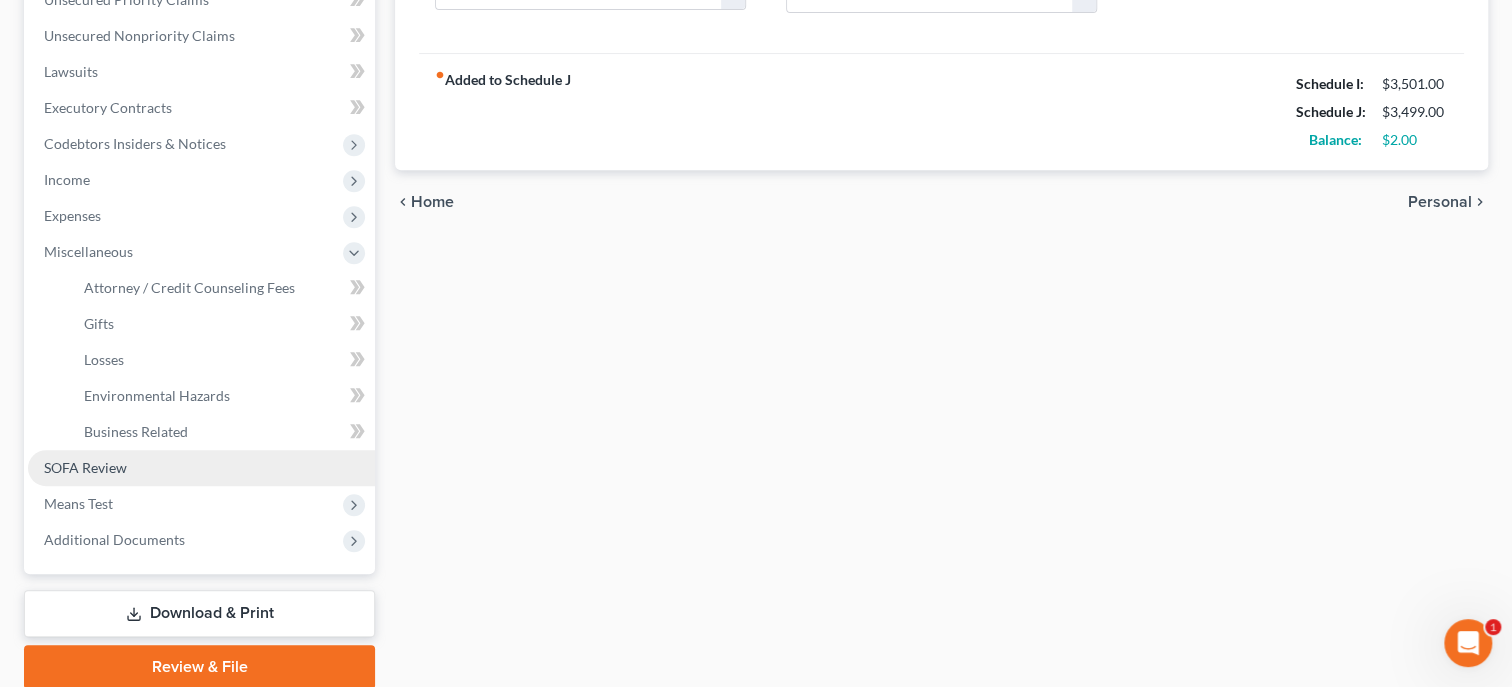 click on "SOFA Review" at bounding box center [201, 468] 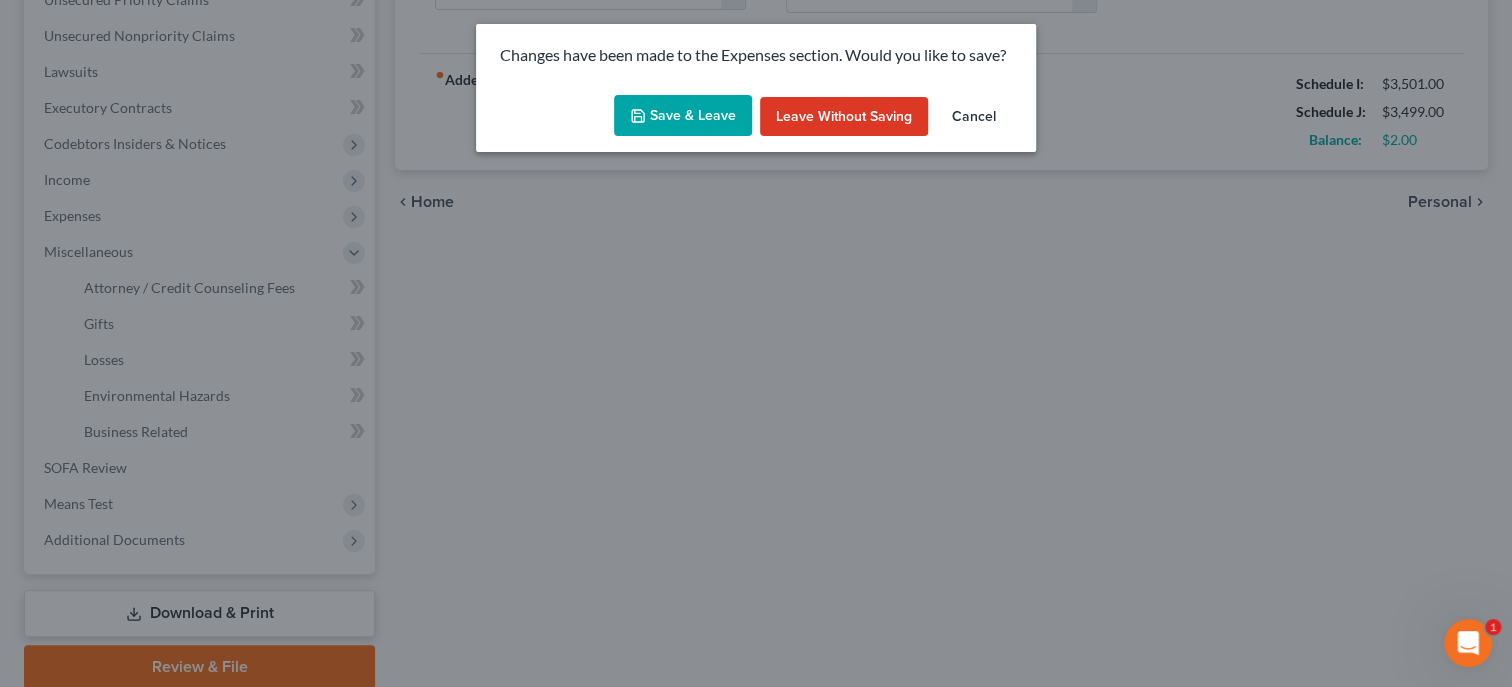 click on "Save & Leave" at bounding box center (683, 116) 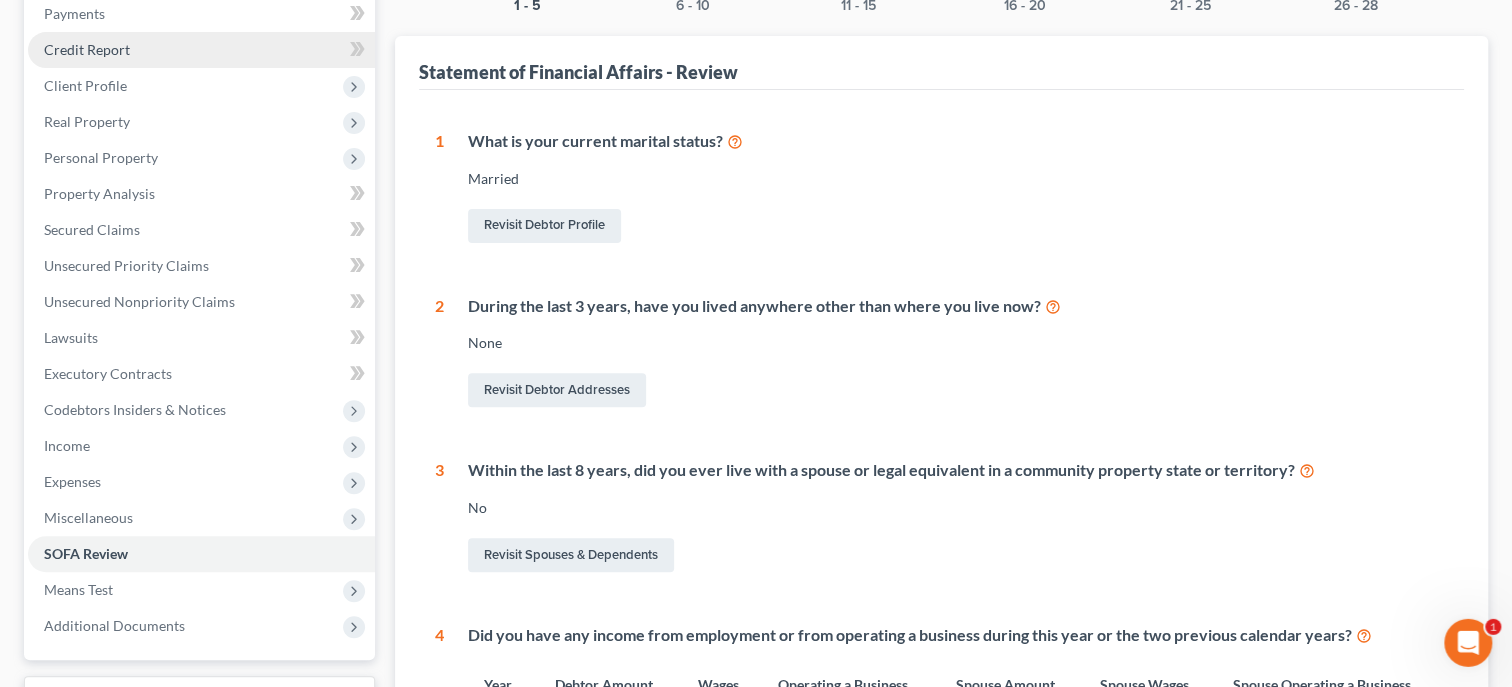scroll, scrollTop: 411, scrollLeft: 0, axis: vertical 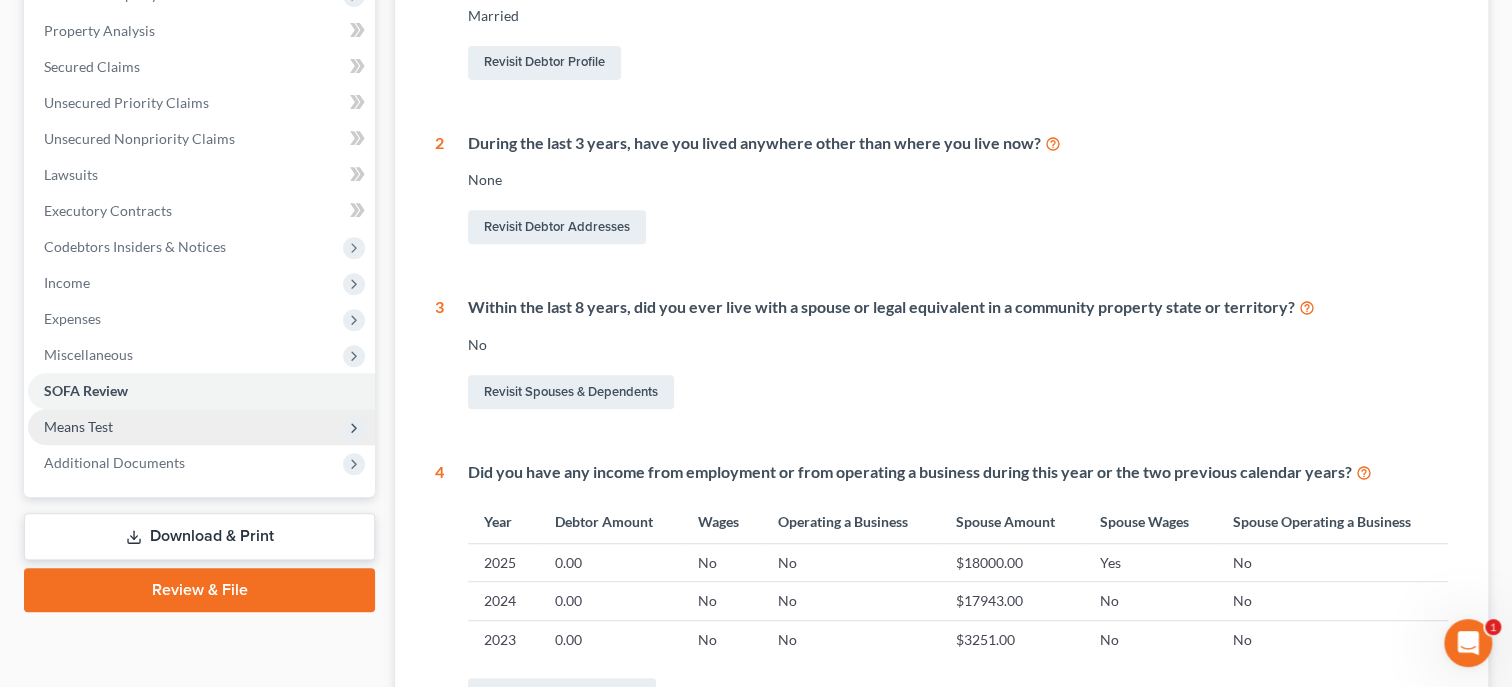 click on "Means Test" at bounding box center [201, 427] 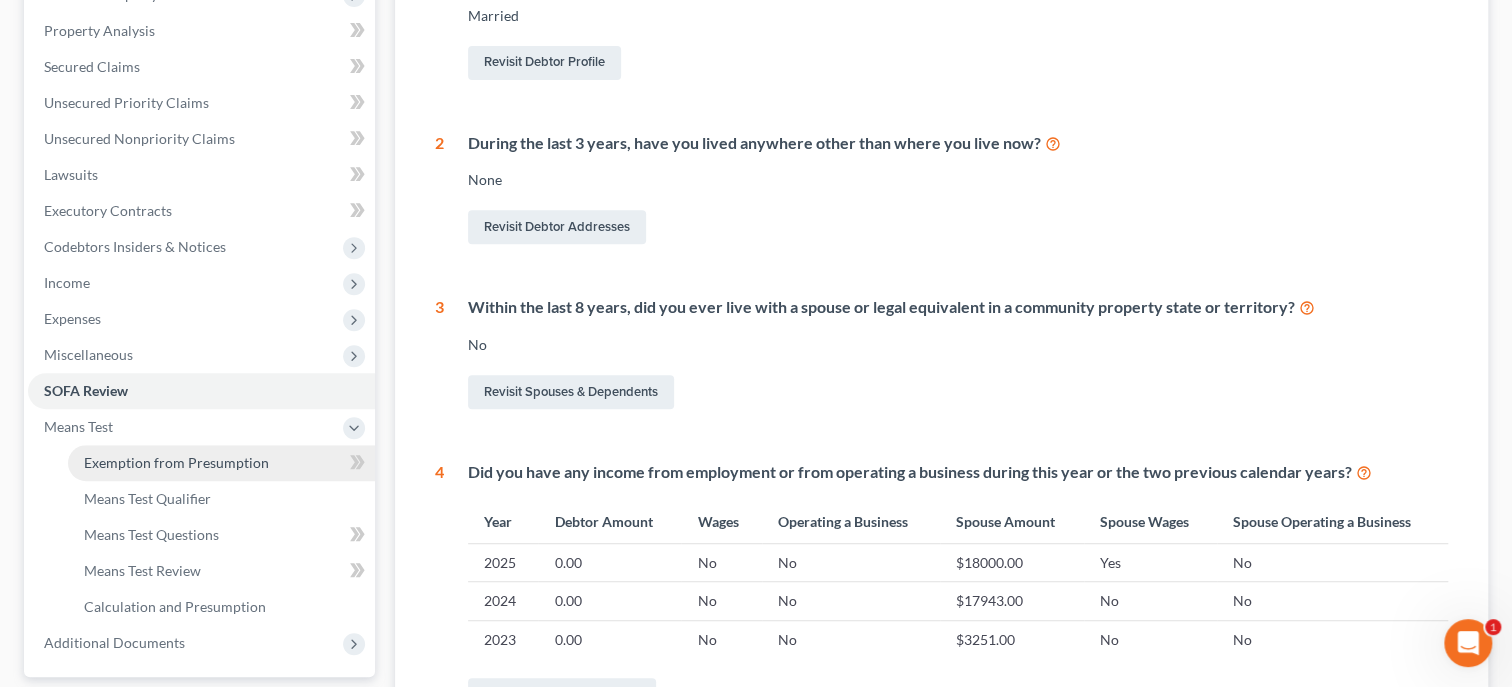click on "Exemption from Presumption" at bounding box center [176, 462] 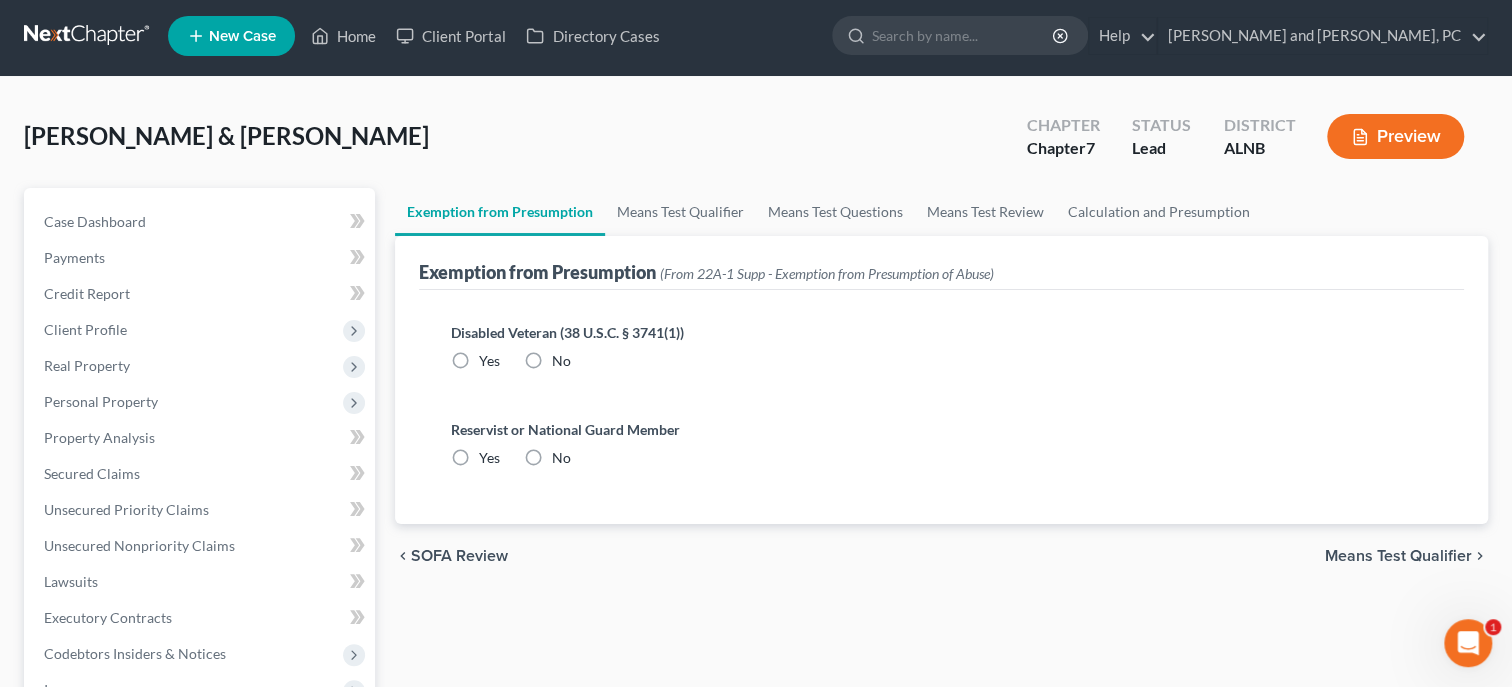 scroll, scrollTop: 0, scrollLeft: 0, axis: both 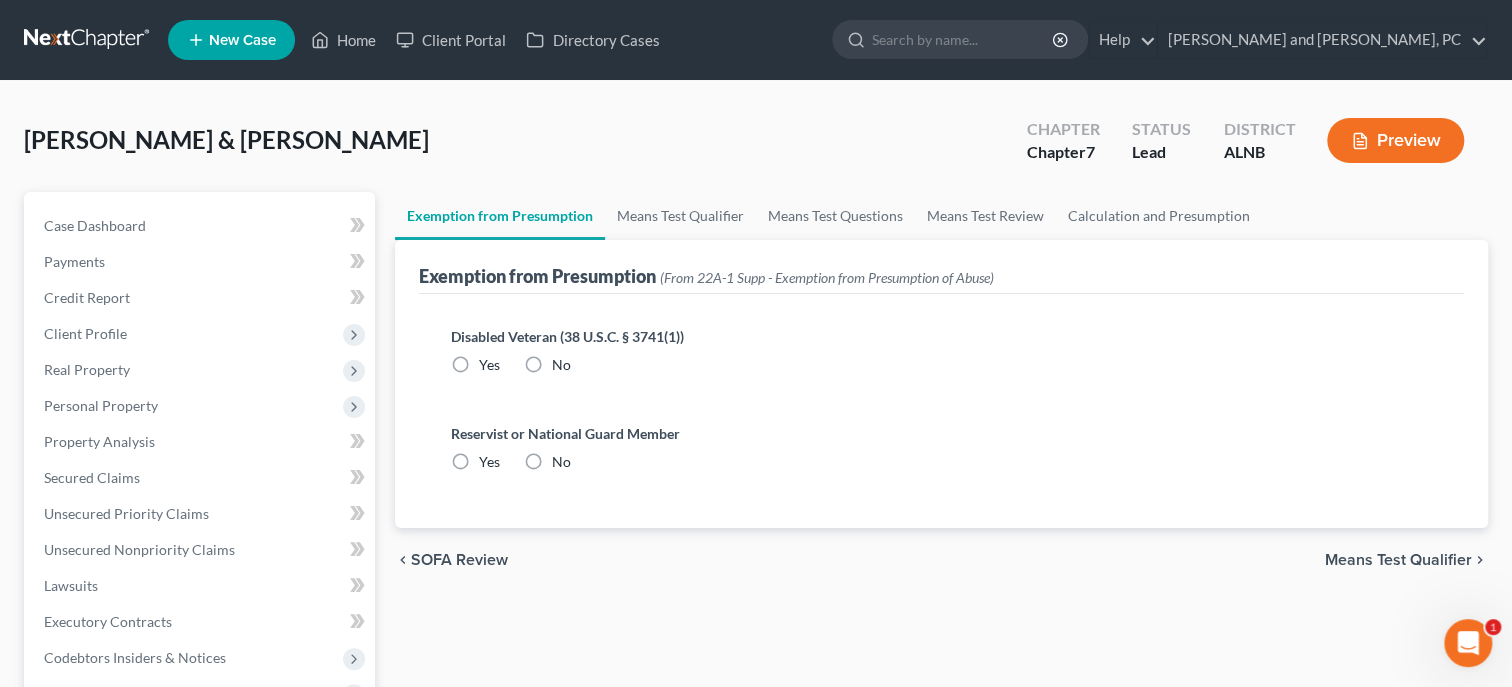 click on "No" at bounding box center [561, 365] 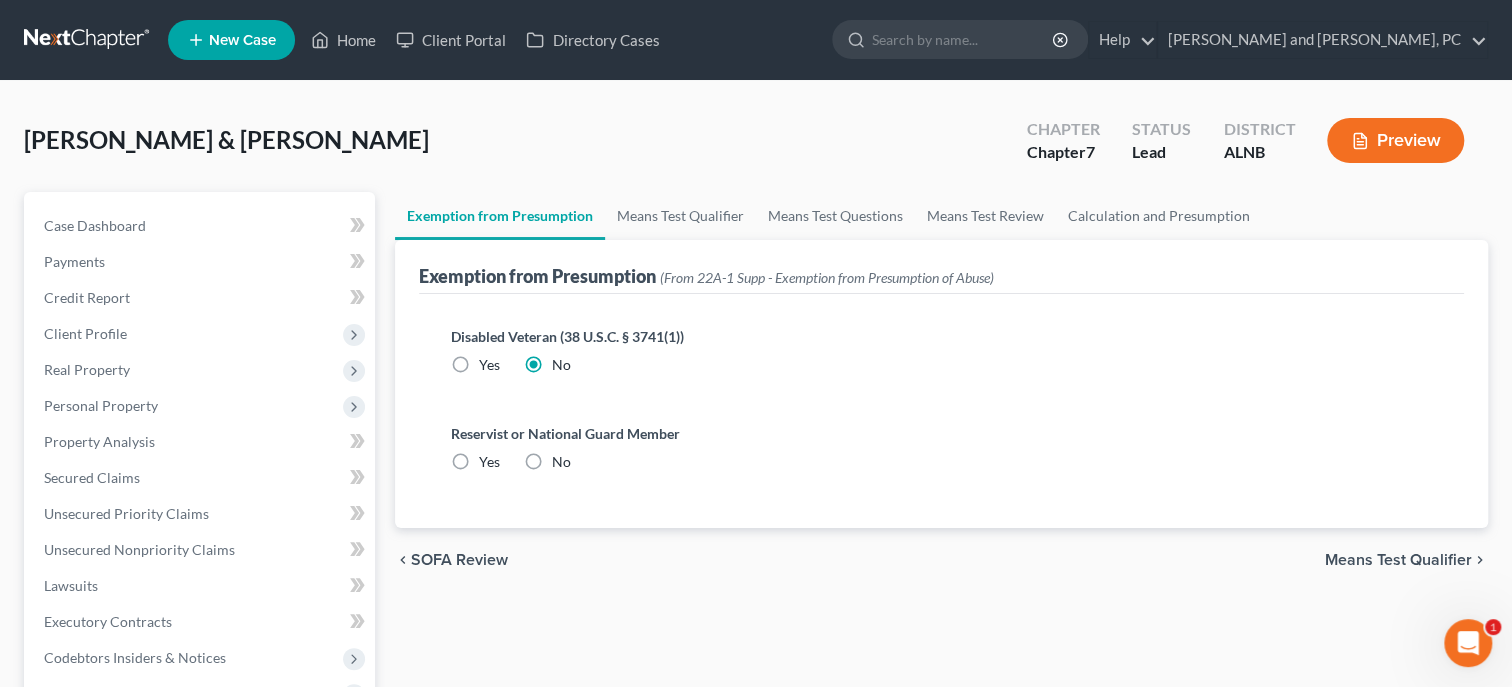 click on "No" at bounding box center (561, 462) 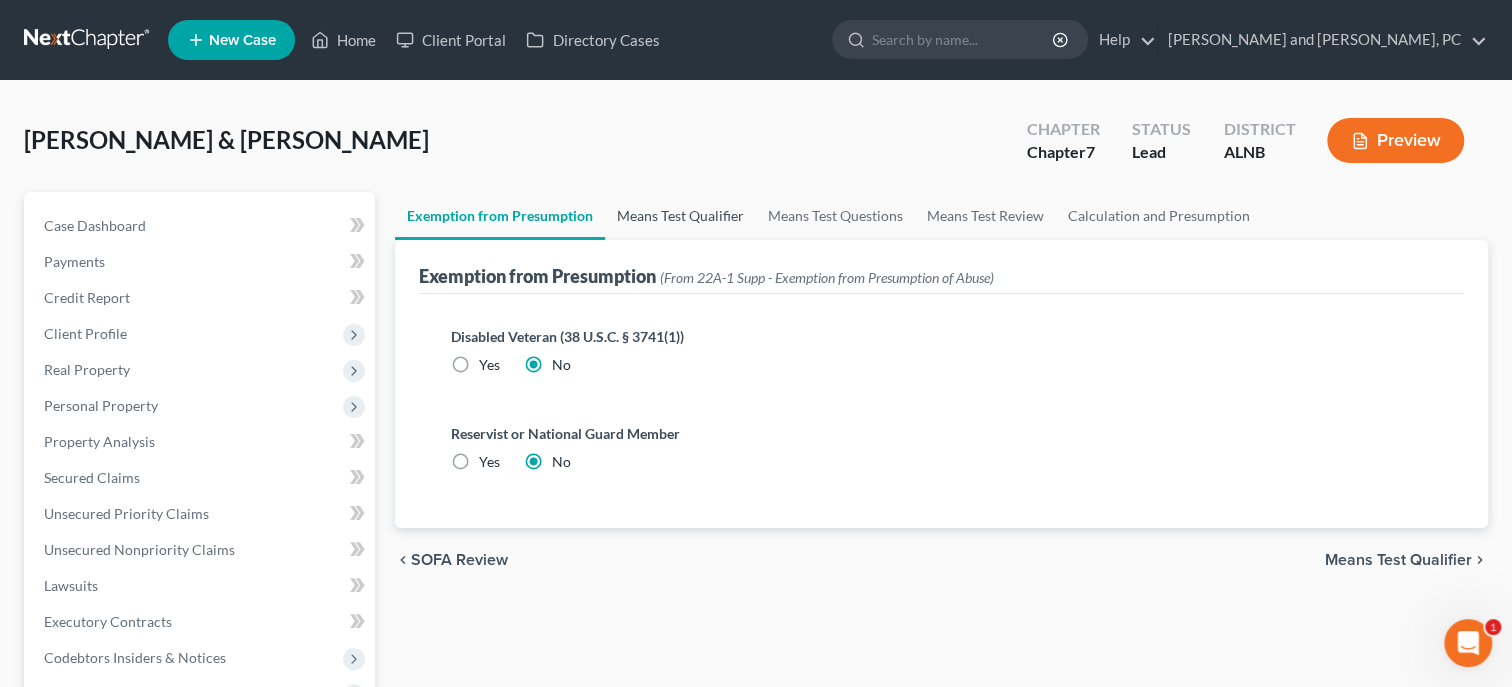 click on "Means Test Qualifier" at bounding box center [680, 216] 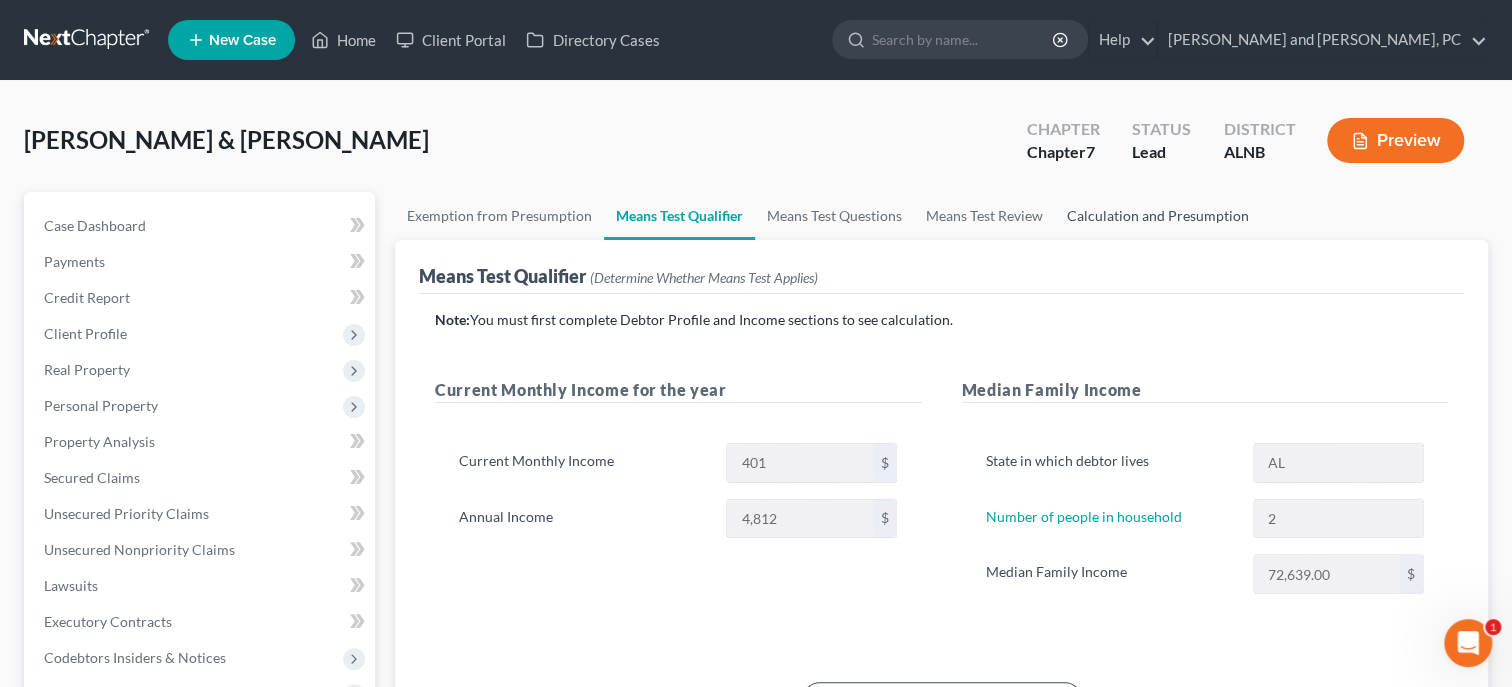click on "Calculation and Presumption" at bounding box center [1158, 216] 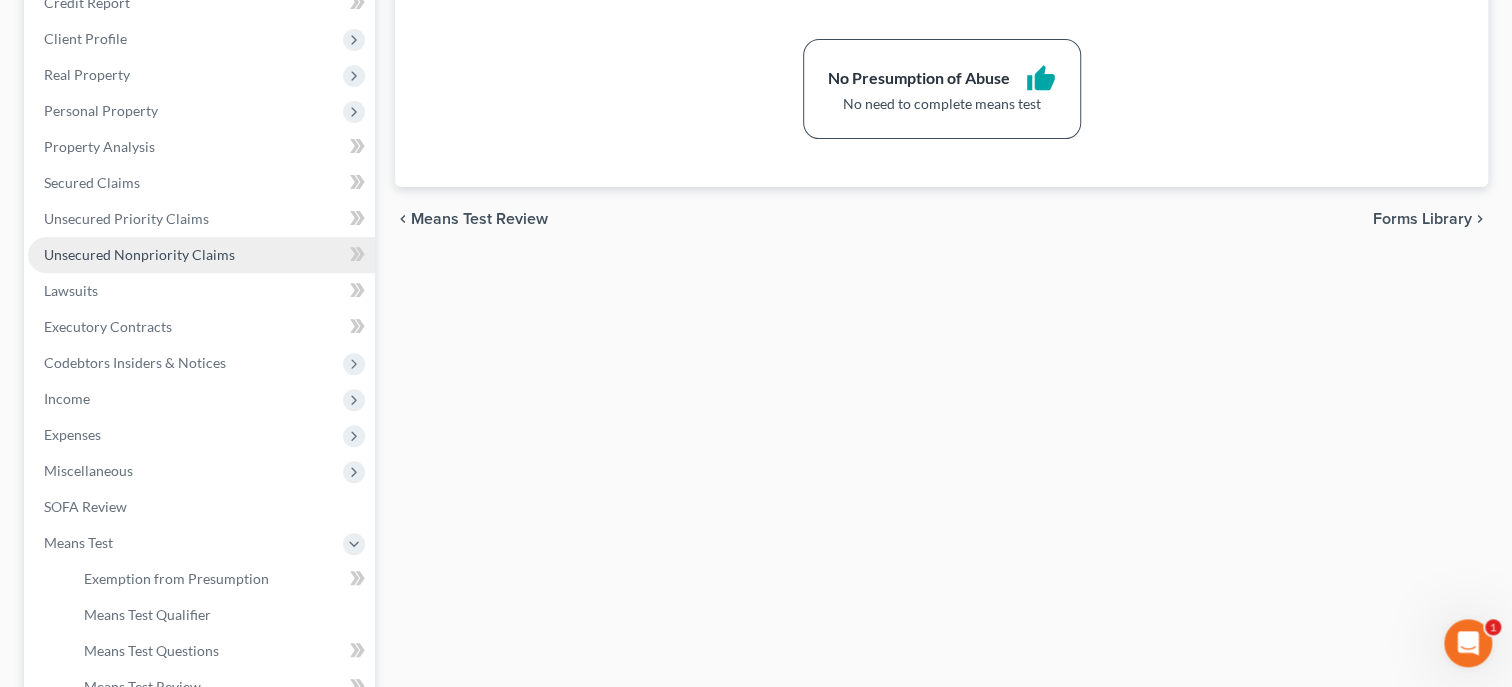 scroll, scrollTop: 383, scrollLeft: 0, axis: vertical 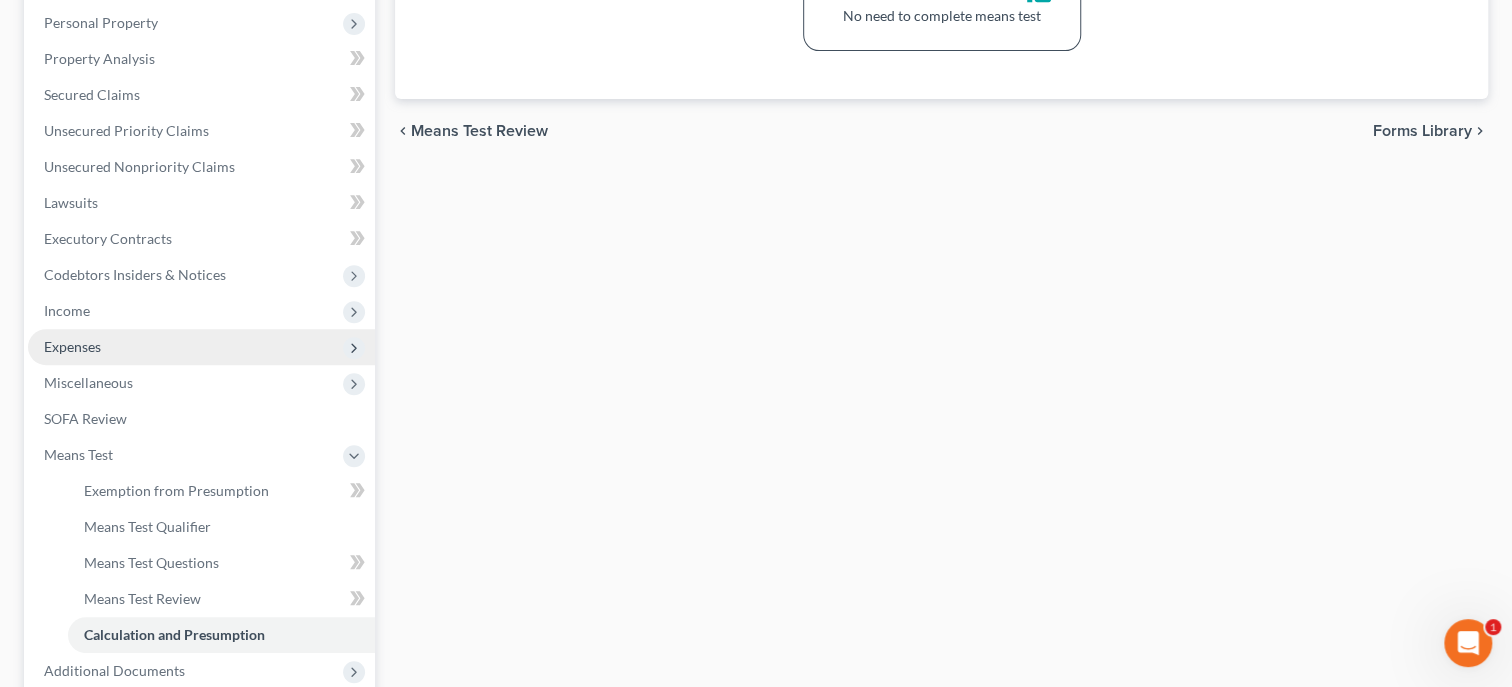 click on "Expenses" at bounding box center (201, 347) 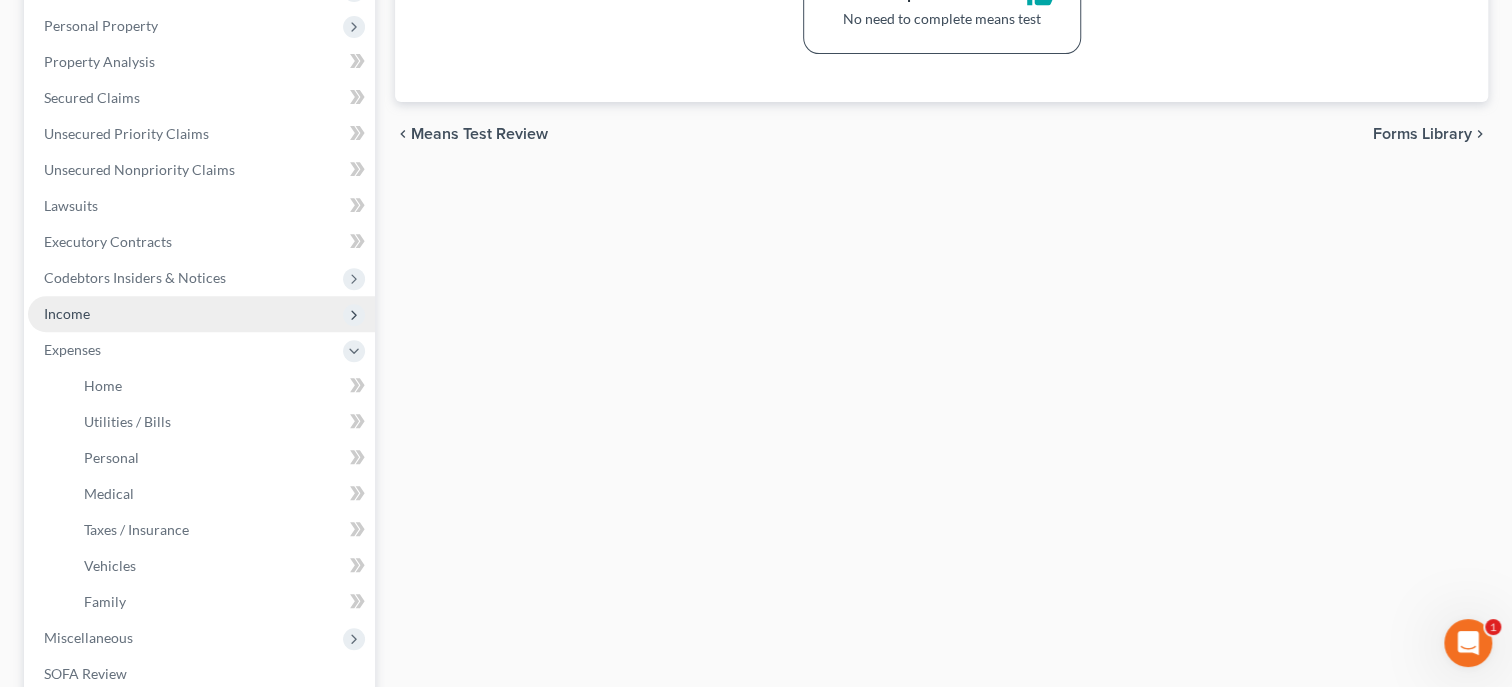 scroll, scrollTop: 486, scrollLeft: 0, axis: vertical 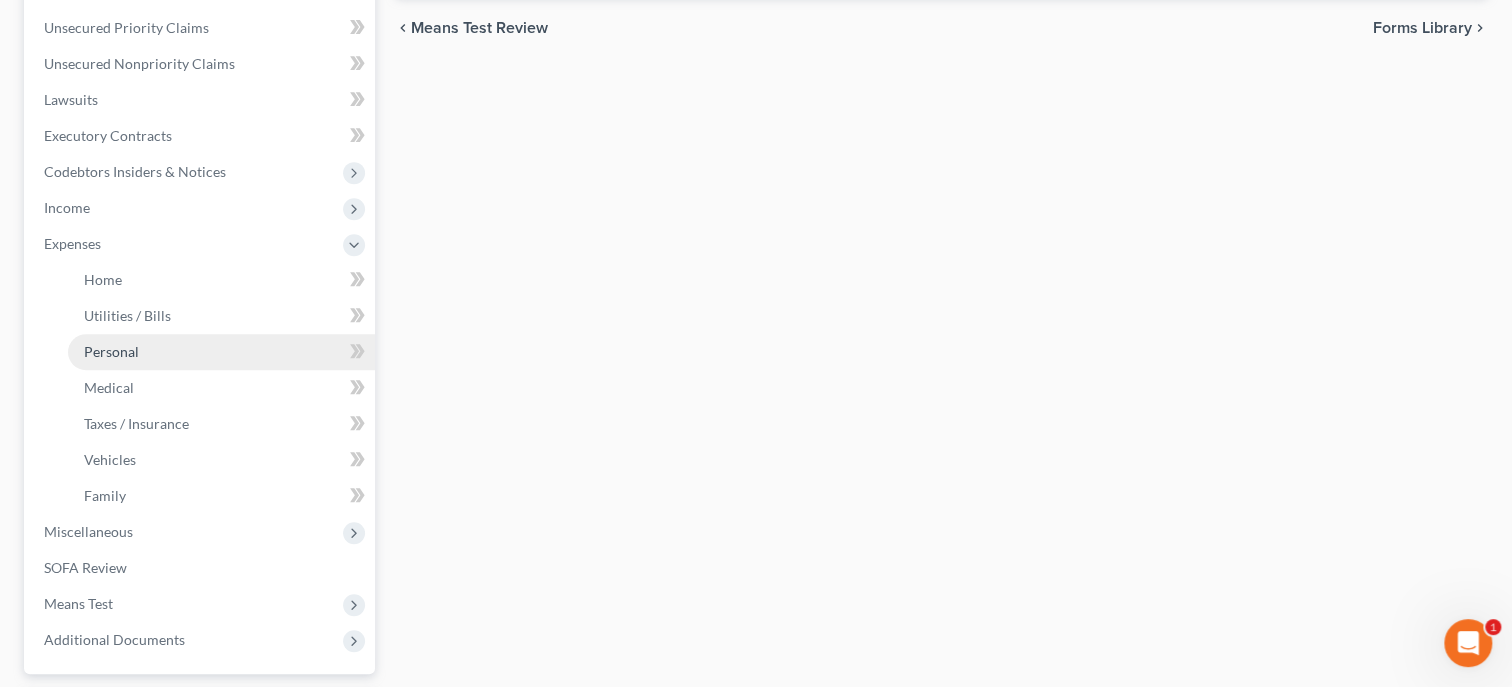 click on "Personal" at bounding box center (221, 352) 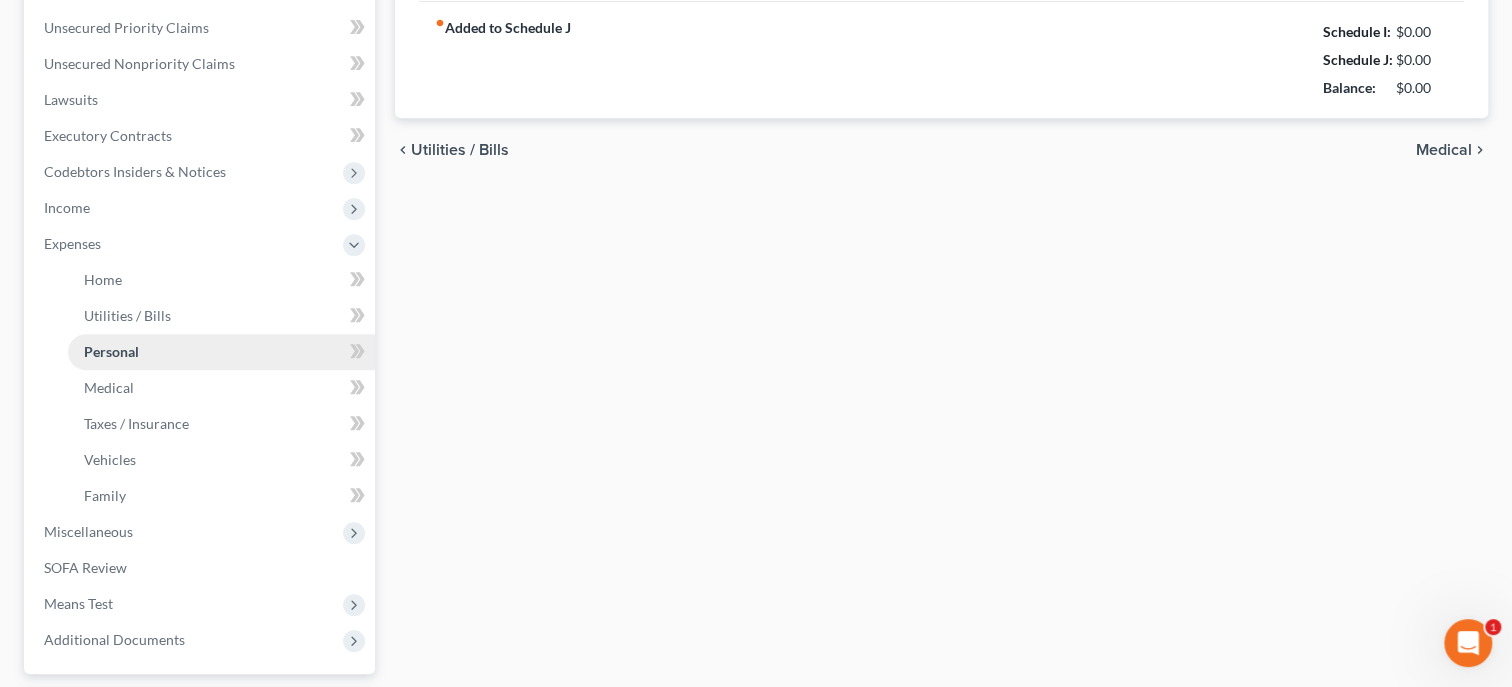 type on "820.00" 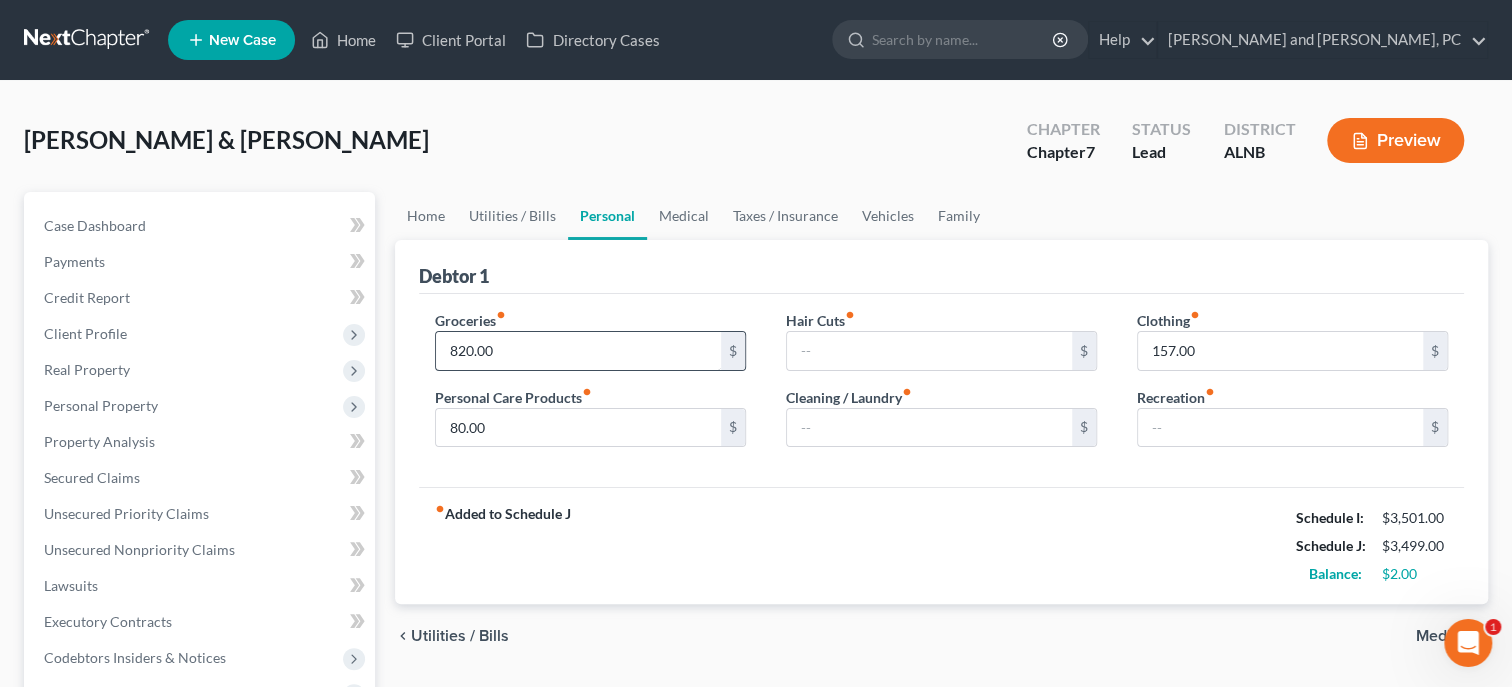 scroll, scrollTop: 0, scrollLeft: 0, axis: both 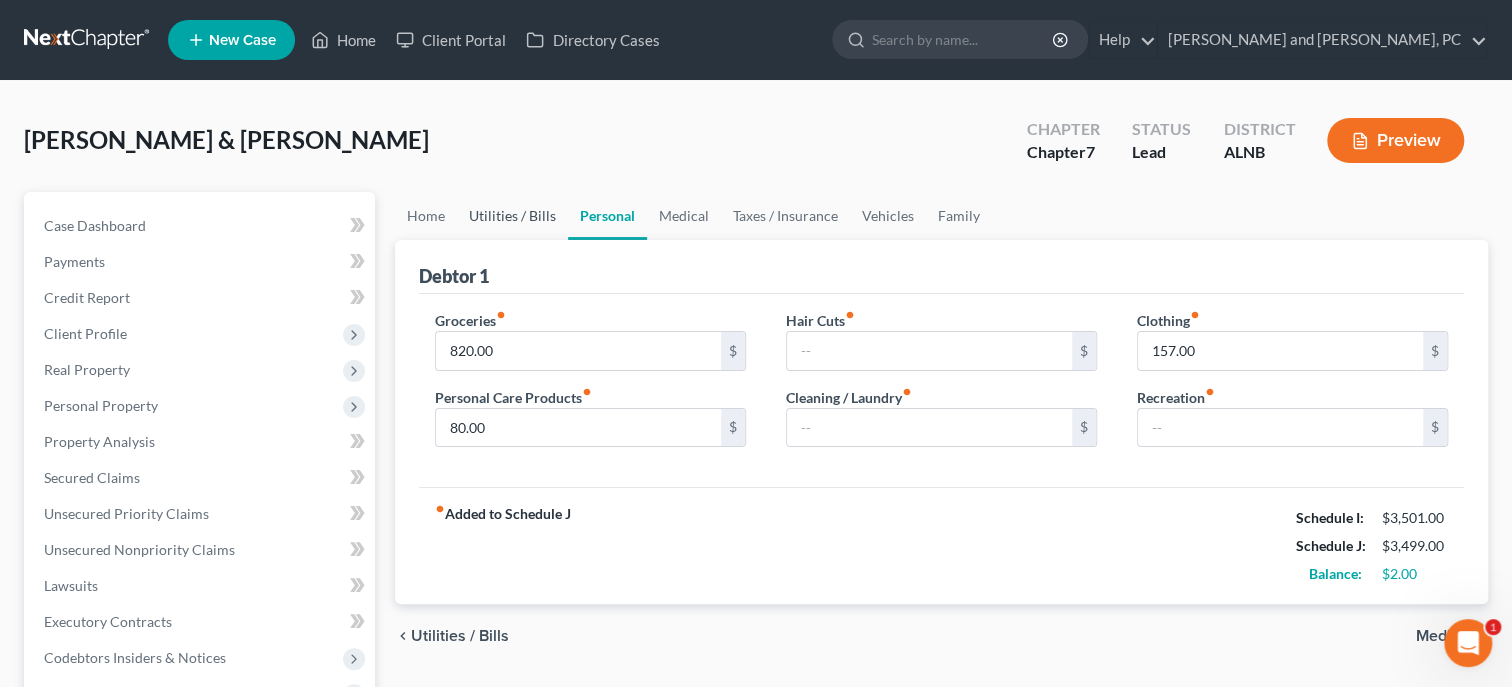 click on "Utilities / Bills" at bounding box center [512, 216] 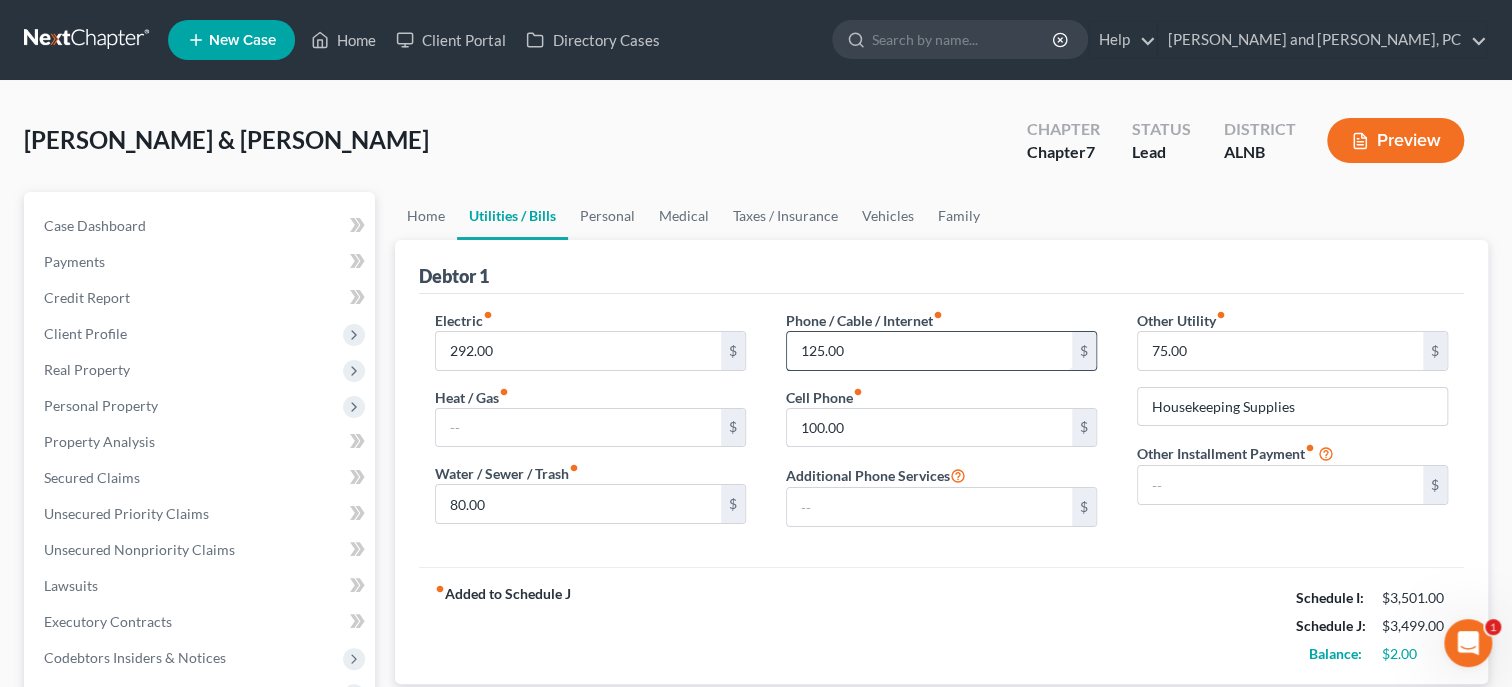 click on "125.00" at bounding box center (929, 351) 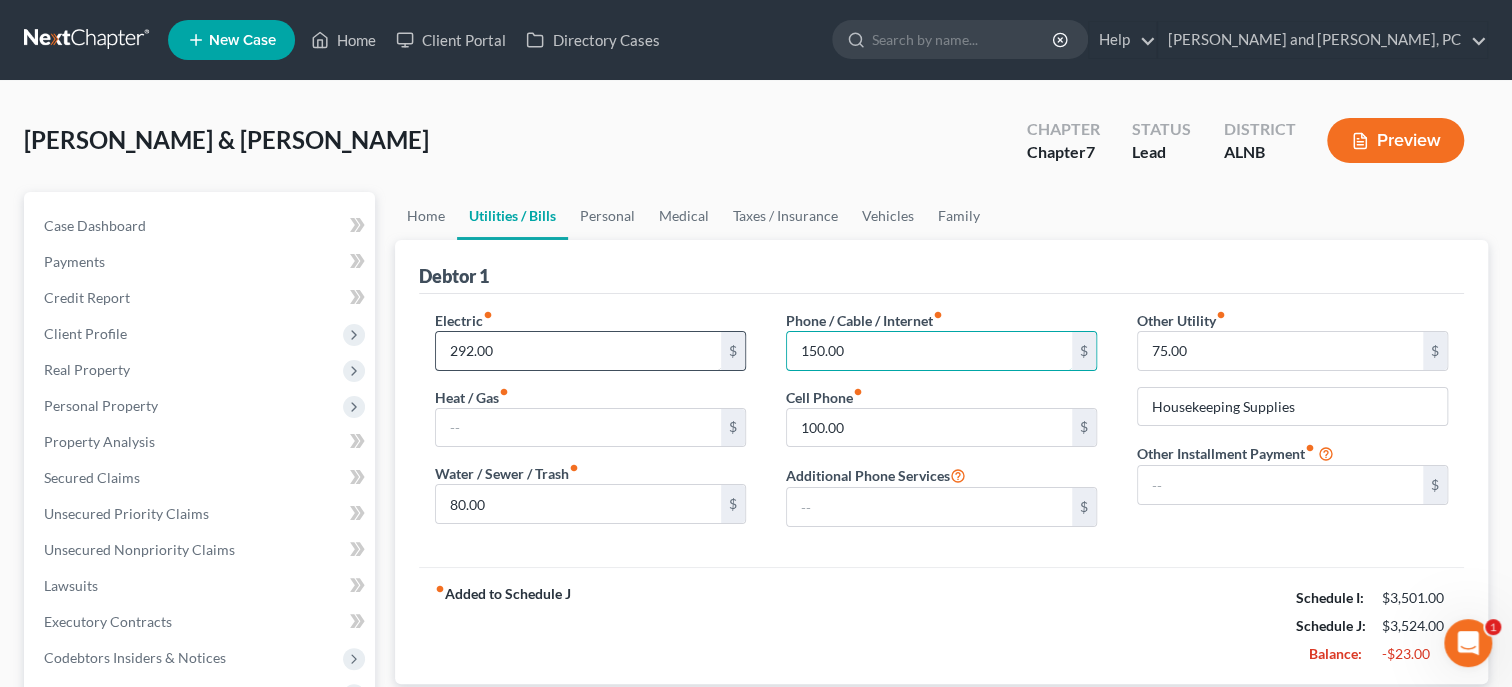 type on "150.00" 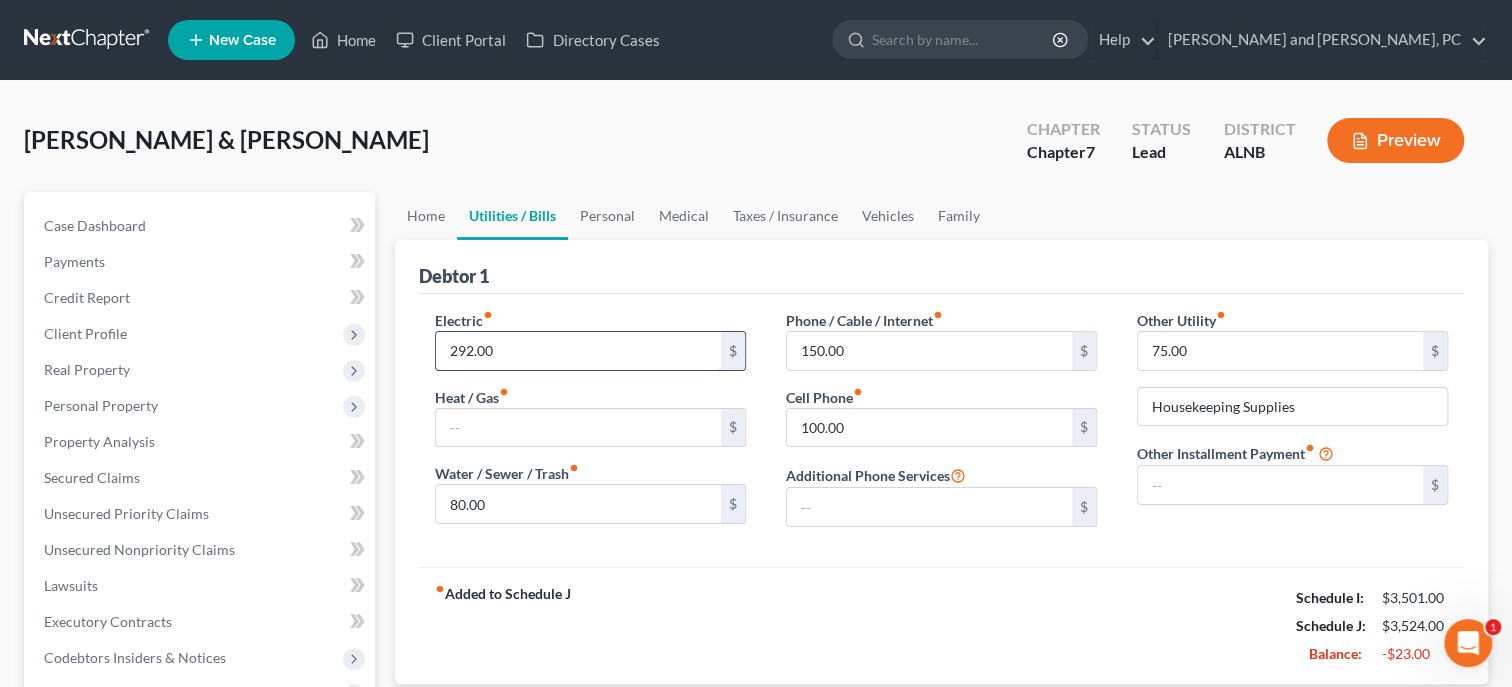 click on "292.00" at bounding box center (578, 351) 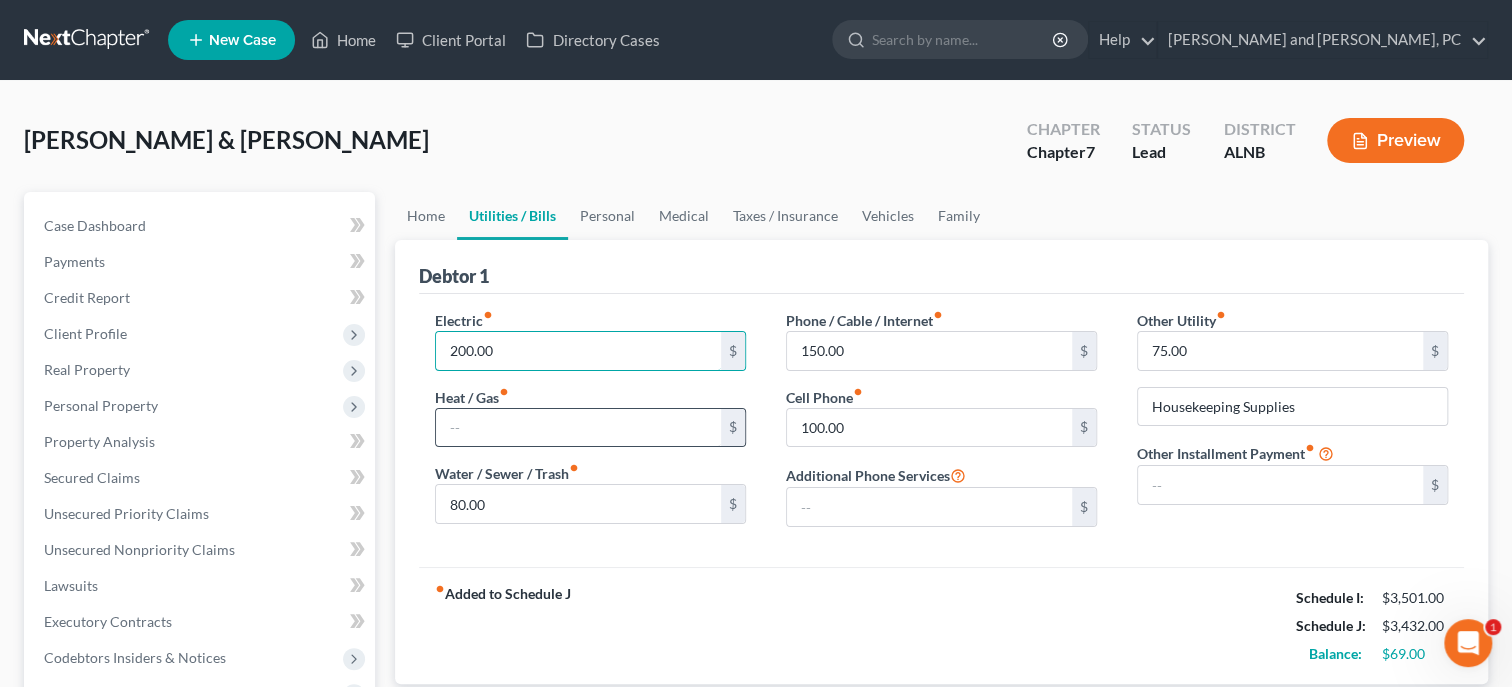 type on "200.00" 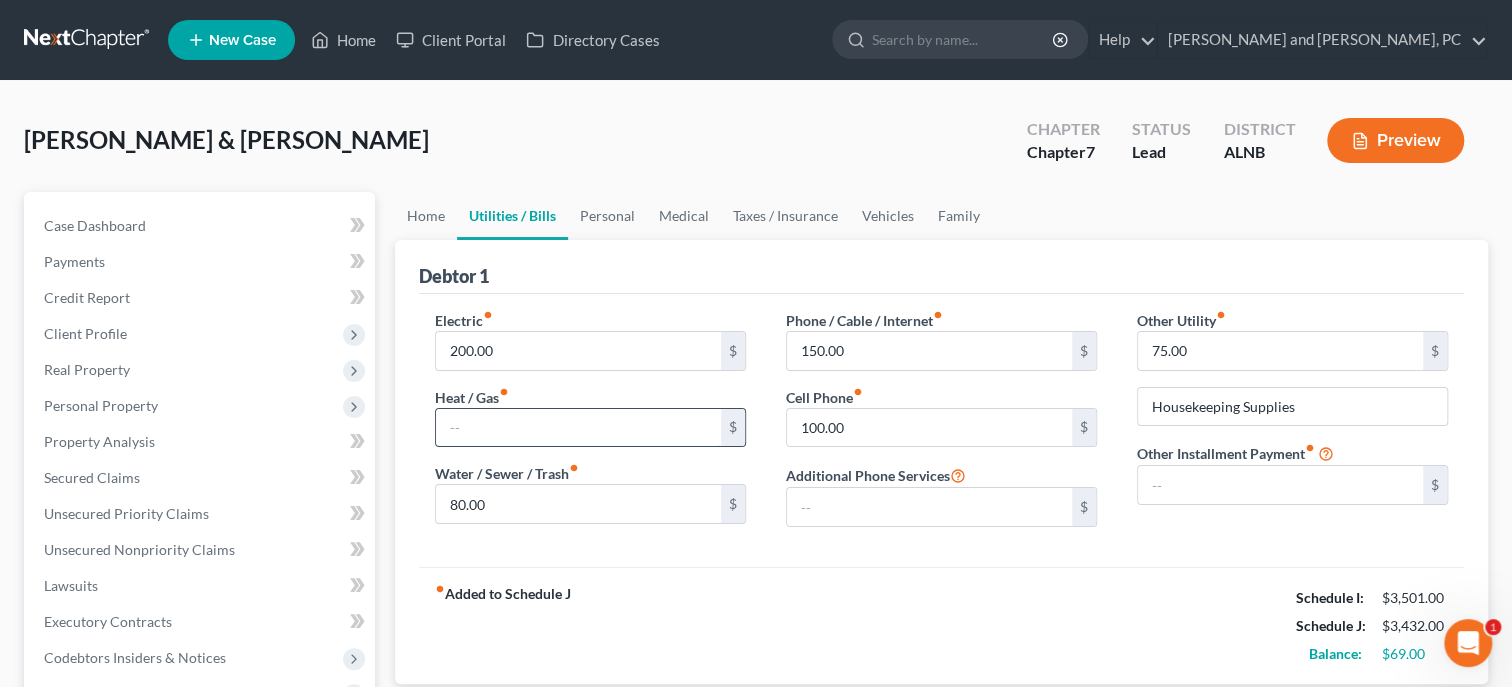 click at bounding box center (578, 428) 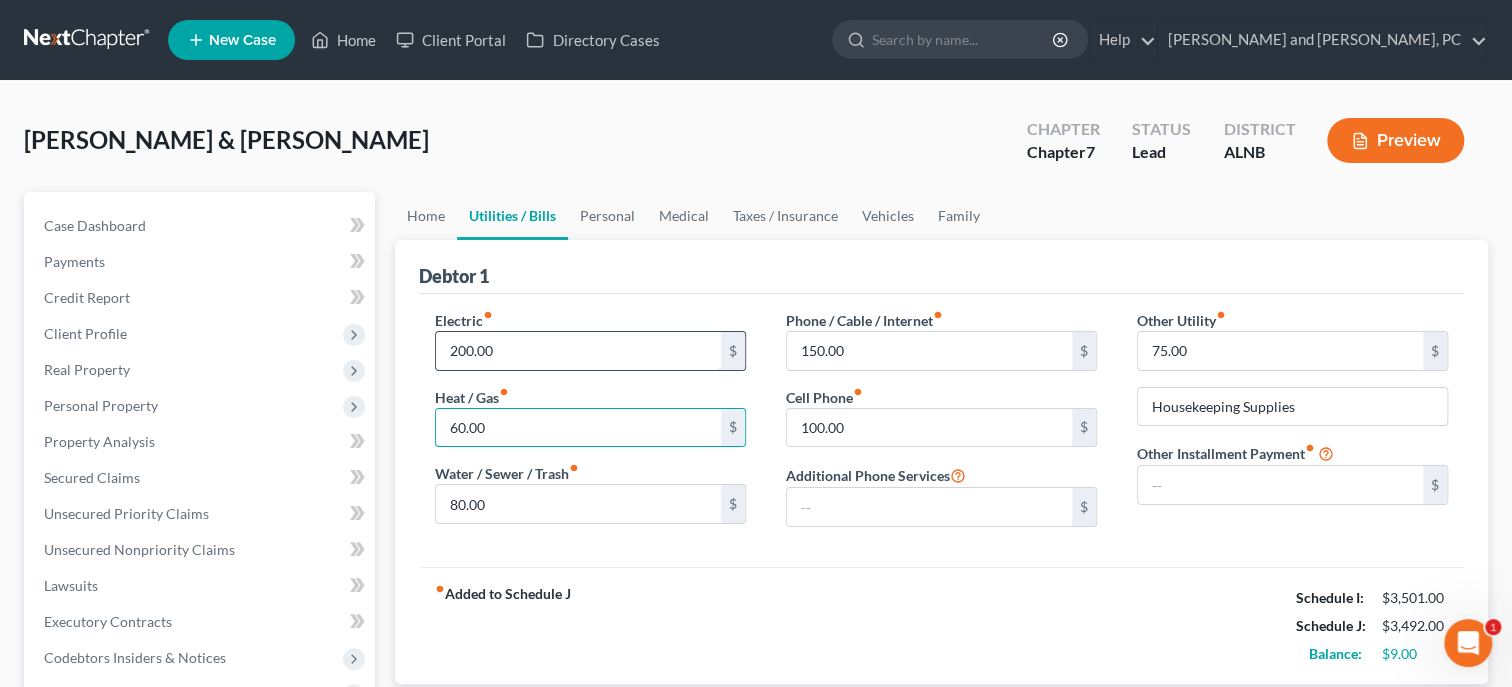 type on "60.00" 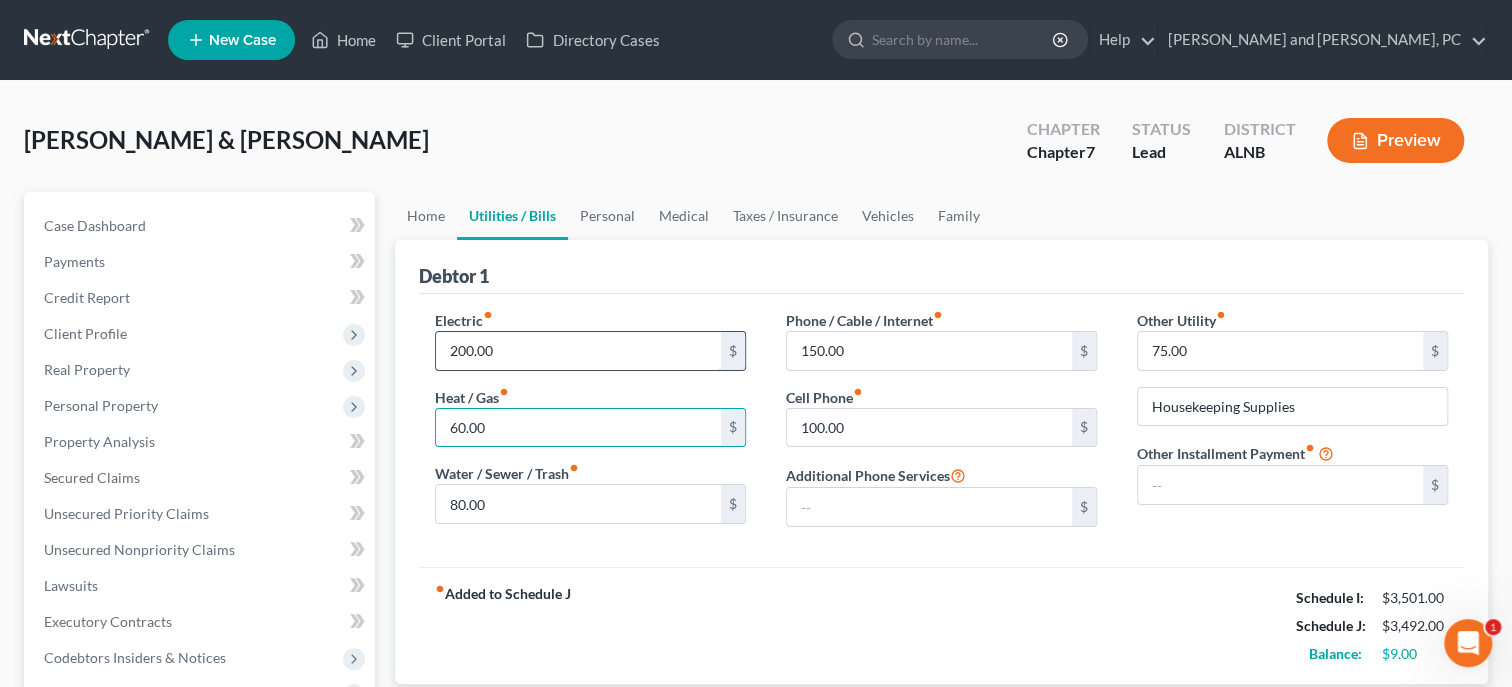 click on "200.00" at bounding box center (578, 351) 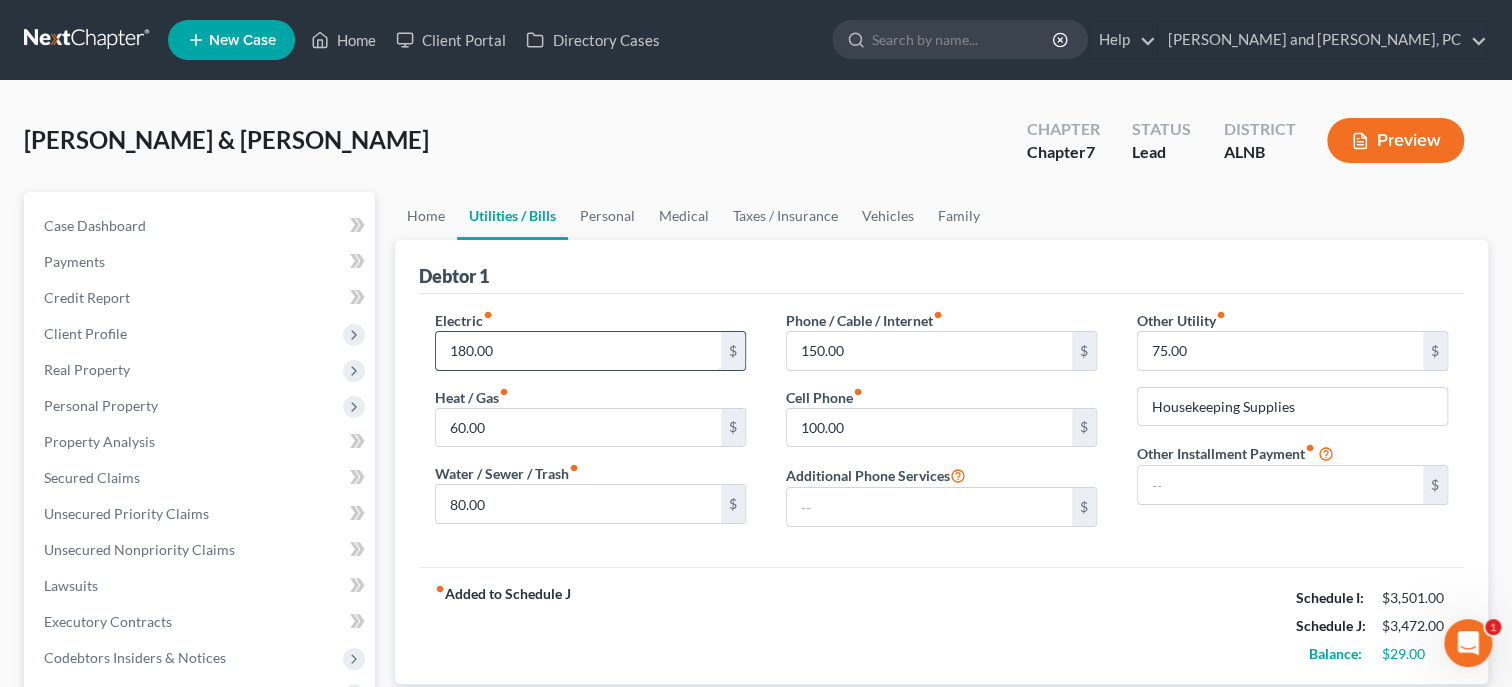 click on "180.00" at bounding box center (578, 351) 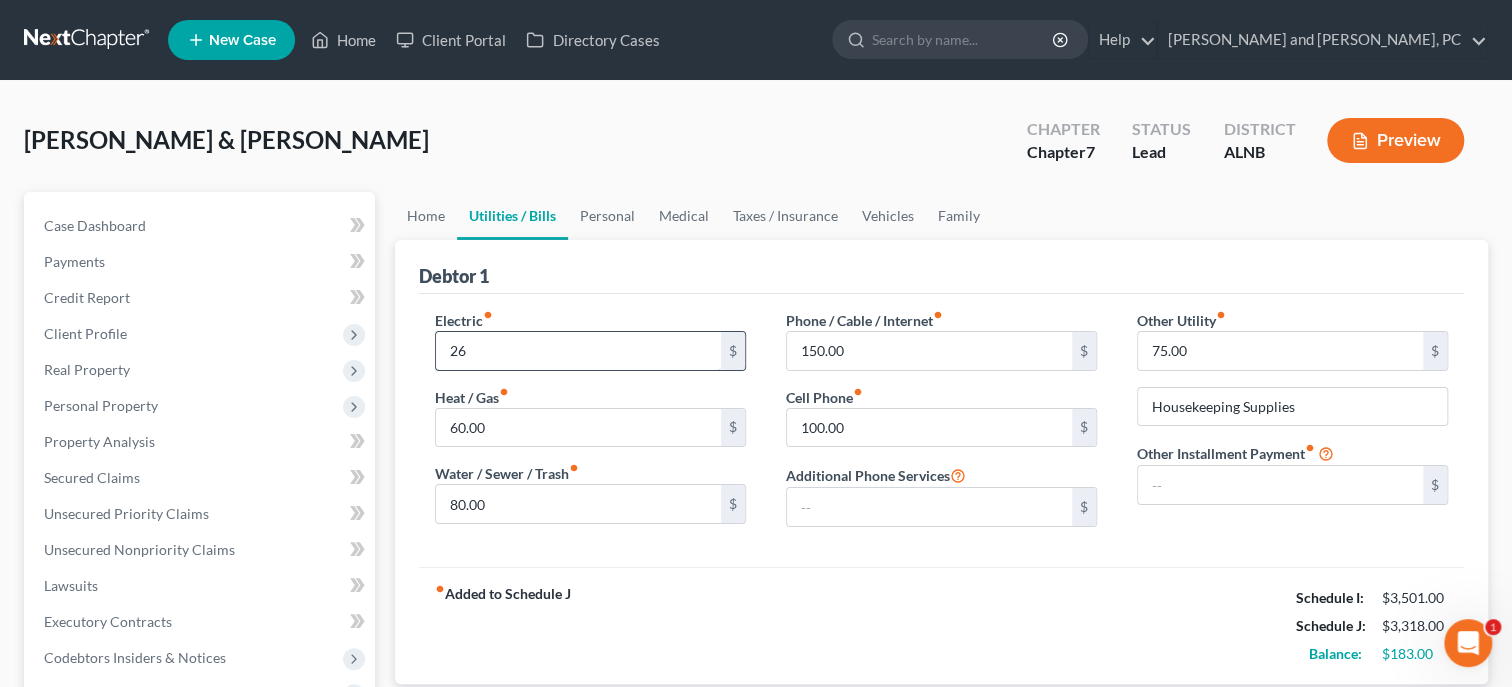 type on "2" 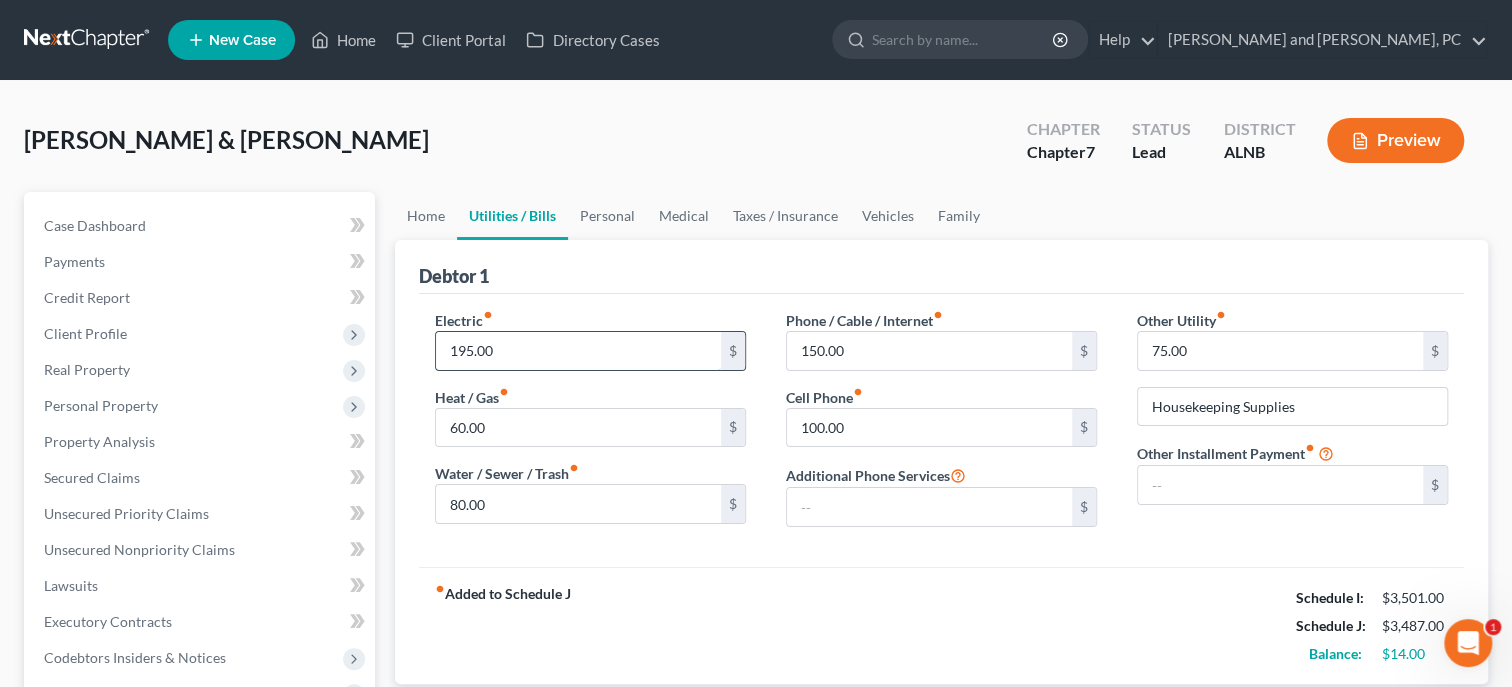 click on "195.00" at bounding box center (578, 351) 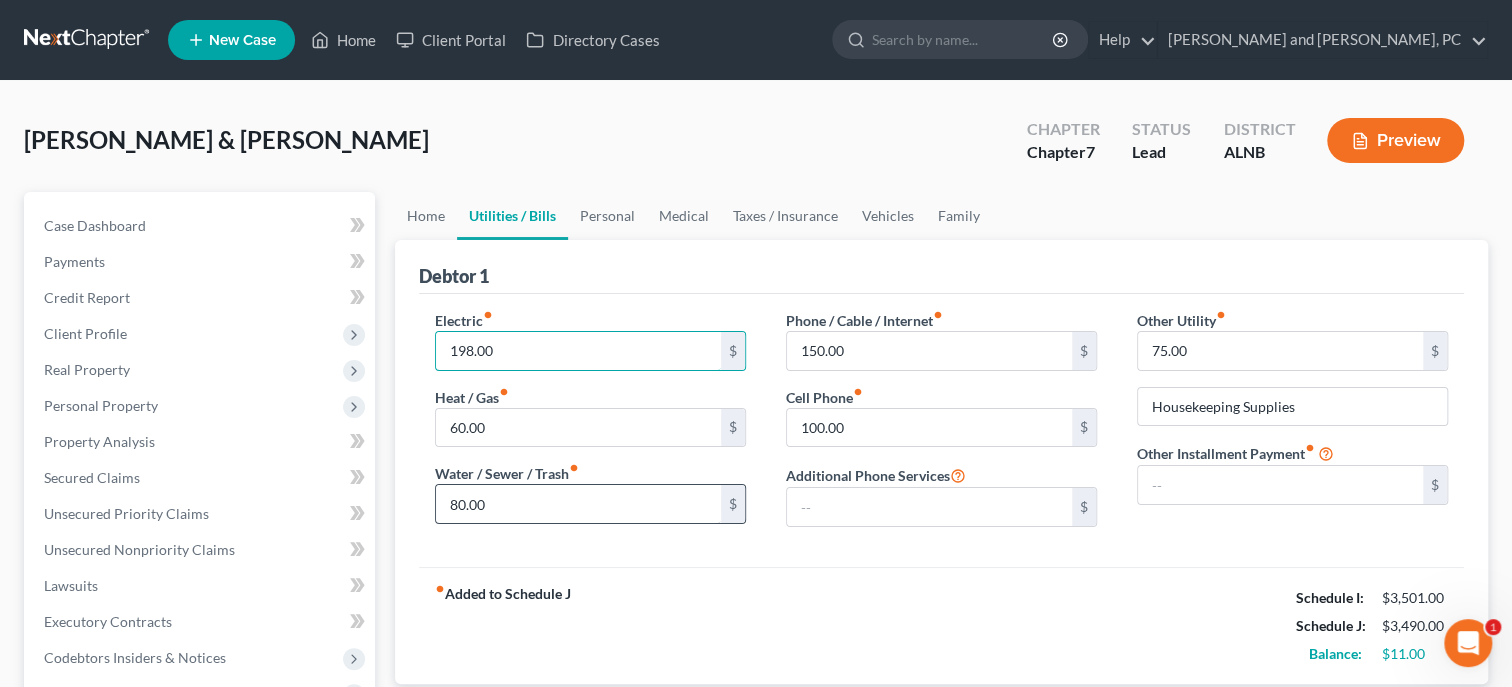 type on "198.00" 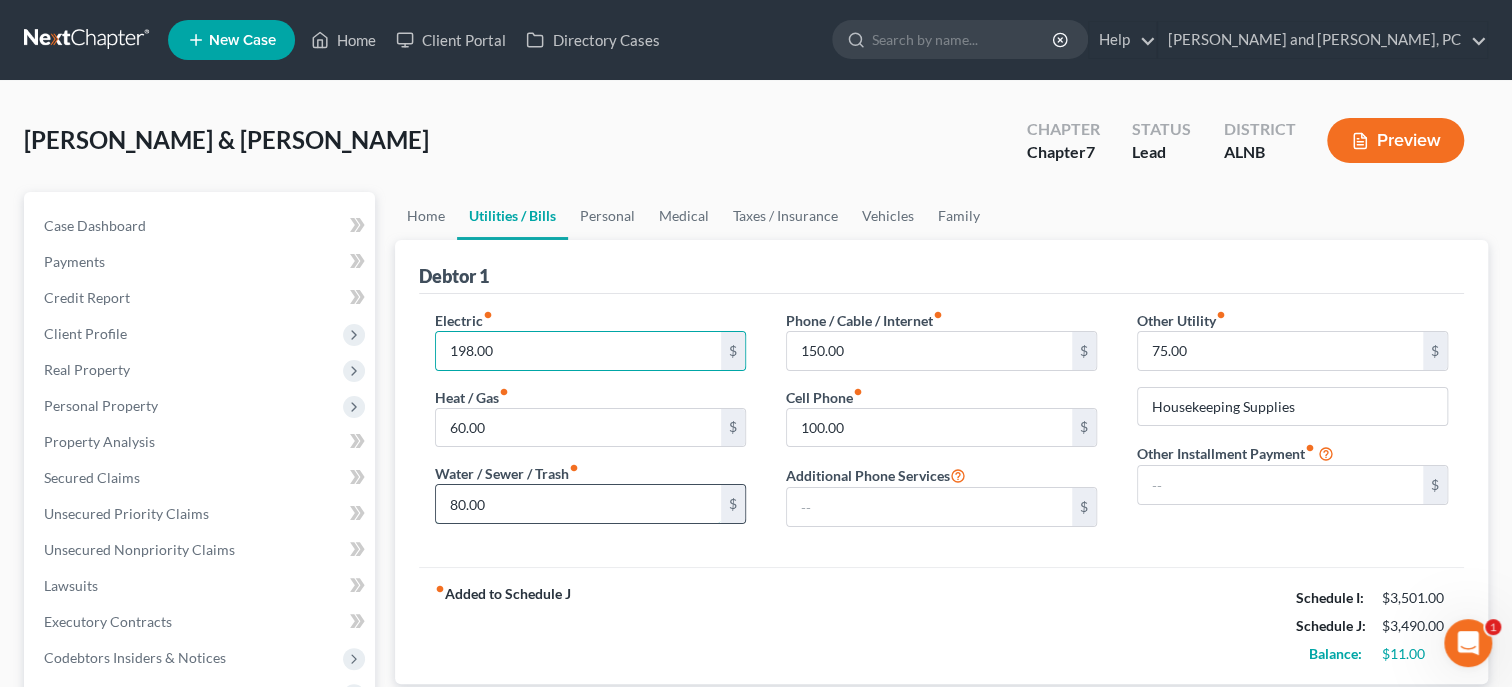 click on "80.00" at bounding box center [578, 504] 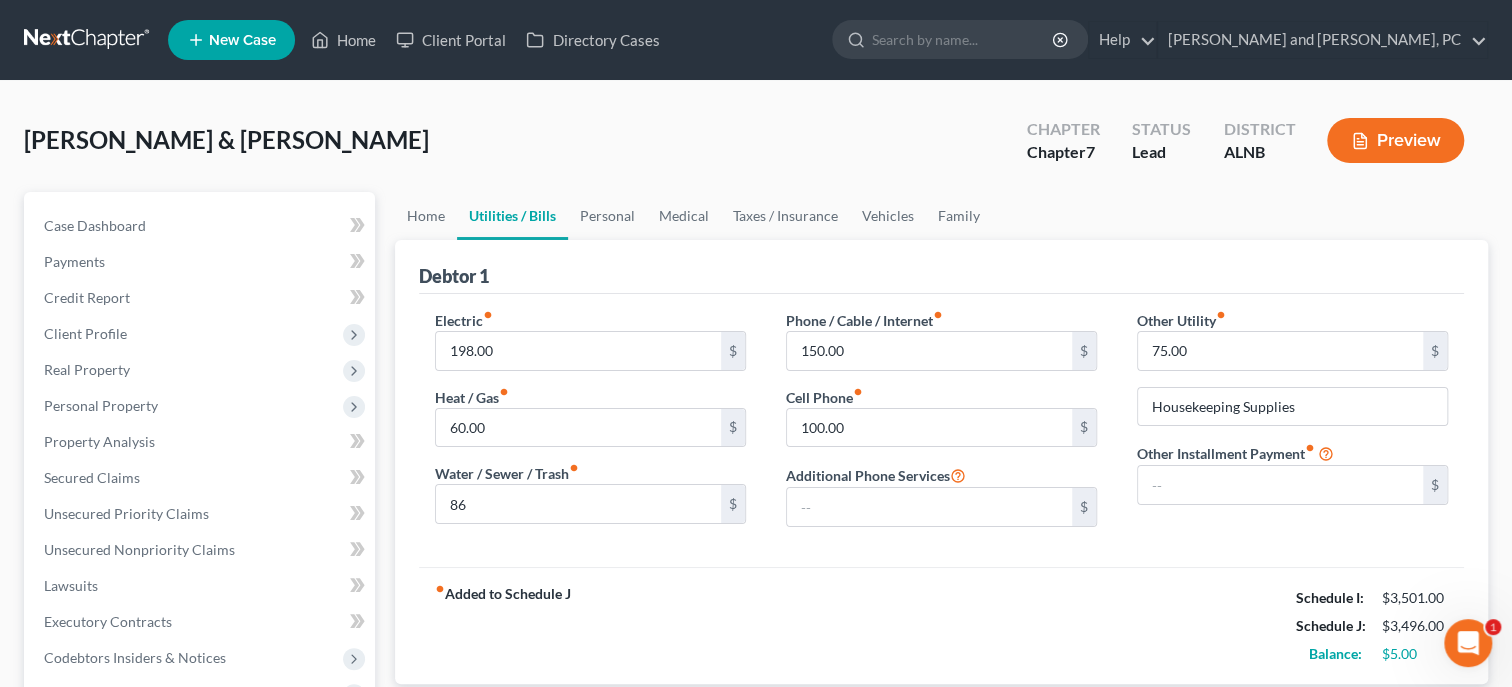 click on "fiber_manual_record  Added to Schedule J Schedule I: $3,501.00 Schedule J: $3,496.00 Balance: $5.00" at bounding box center [941, 625] 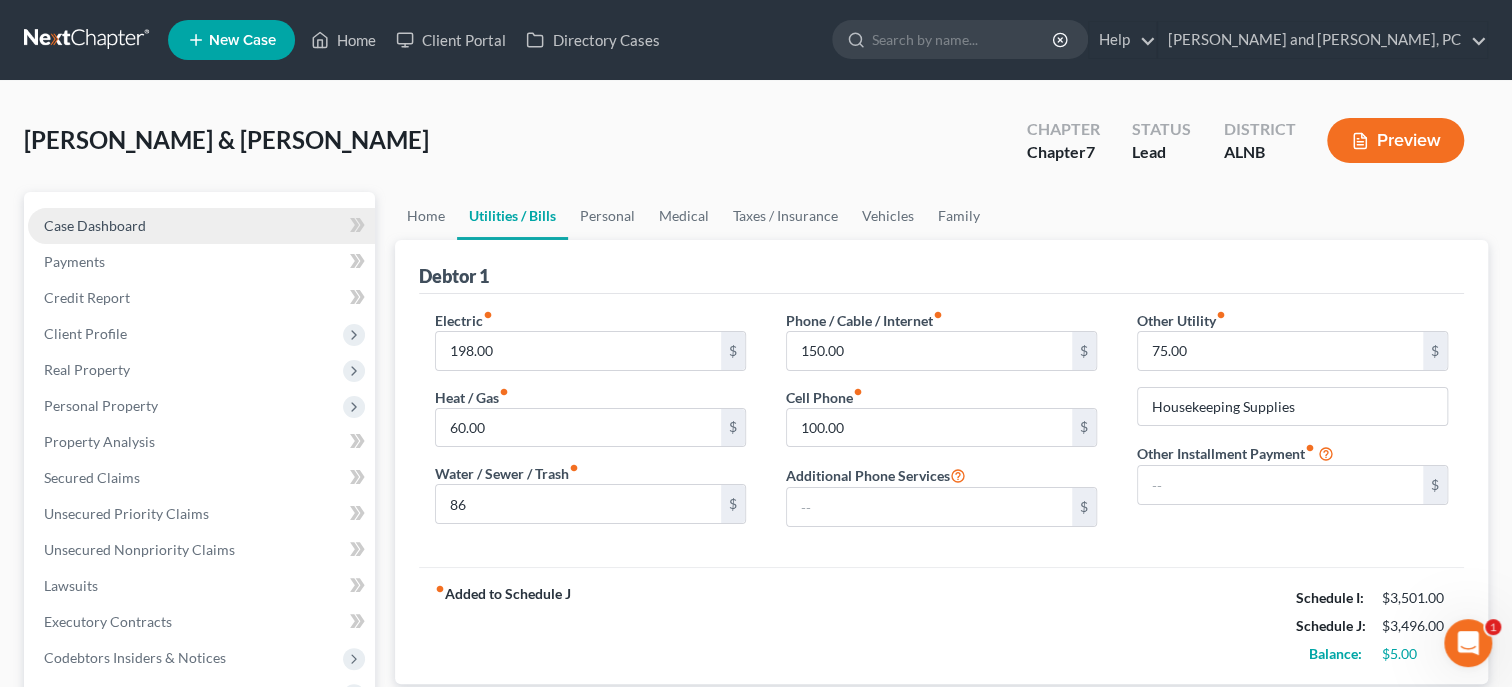 click on "Case Dashboard" at bounding box center [95, 225] 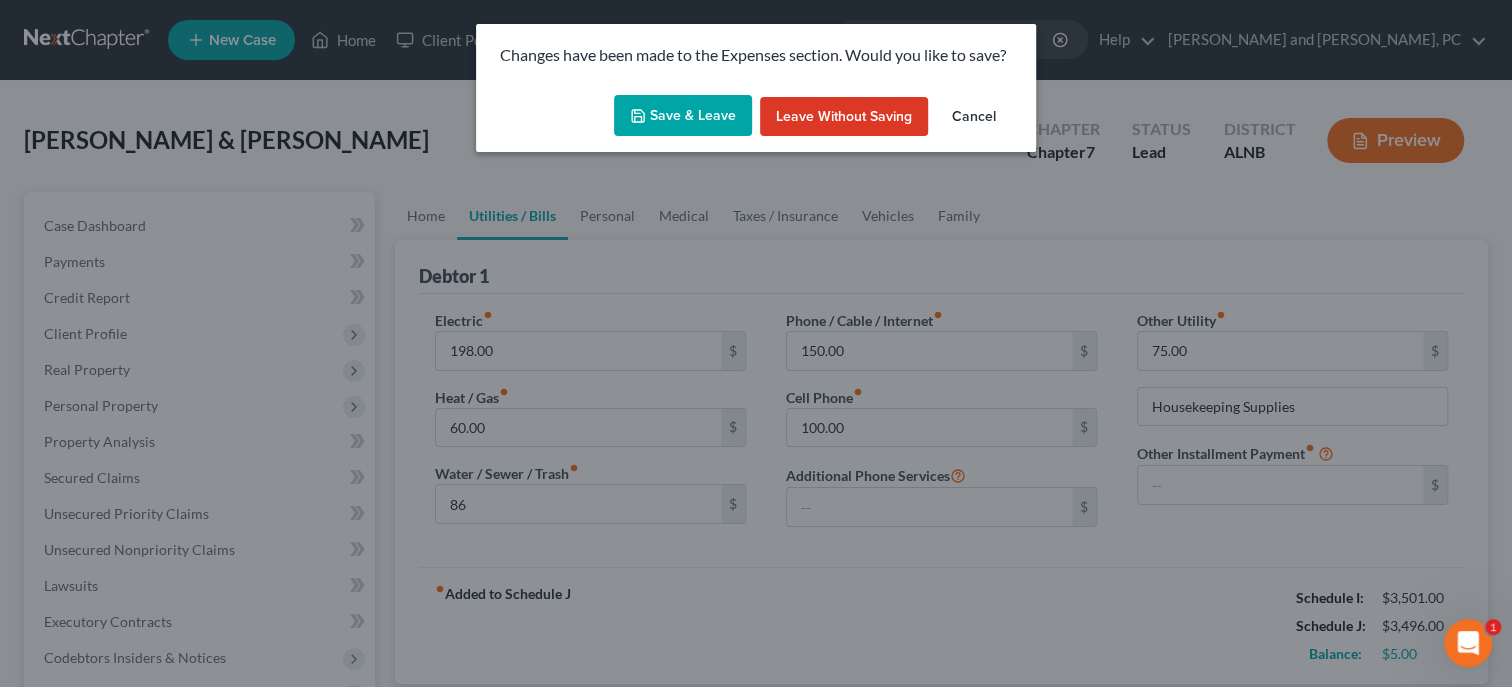 click on "Save & Leave" at bounding box center (683, 116) 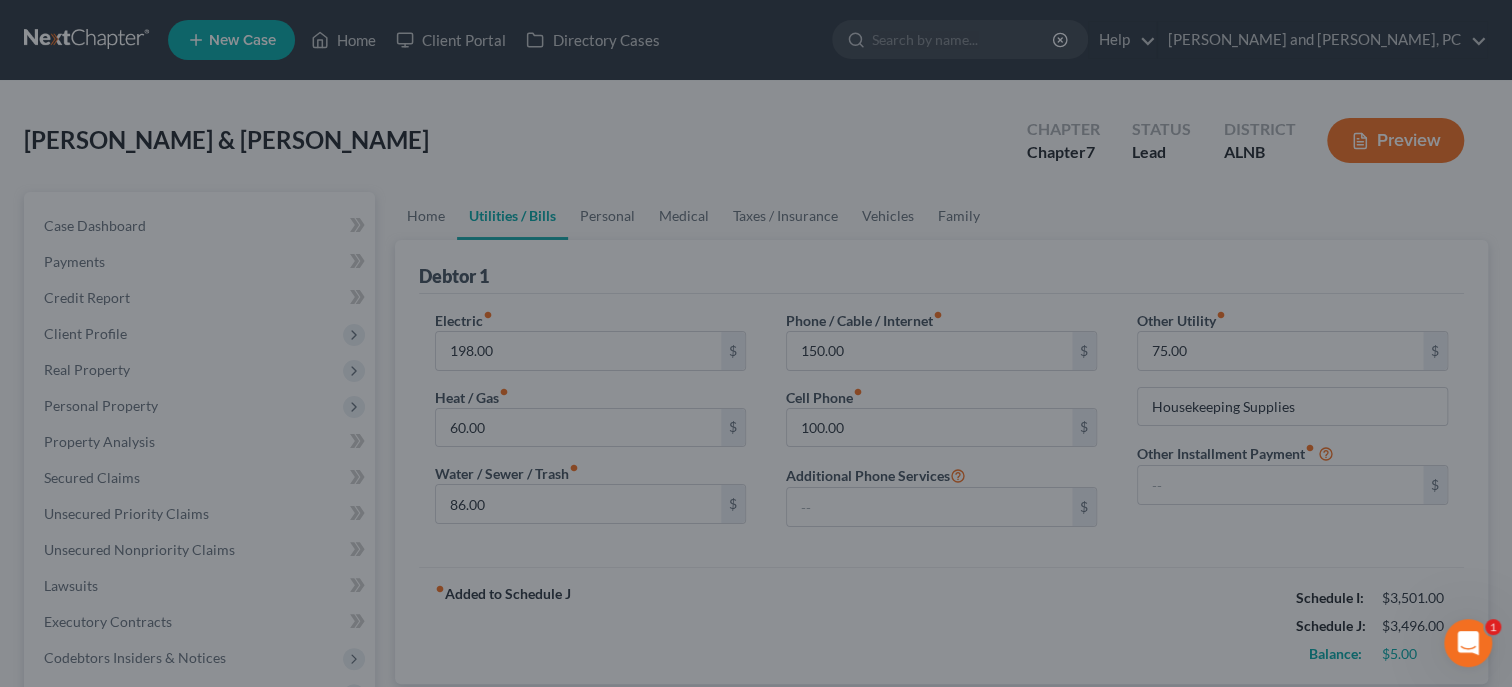select on "4" 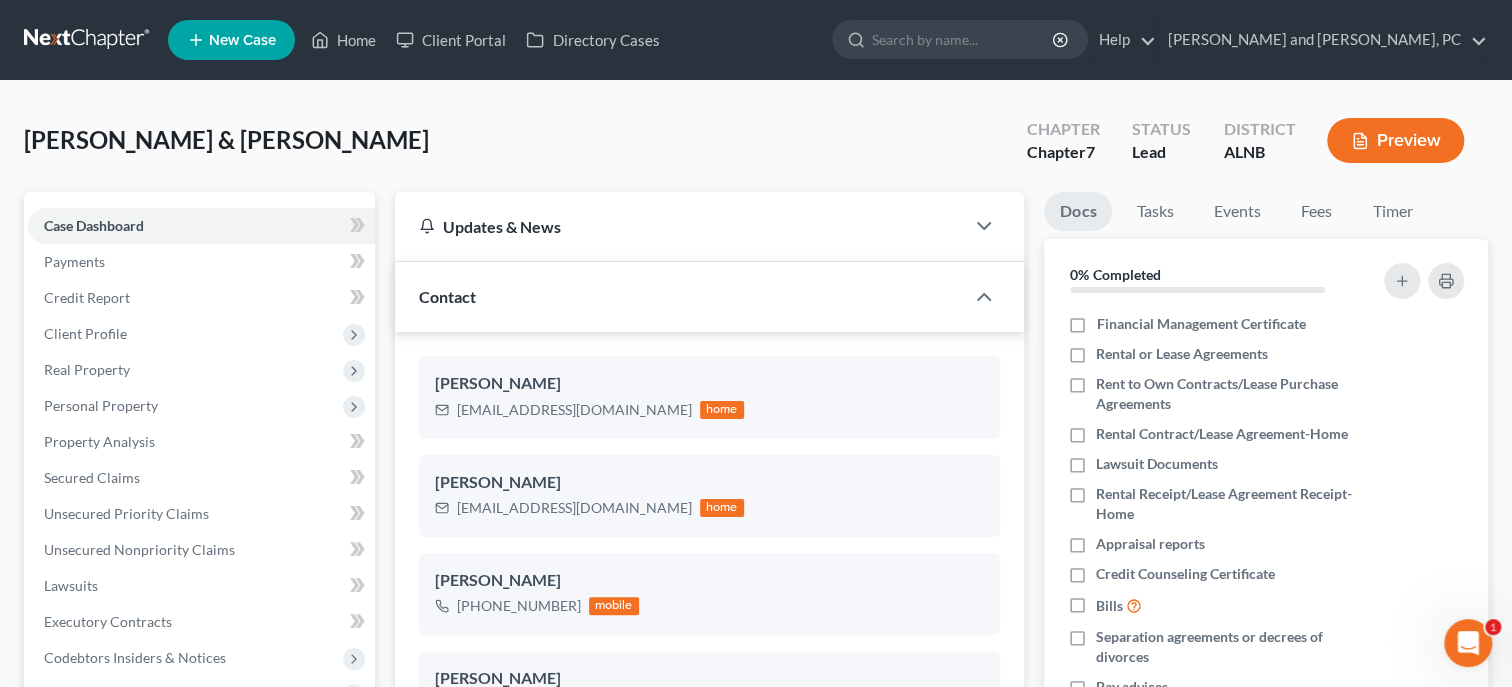scroll, scrollTop: 325, scrollLeft: 0, axis: vertical 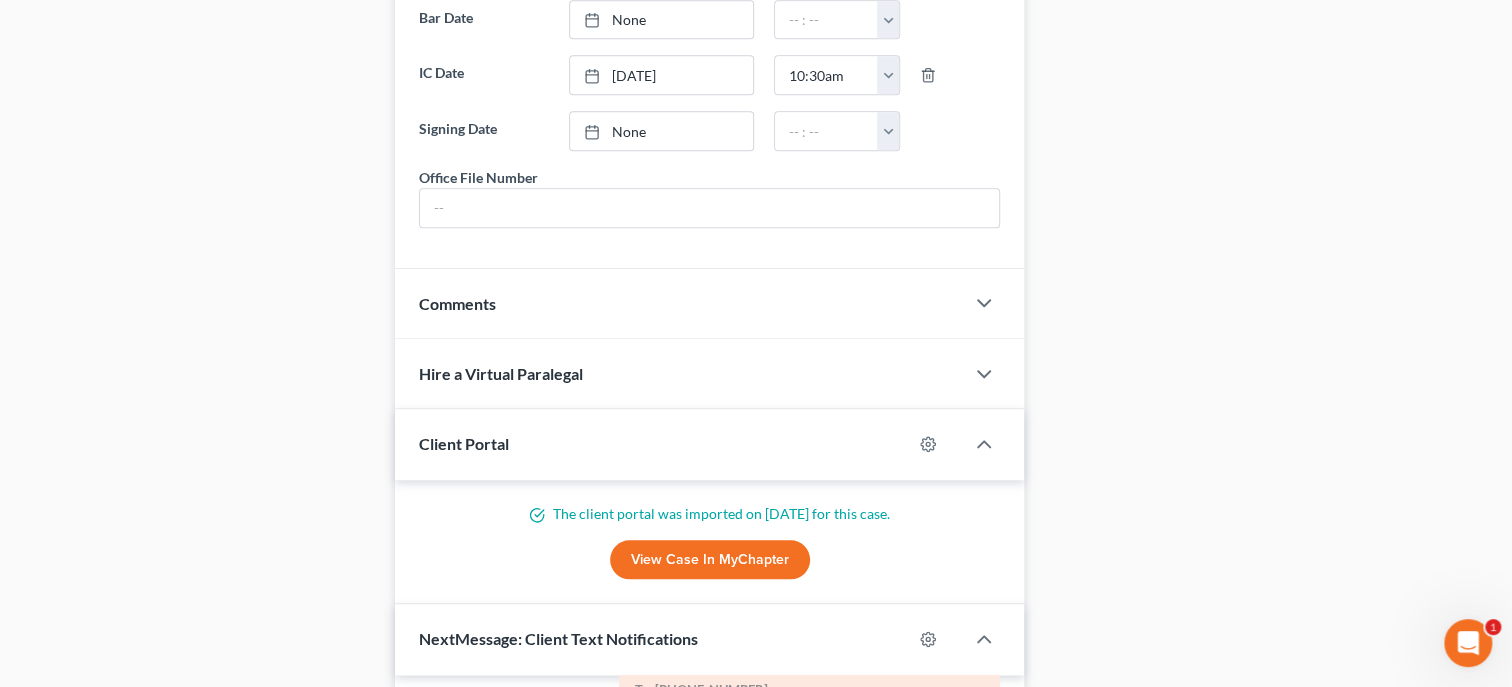 click on "Comments" at bounding box center [679, 303] 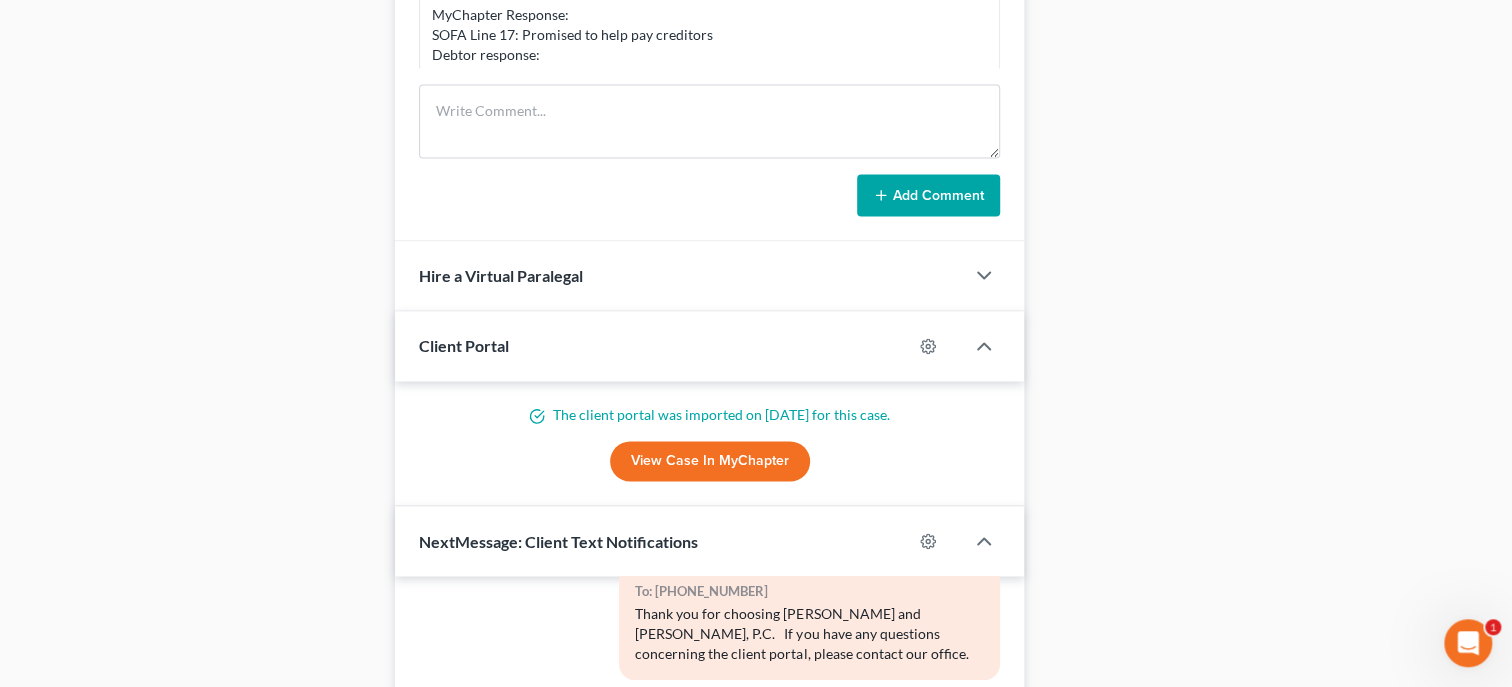 scroll, scrollTop: 1646, scrollLeft: 0, axis: vertical 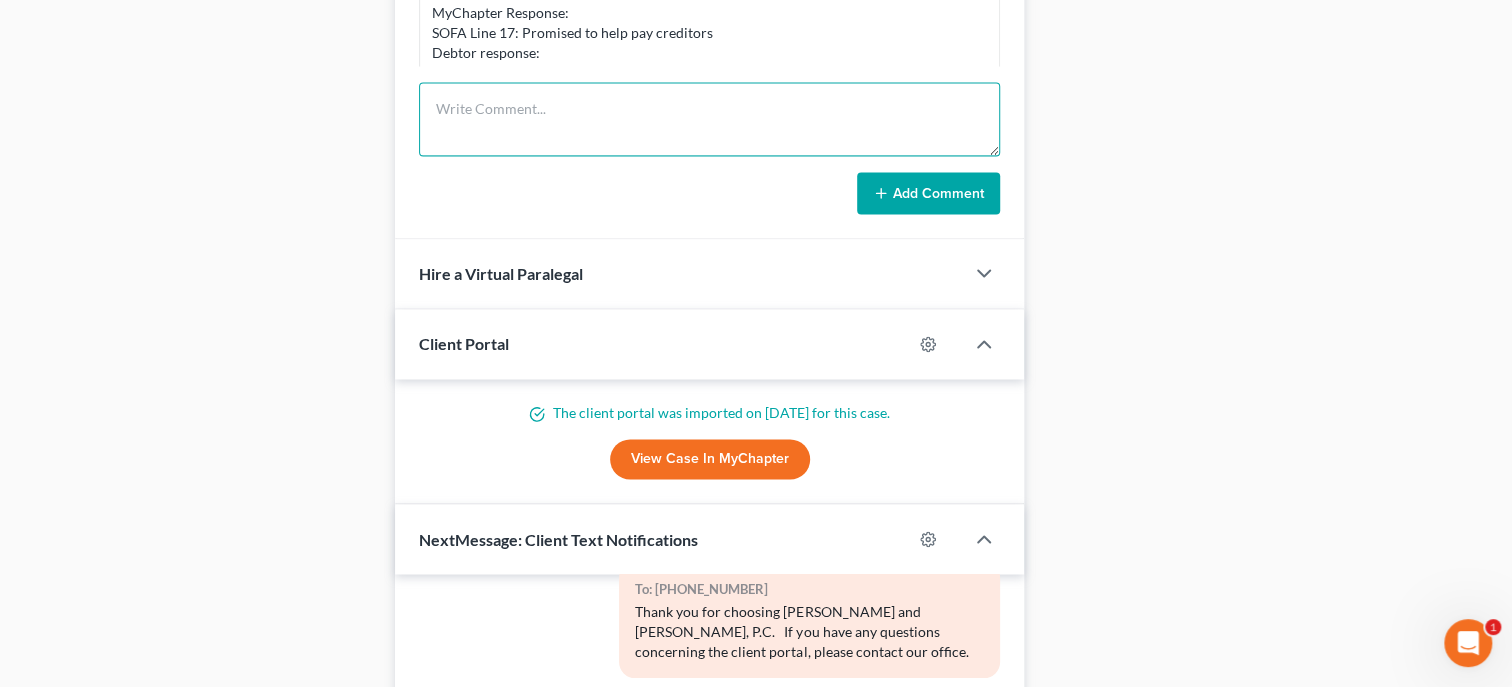 click at bounding box center (709, 119) 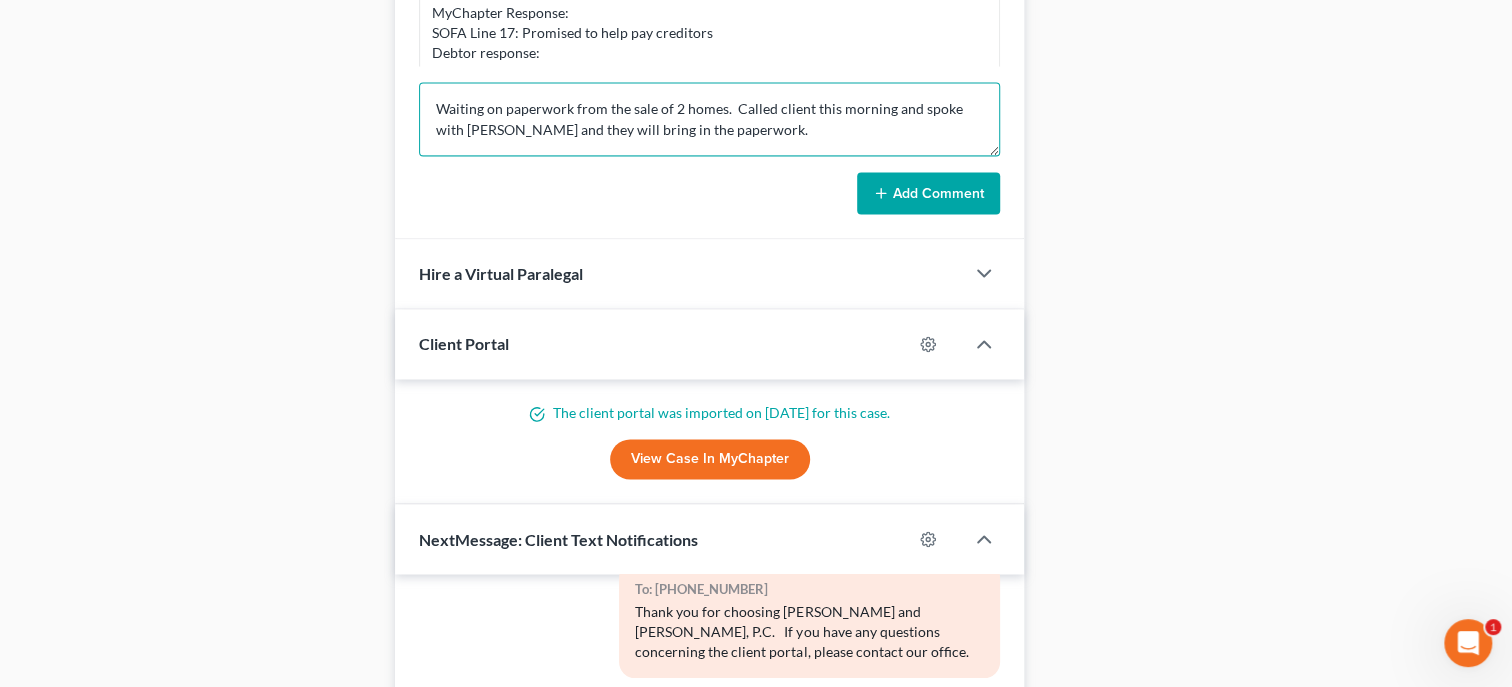 type on "Waiting on paperwork from the sale of 2 homes.  Called client this morning and spoke with [PERSON_NAME] and they will bring in the paperwork." 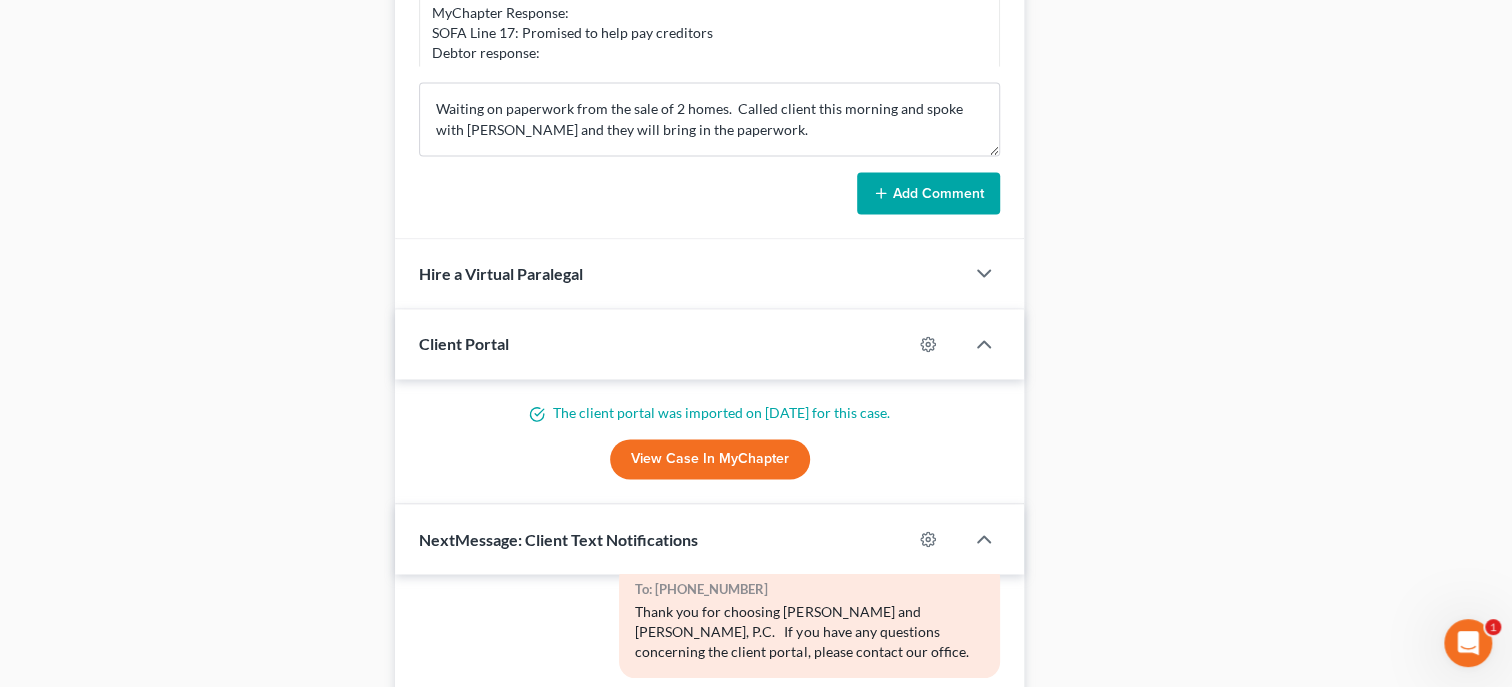 click on "Add Comment" at bounding box center (928, 193) 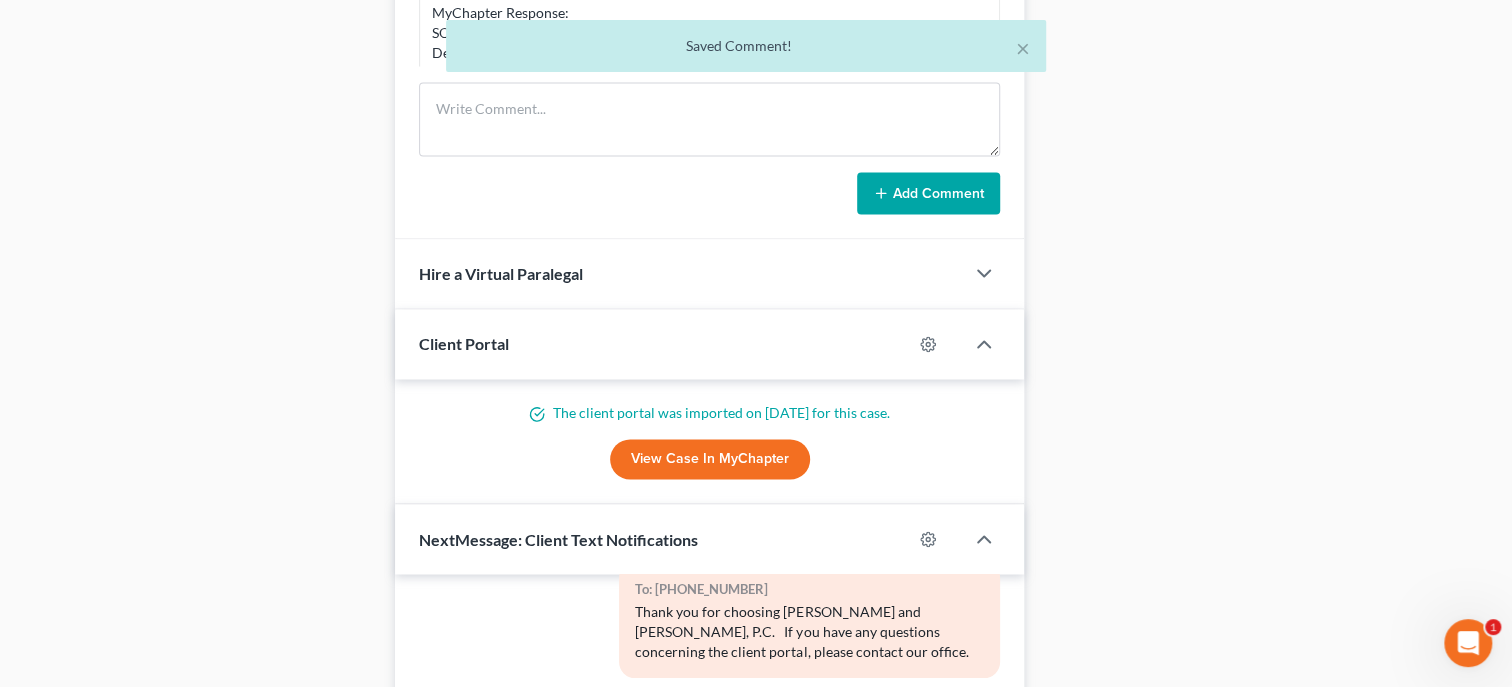 scroll, scrollTop: 102, scrollLeft: 0, axis: vertical 